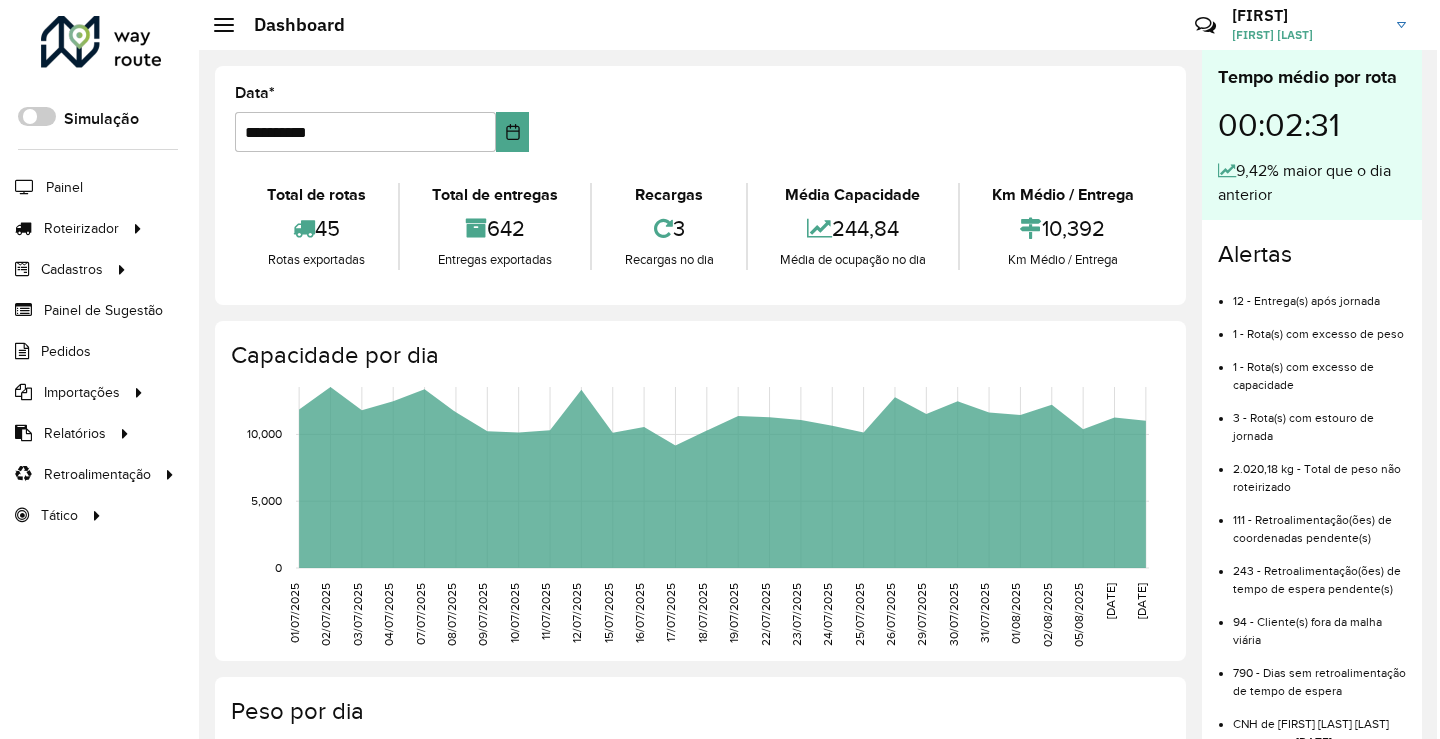 scroll, scrollTop: 0, scrollLeft: 0, axis: both 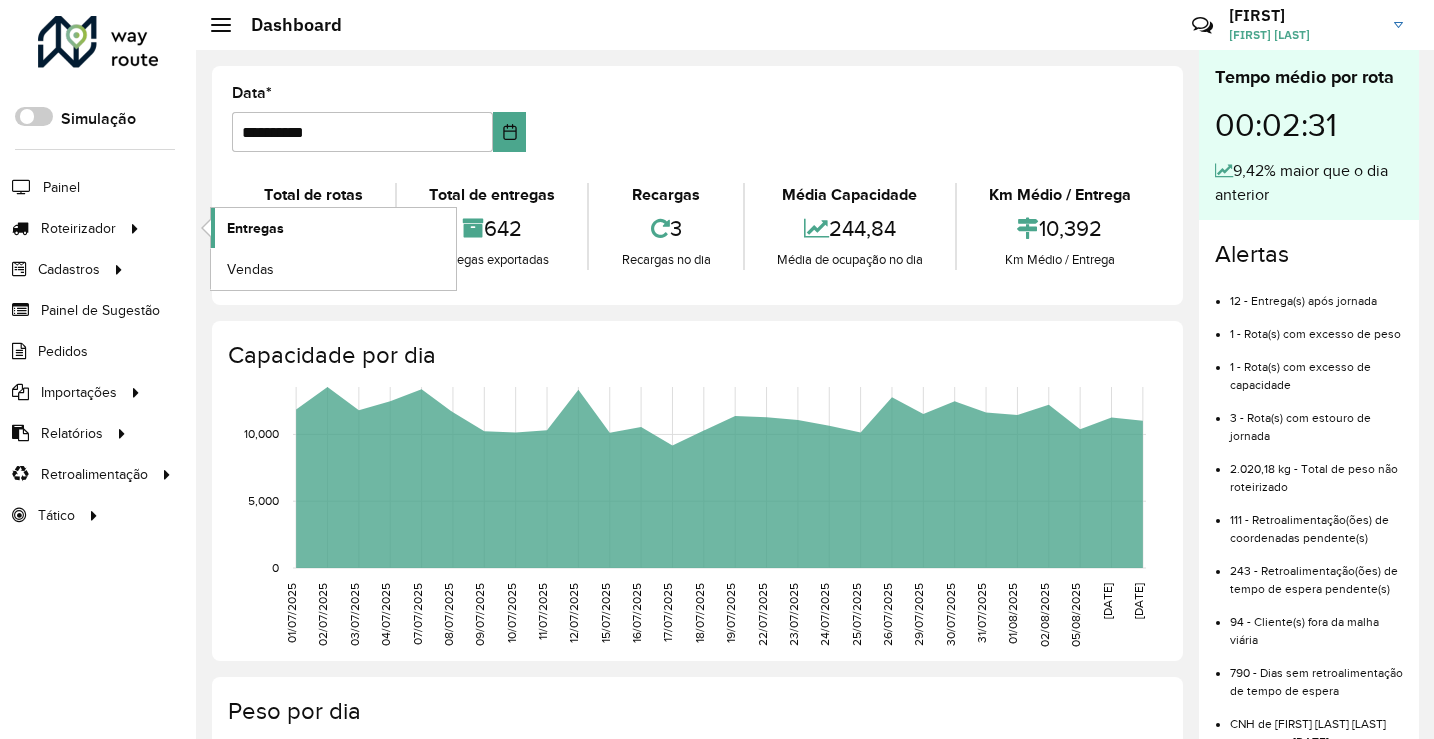 click on "Entregas" 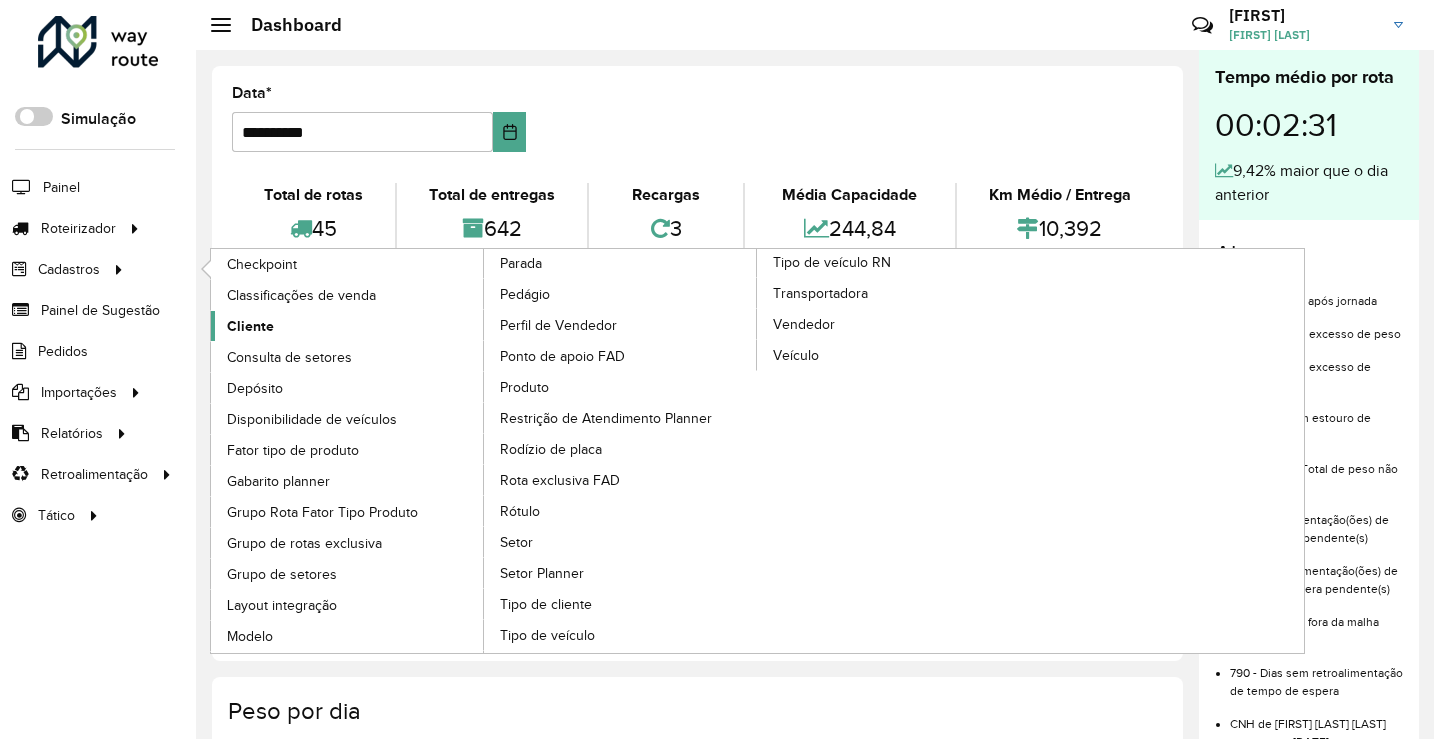click on "Cliente" 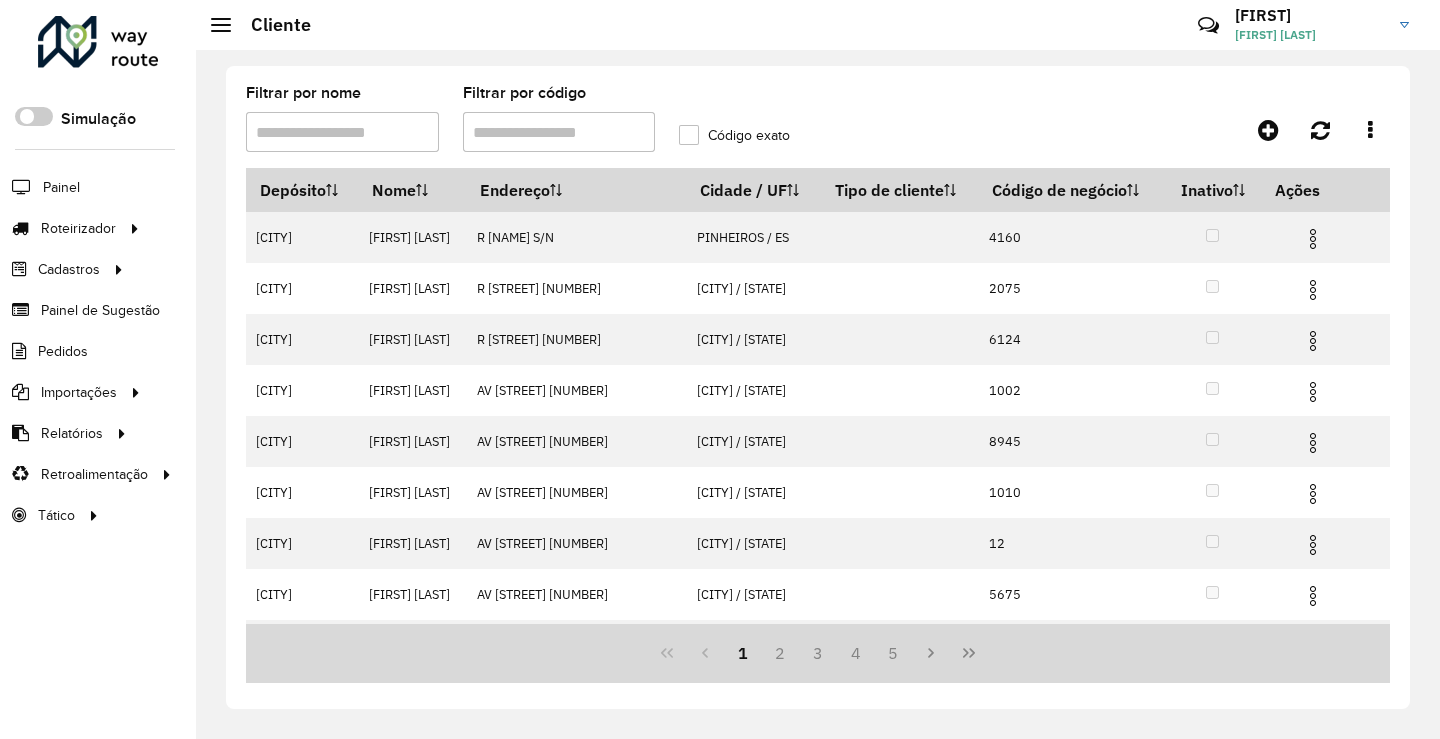 drag, startPoint x: 554, startPoint y: 129, endPoint x: 569, endPoint y: 151, distance: 26.627054 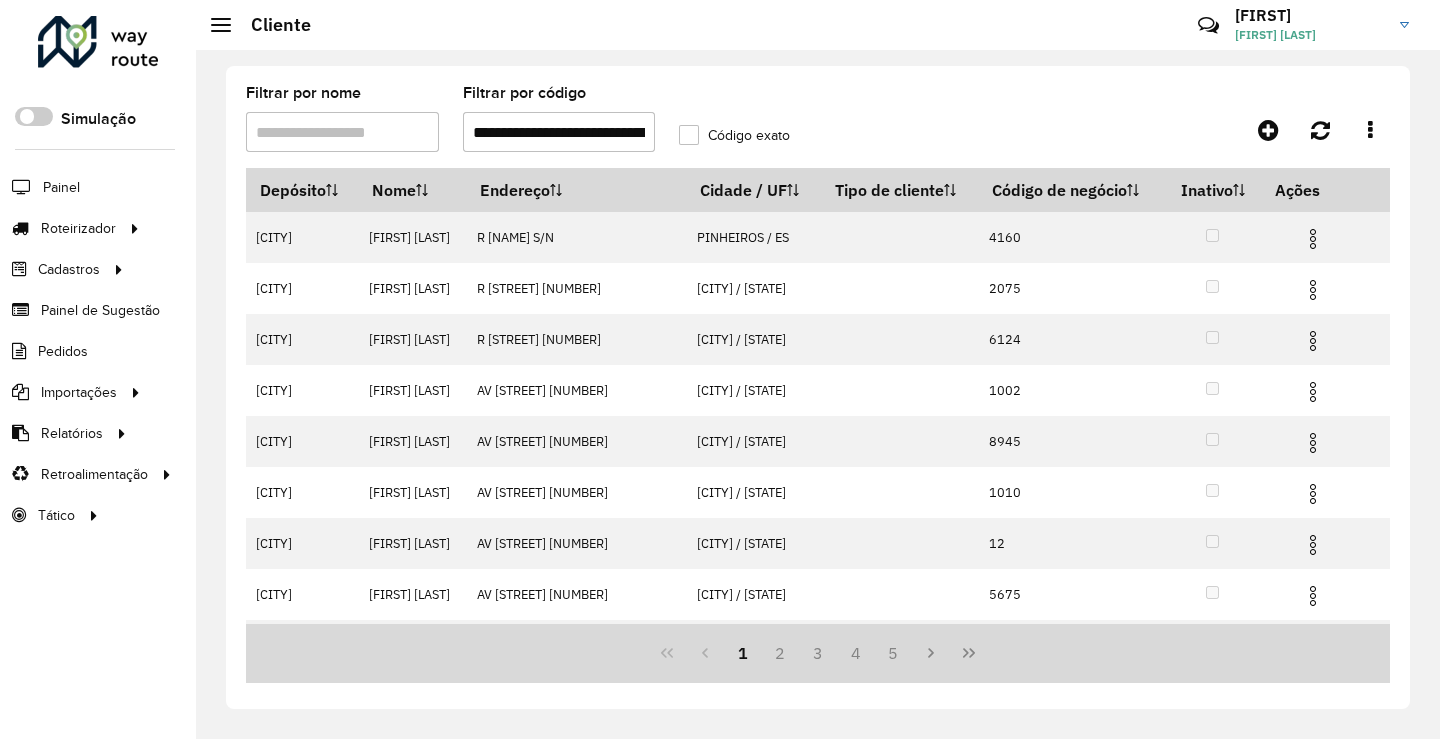 scroll, scrollTop: 0, scrollLeft: 49, axis: horizontal 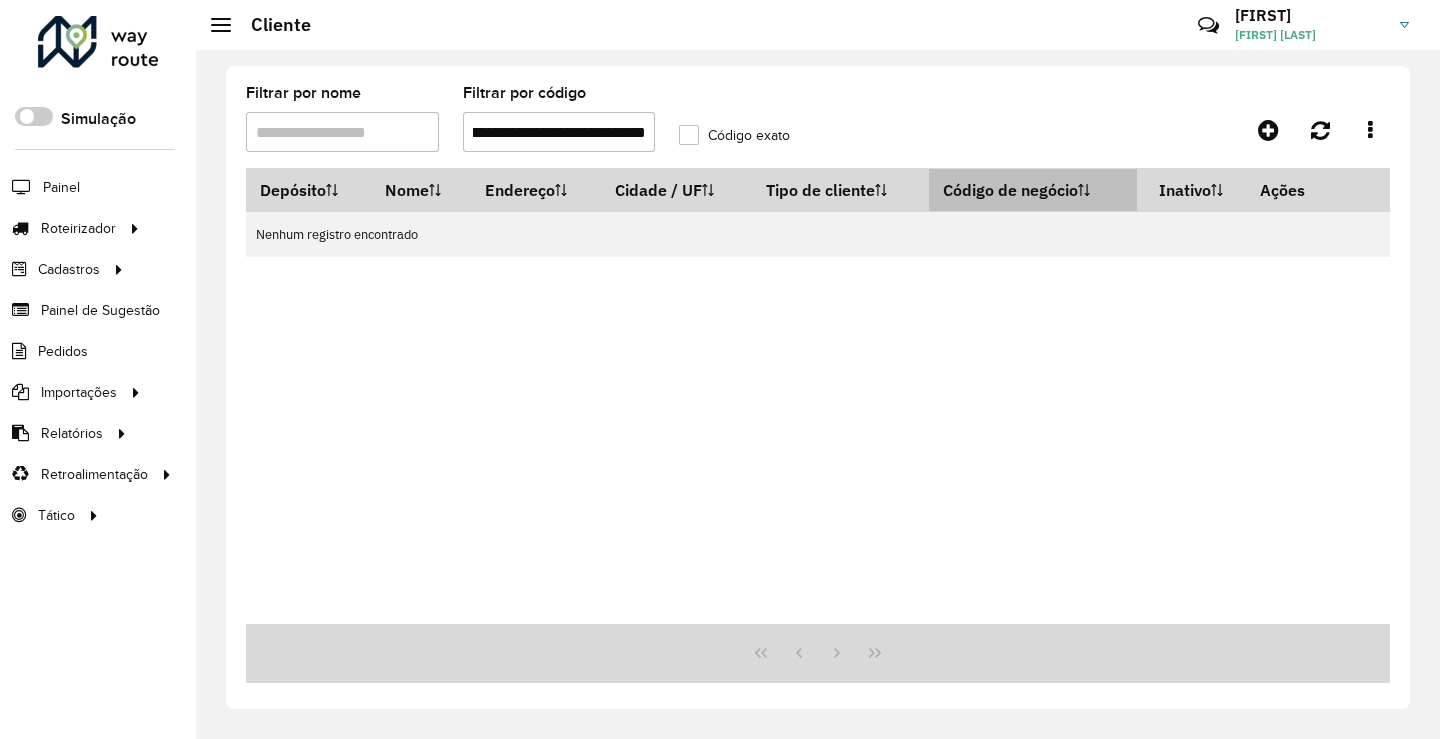 drag, startPoint x: 480, startPoint y: 133, endPoint x: 980, endPoint y: 180, distance: 502.20413 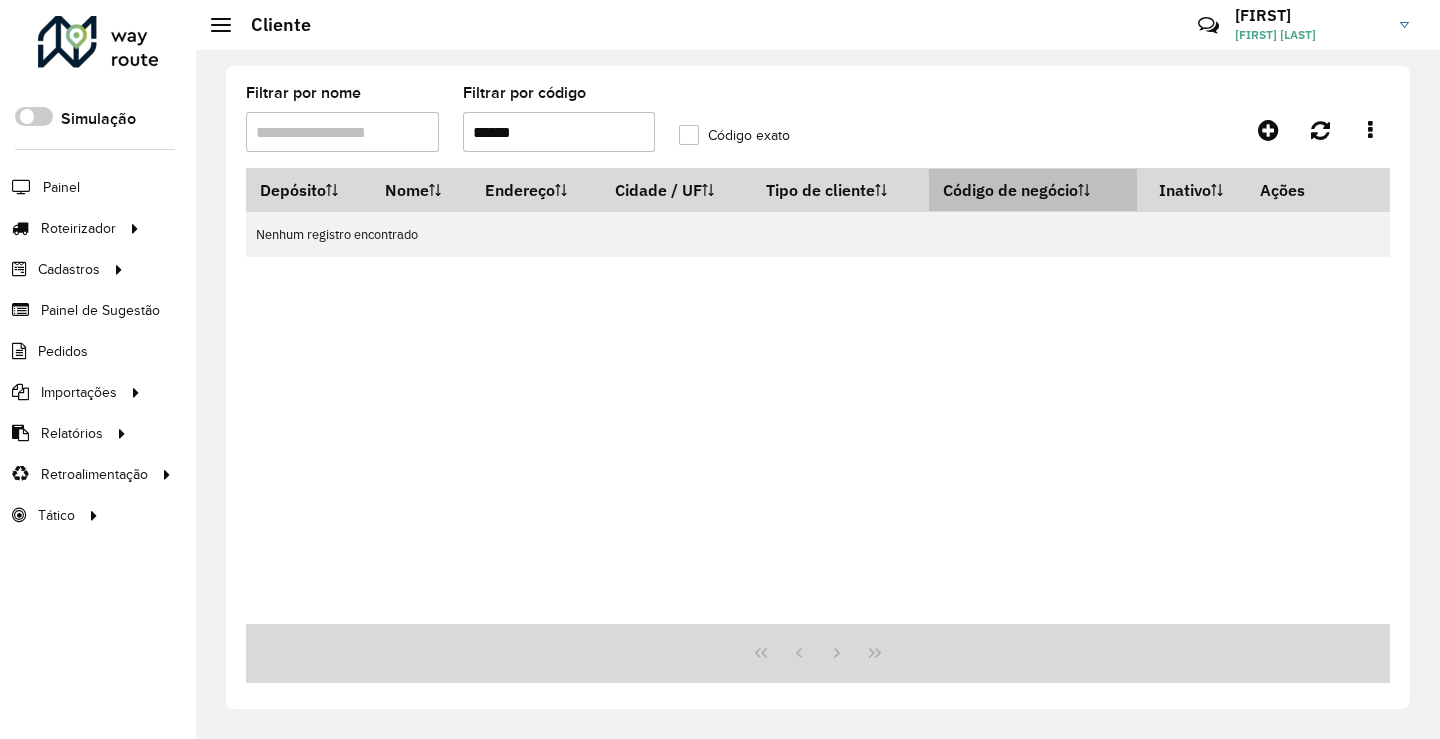 scroll, scrollTop: 0, scrollLeft: 0, axis: both 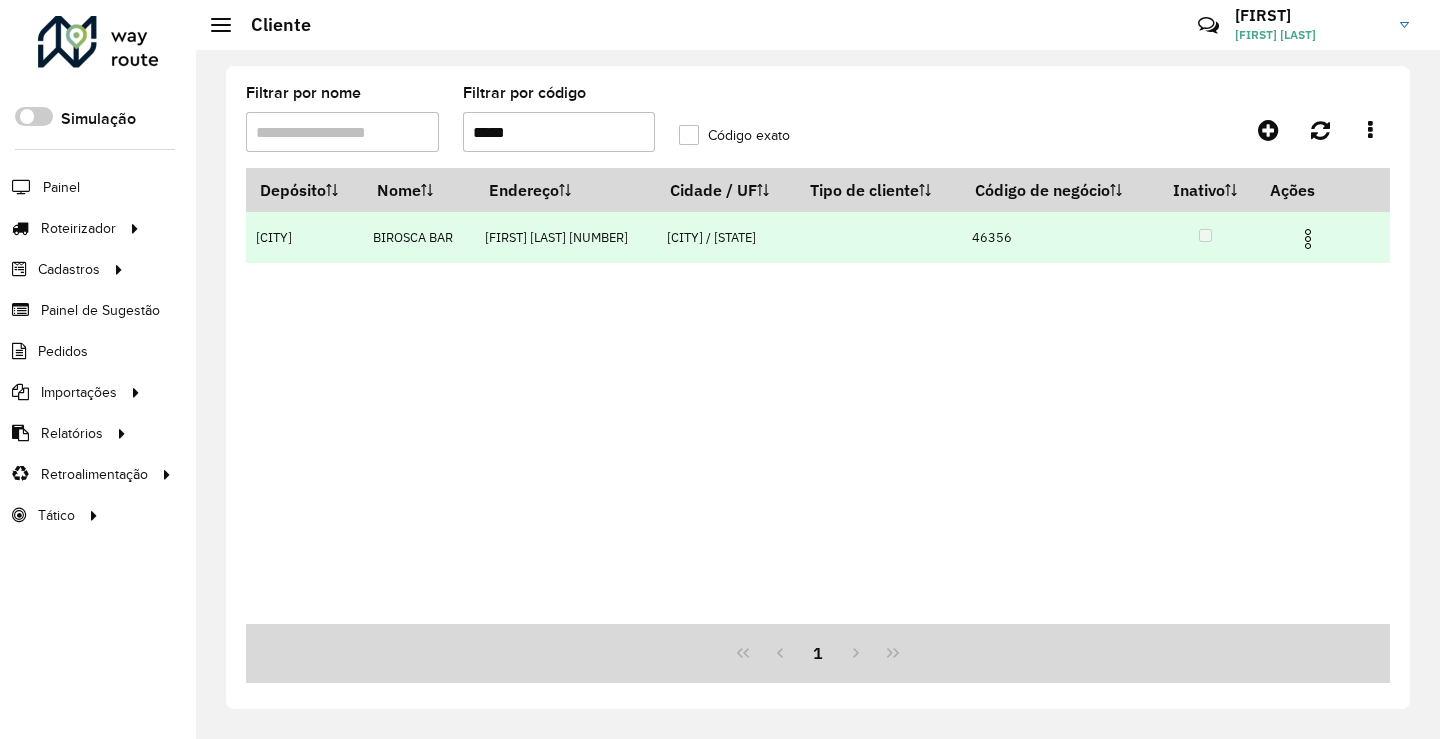 type on "*****" 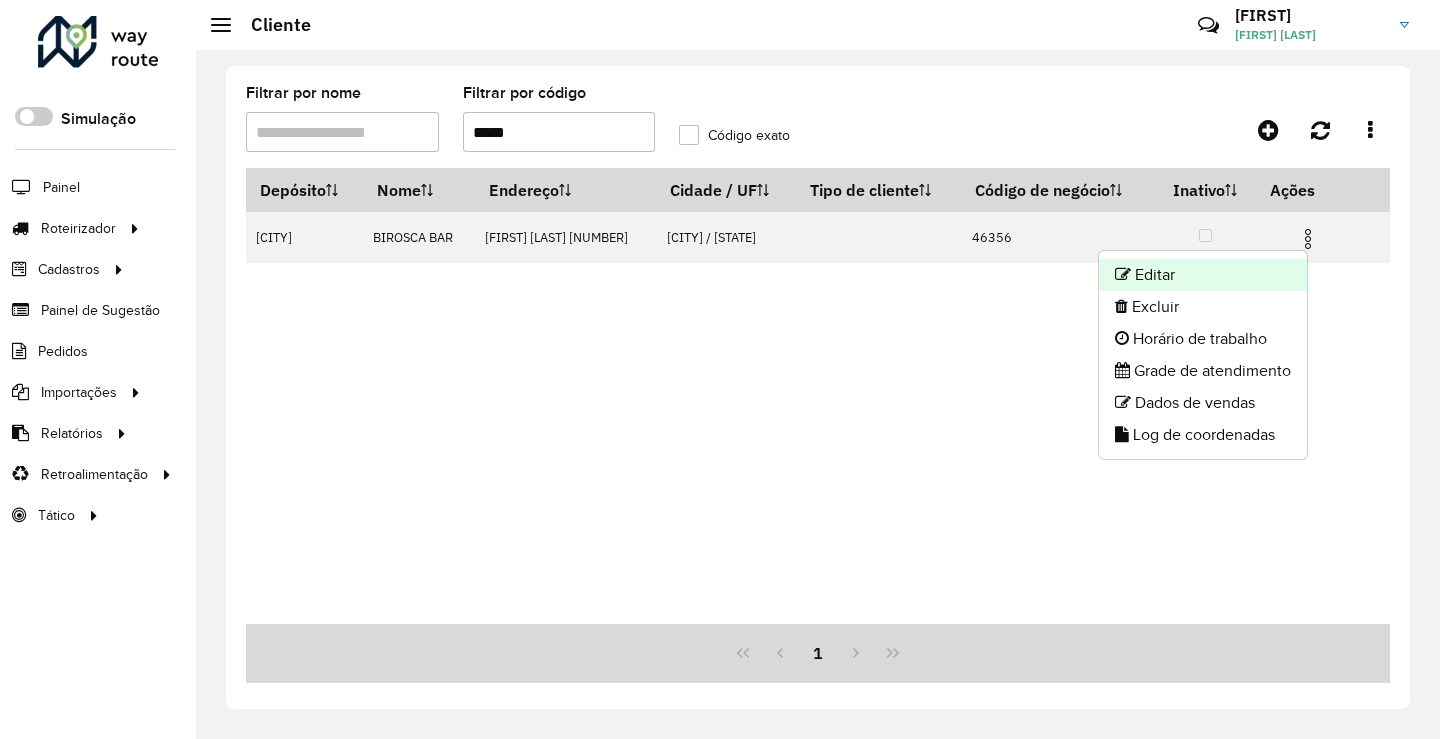 click on "Editar" 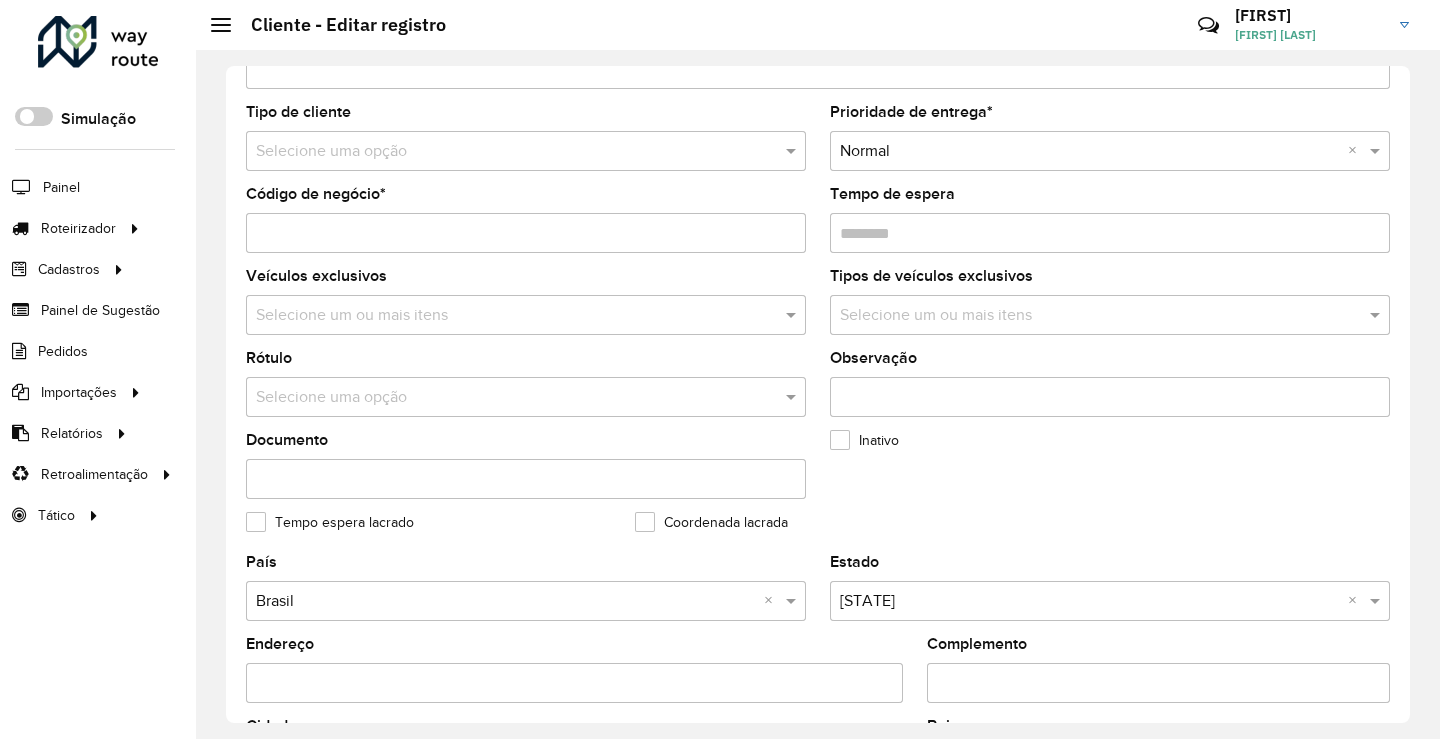 scroll, scrollTop: 500, scrollLeft: 0, axis: vertical 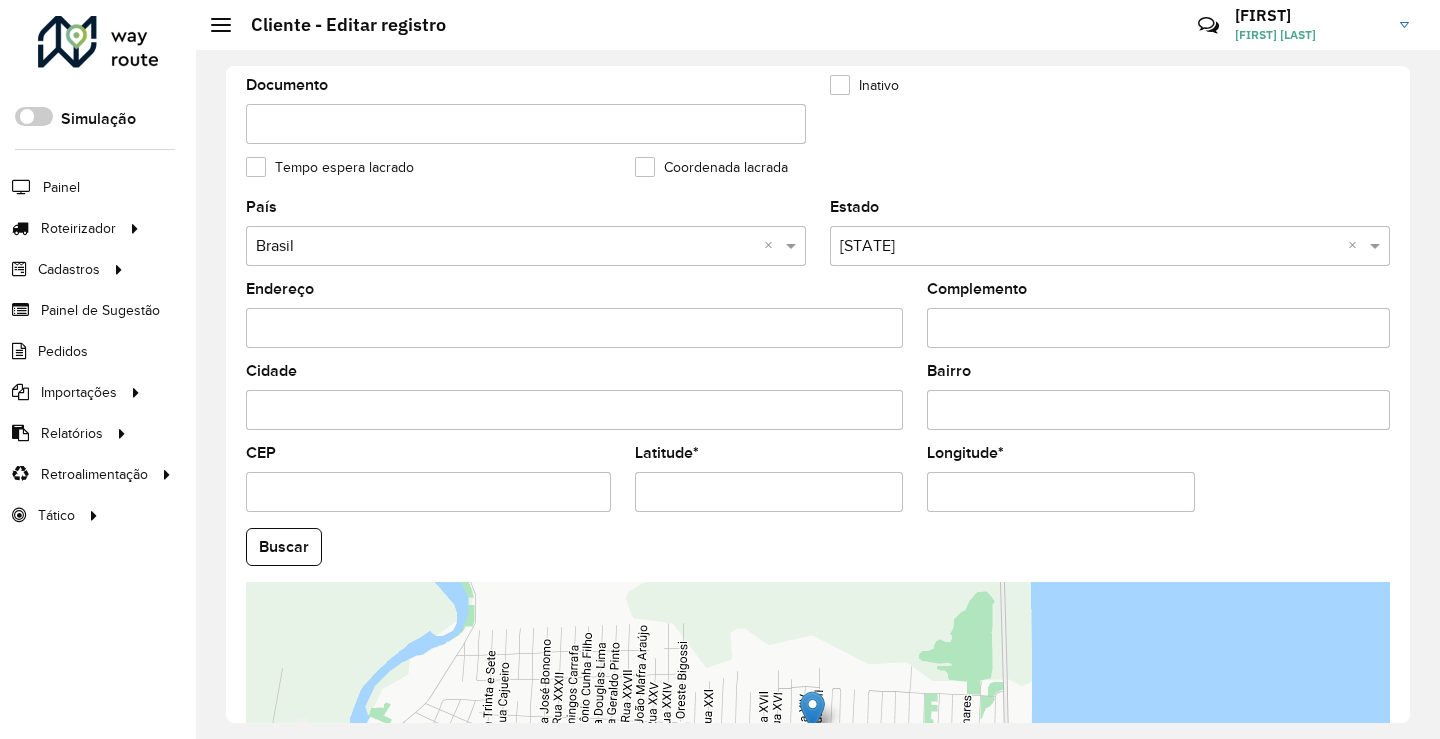 drag, startPoint x: 734, startPoint y: 505, endPoint x: 332, endPoint y: 513, distance: 402.0796 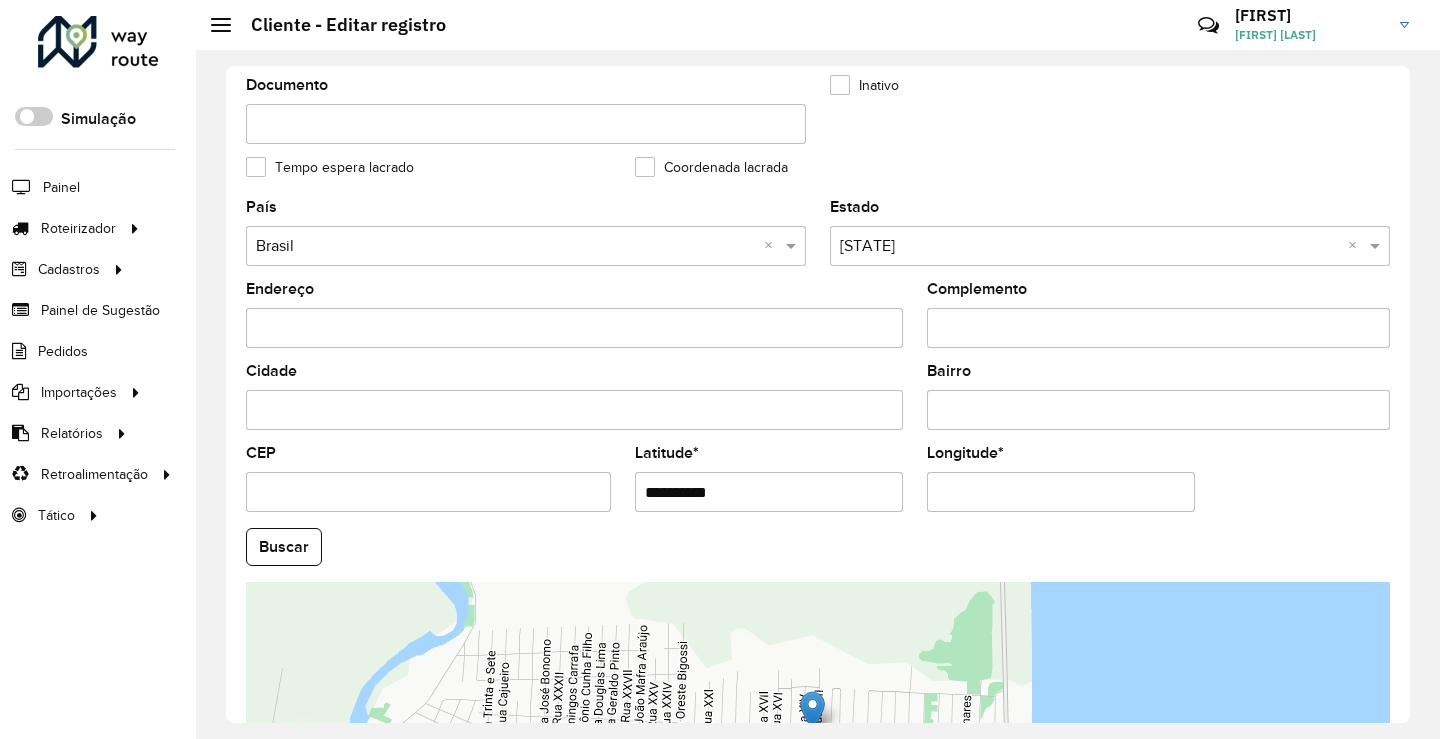 paste on "**********" 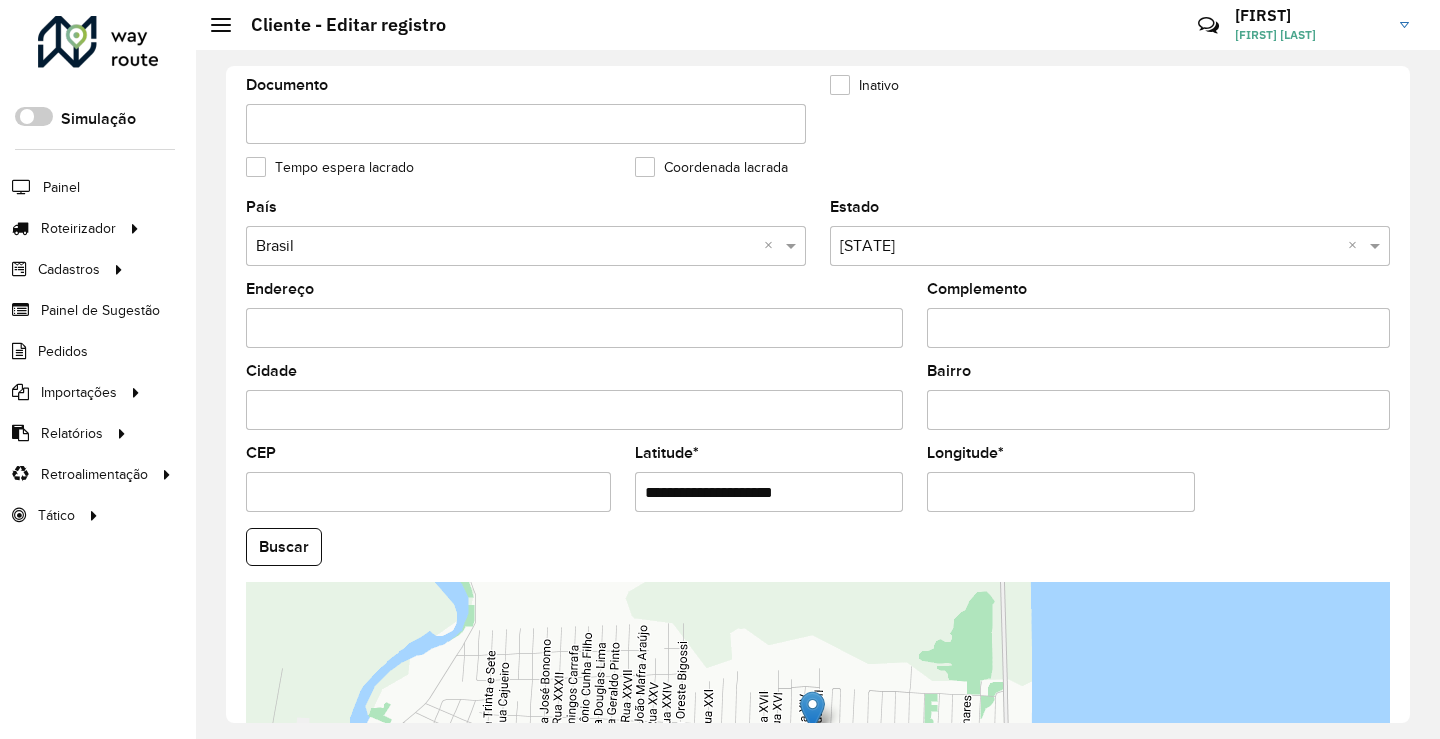 drag, startPoint x: 721, startPoint y: 494, endPoint x: 920, endPoint y: 493, distance: 199.00252 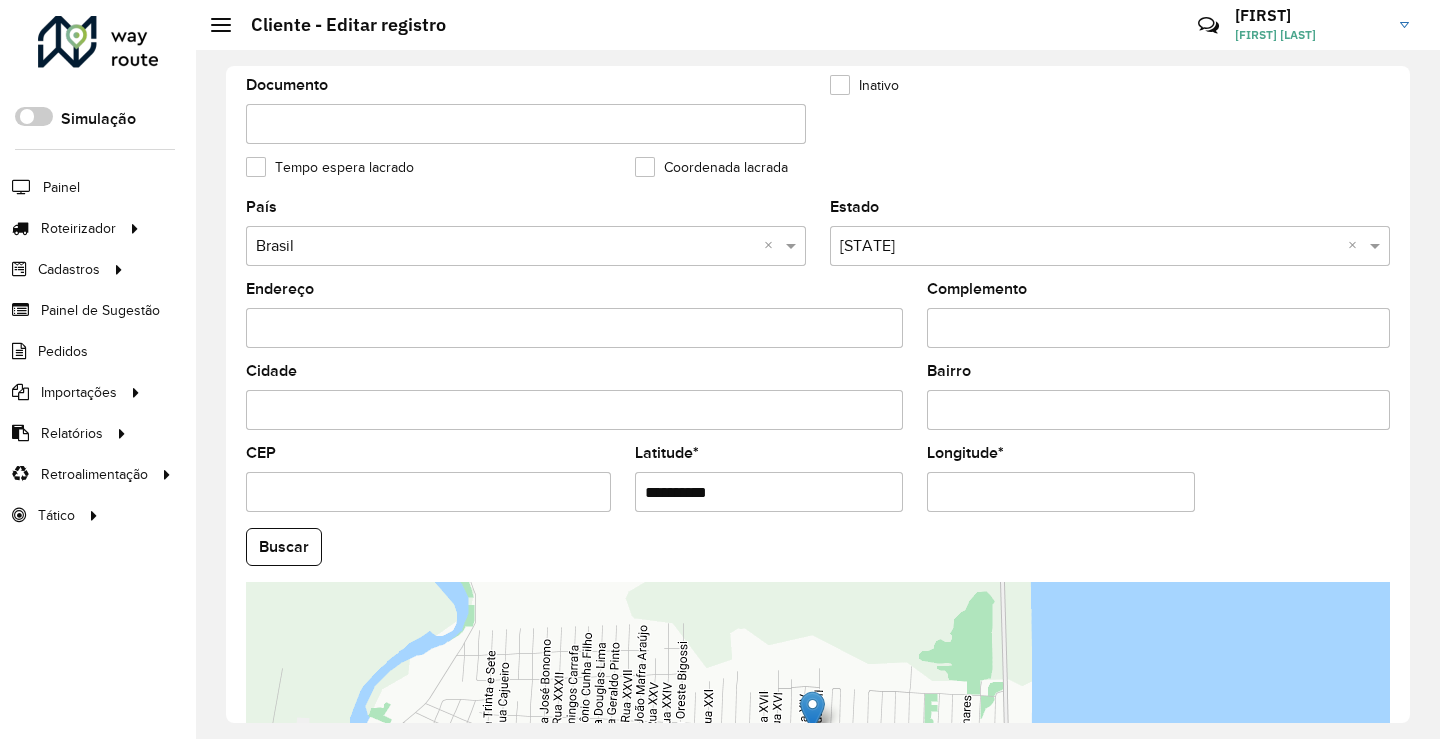 type on "**********" 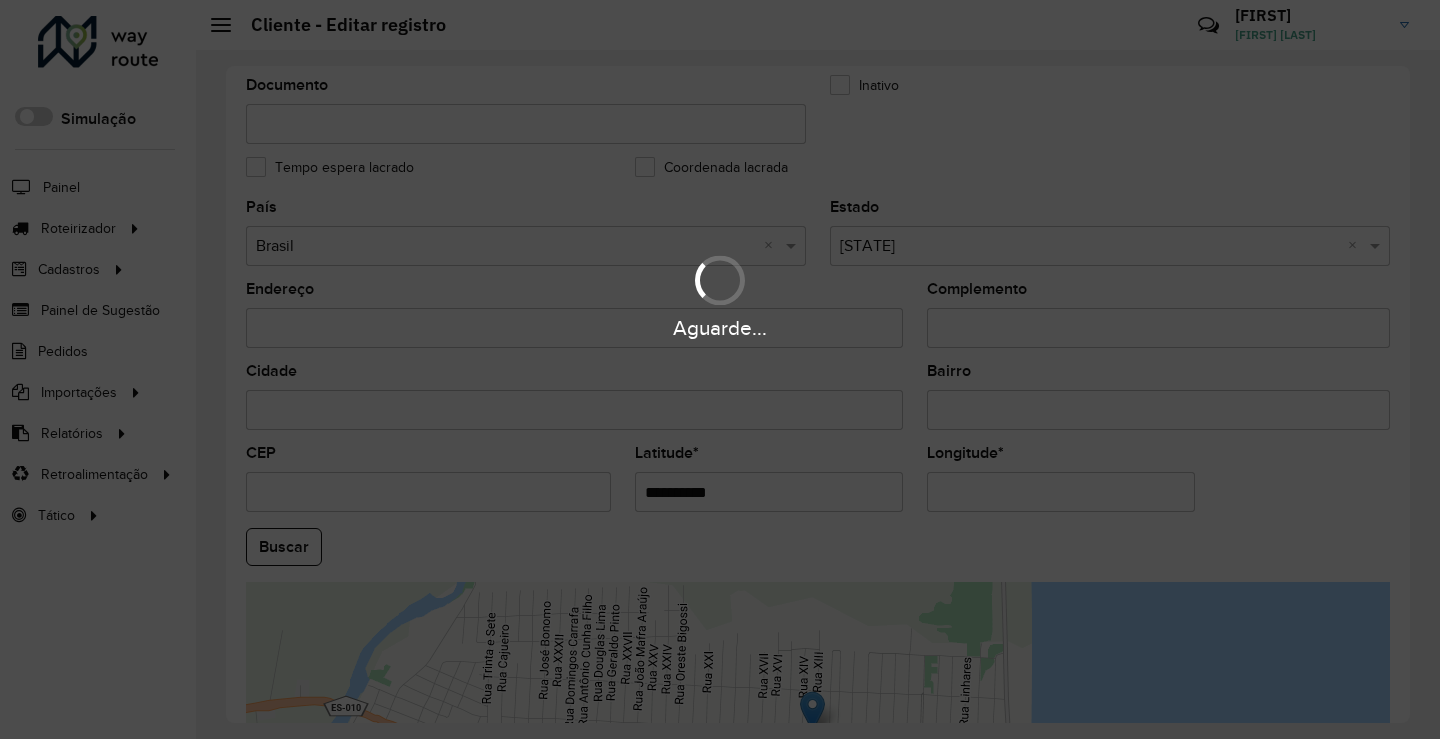 drag, startPoint x: 1066, startPoint y: 499, endPoint x: 558, endPoint y: 506, distance: 508.04822 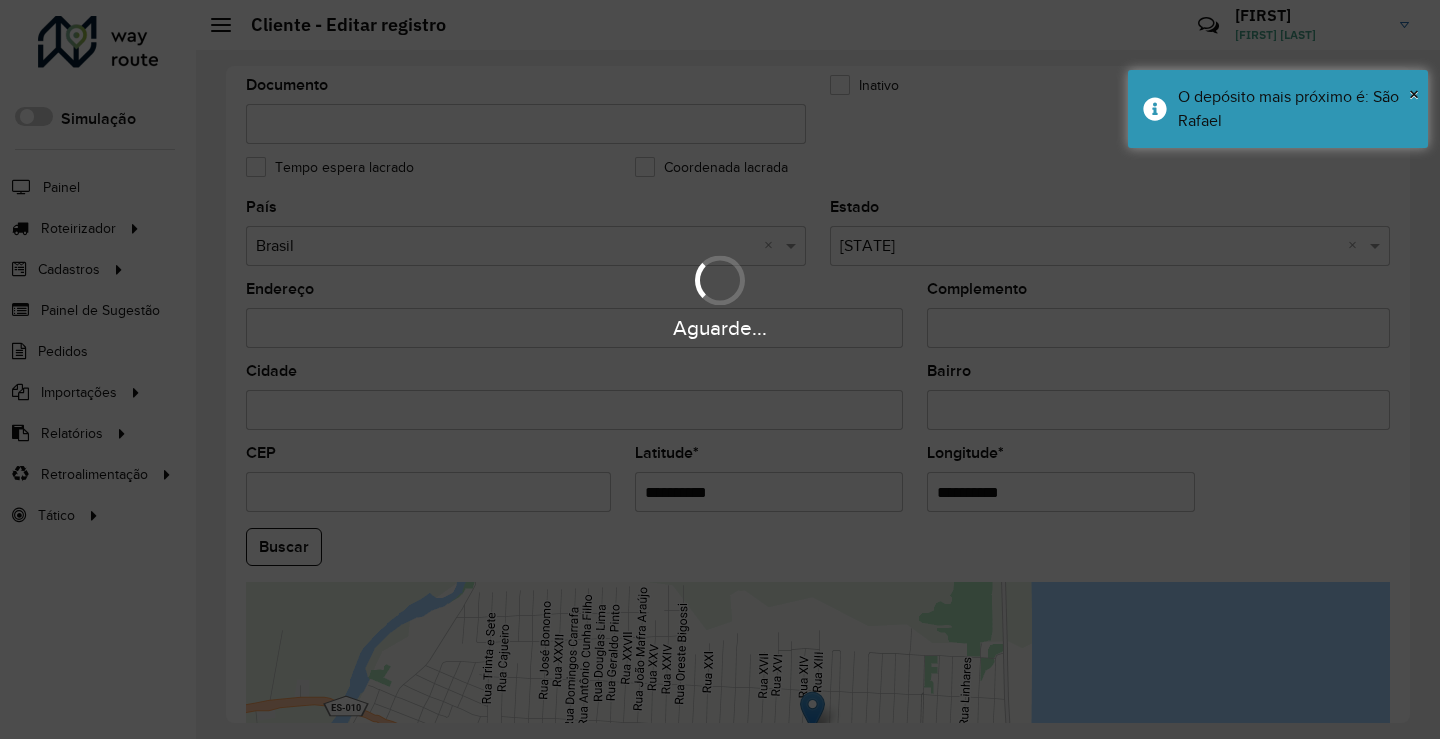 paste on "*" 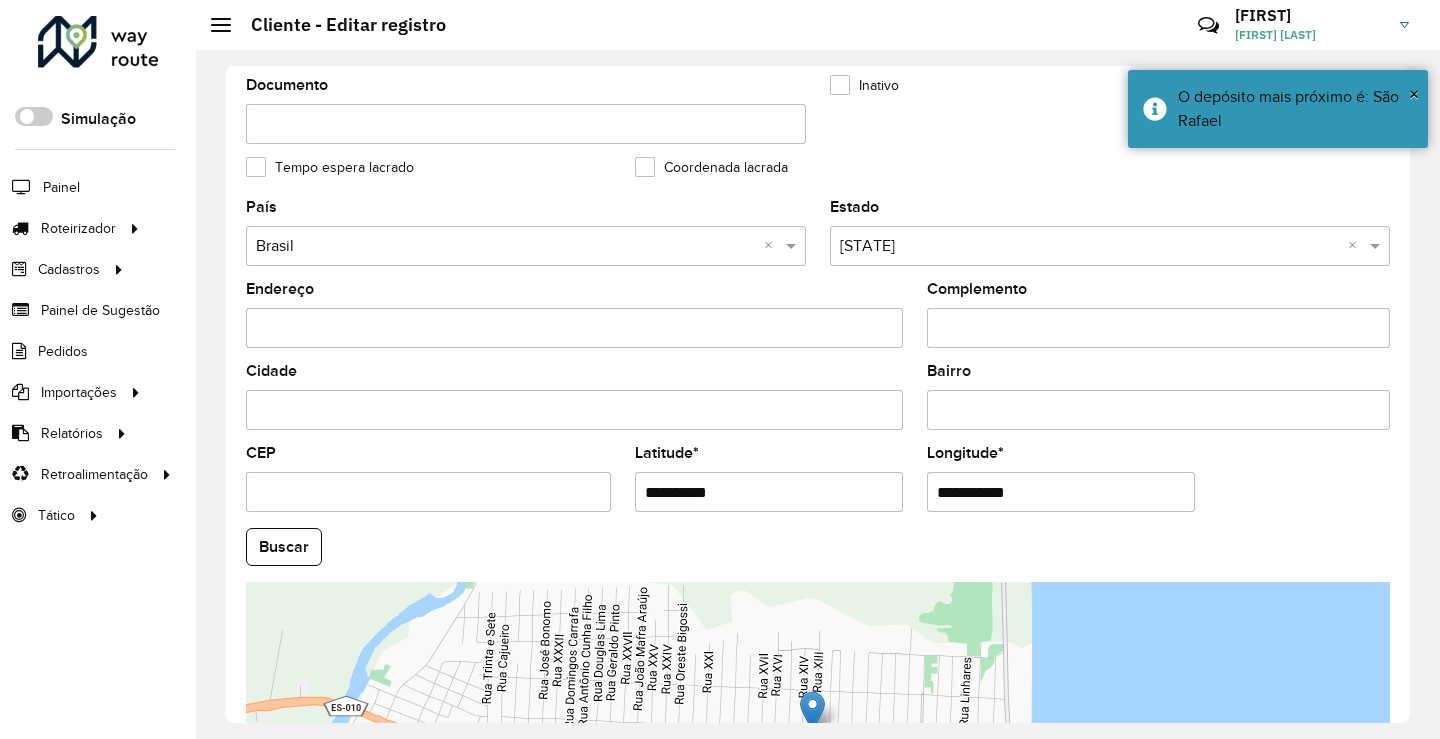 click on "**********" at bounding box center [1061, 492] 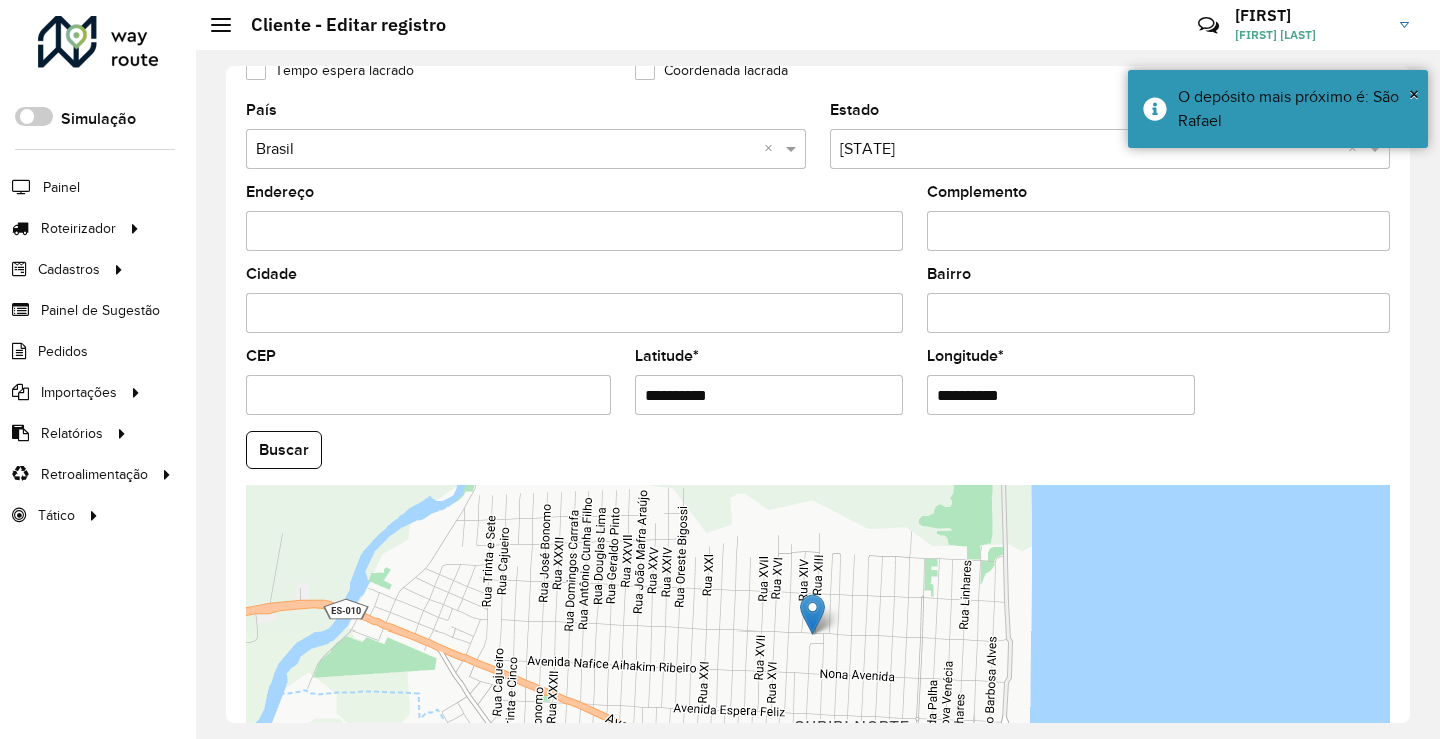 scroll, scrollTop: 749, scrollLeft: 0, axis: vertical 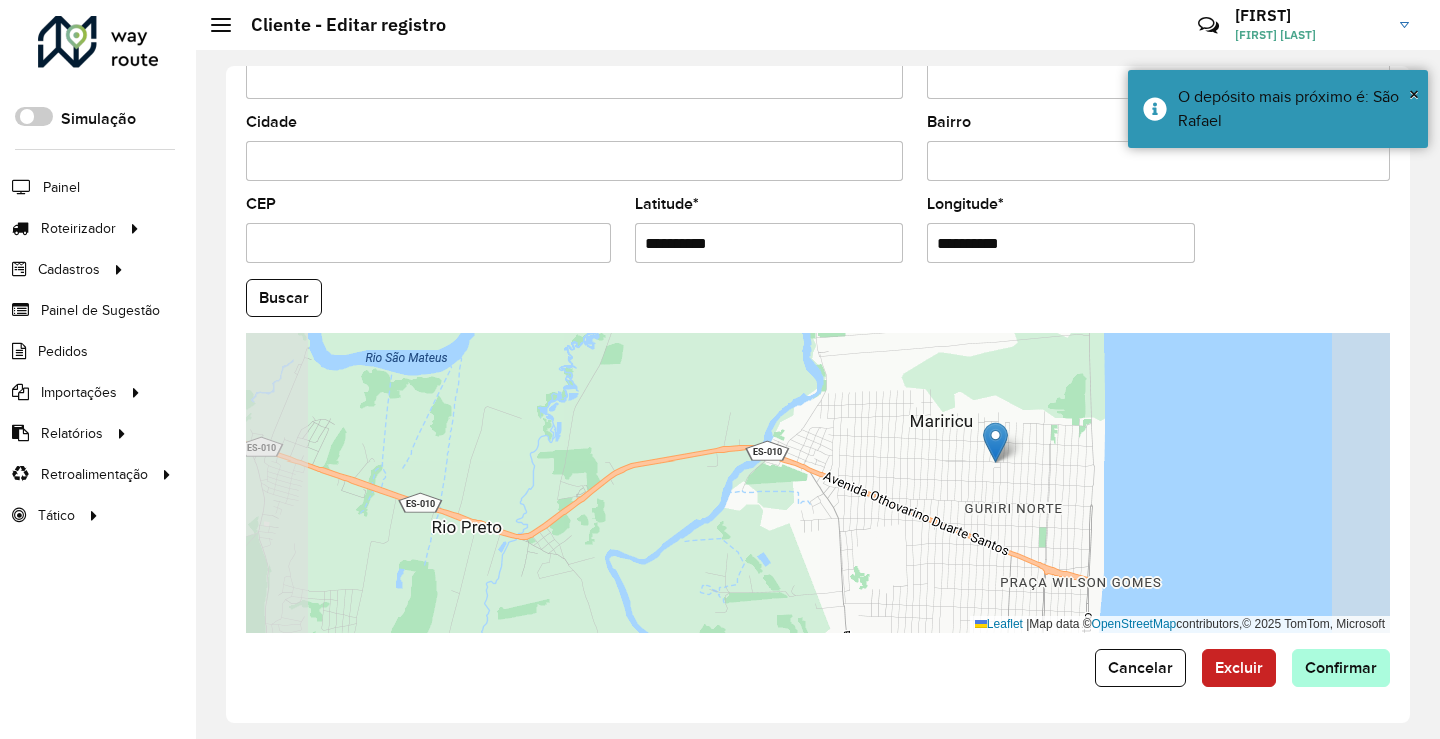 type on "**********" 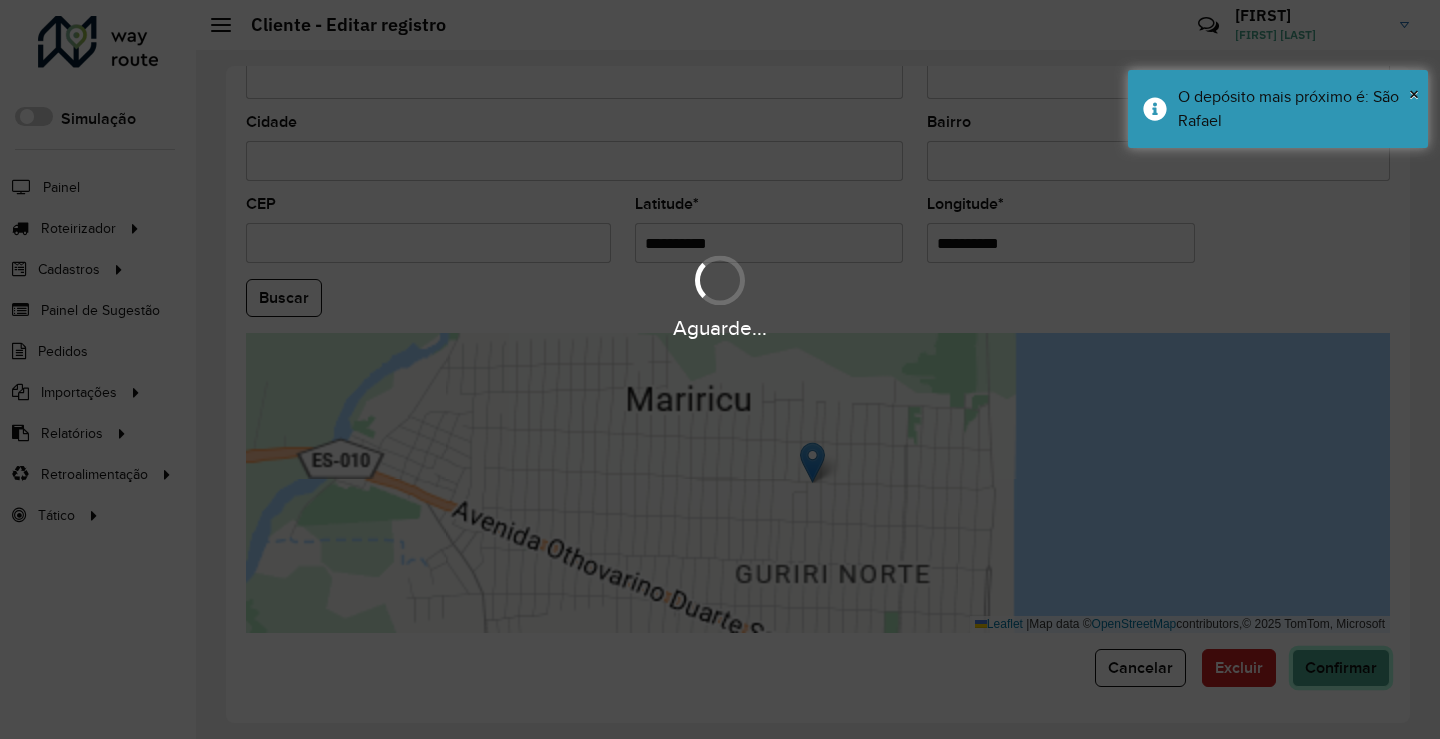 click on "Aguarde...  Pop-up bloqueado!  Seu navegador bloqueou automáticamente a abertura de uma nova janela.   Acesse as configurações e adicione o endereço do sistema a lista de permissão.   Fechar  Roteirizador AmbevTech Simulação Painel Roteirizador Entregas Vendas Cadastros Checkpoint Classificações de venda Cliente Consulta de setores Depósito Disponibilidade de veículos Fator tipo de produto Gabarito planner Grupo Rota Fator Tipo Produto Grupo de rotas exclusiva Grupo de setores Layout integração Modelo Parada Pedágio Perfil de Vendedor Ponto de apoio FAD Produto Restrição de Atendimento Planner Rodízio de placa Rota exclusiva FAD Rótulo Setor Setor Planner Tipo de cliente Tipo de veículo Tipo de veículo RN Transportadora Vendedor Veículo Painel de Sugestão Pedidos Importações Classificação e volume de venda Clientes Fator tipo produto Gabarito planner Grade de atendimento Janela de atendimento Localização Pedidos Restrição de Atendimento Planner Tempo de espera Vendedor Veículos" at bounding box center [720, 369] 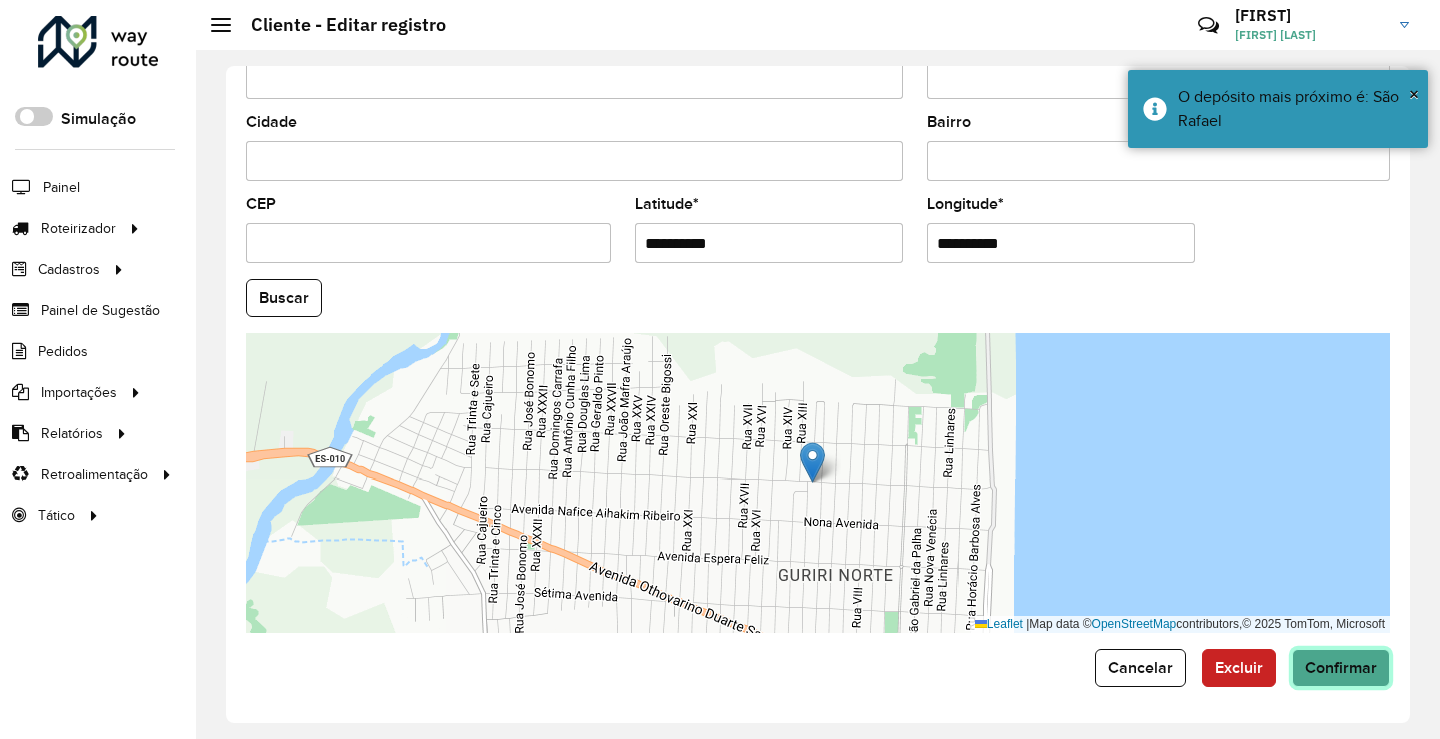 click on "Confirmar" 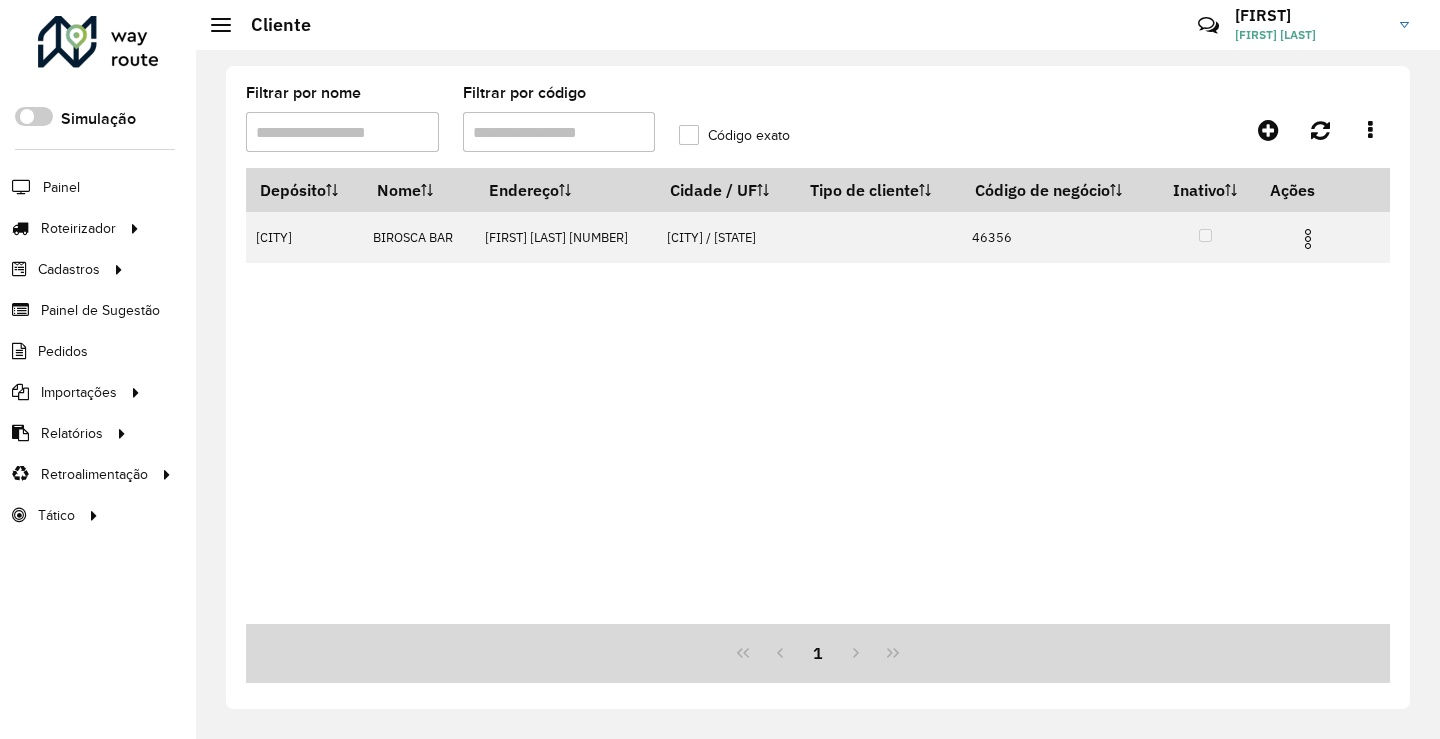drag, startPoint x: 583, startPoint y: 130, endPoint x: 135, endPoint y: 160, distance: 449.00333 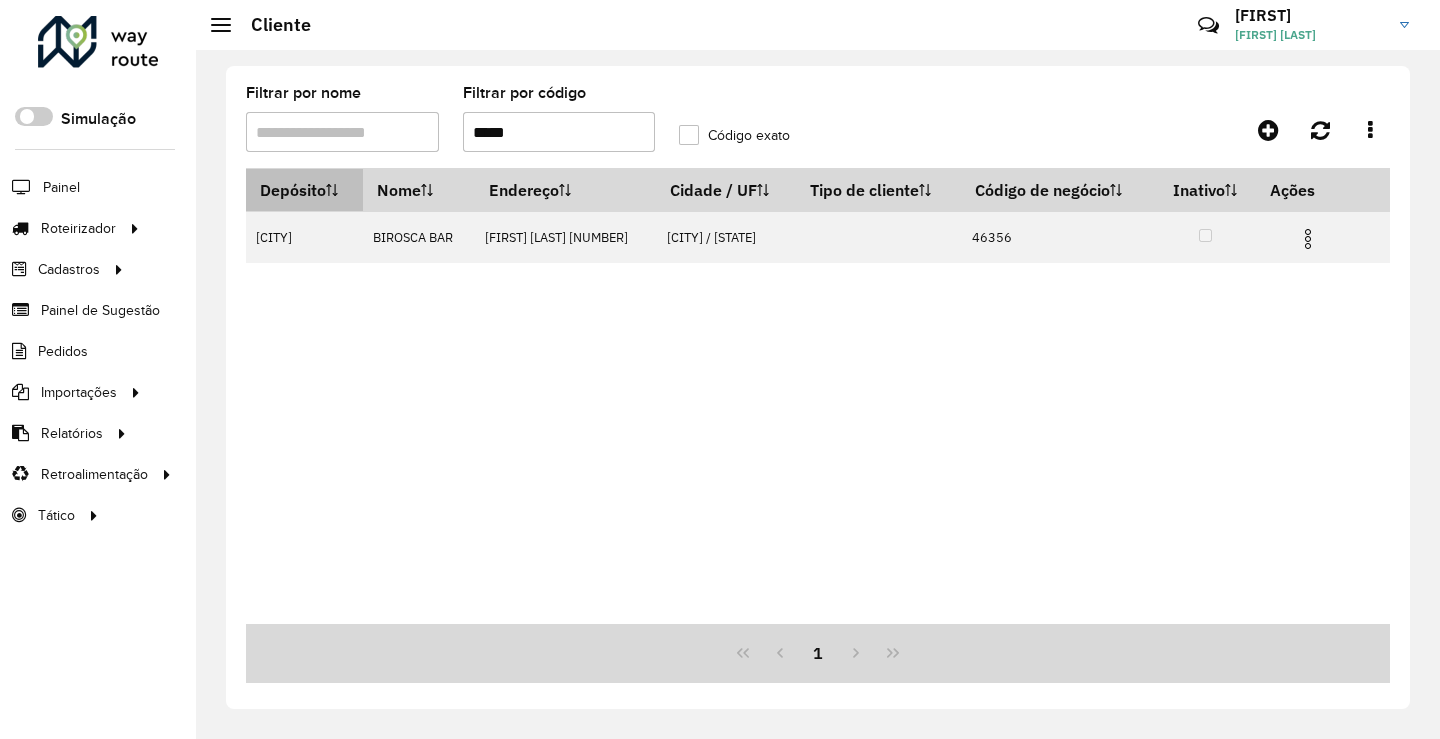 paste on "**********" 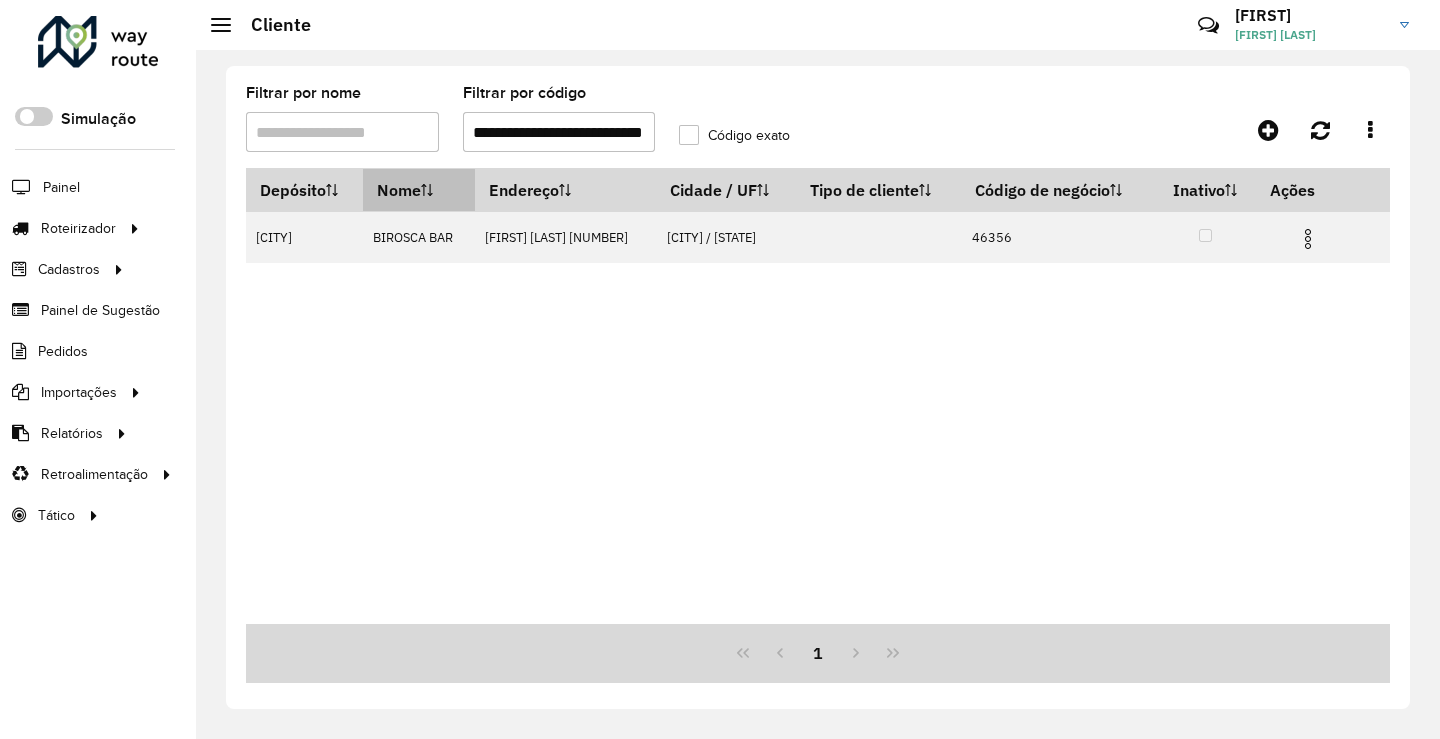 scroll, scrollTop: 0, scrollLeft: 43, axis: horizontal 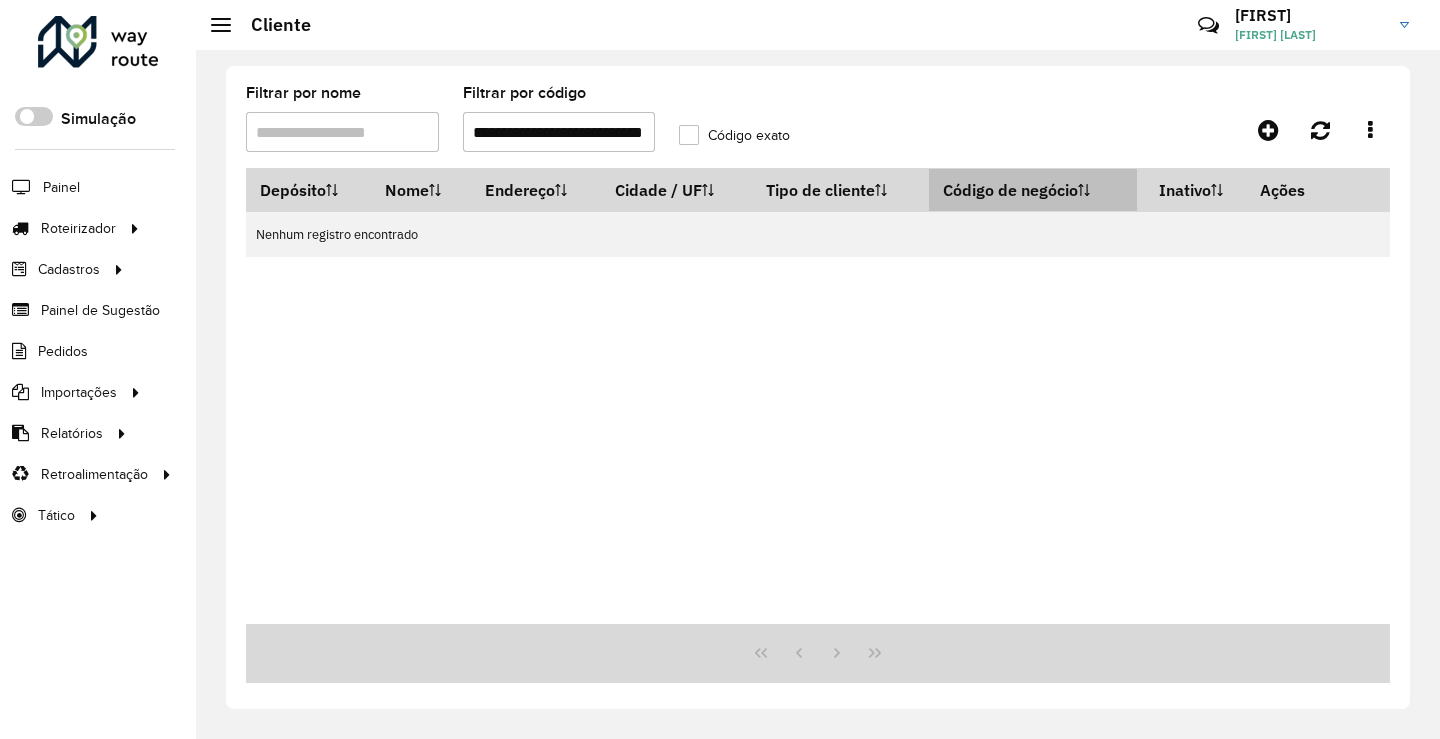 drag, startPoint x: 475, startPoint y: 133, endPoint x: 1095, endPoint y: 179, distance: 621.7041 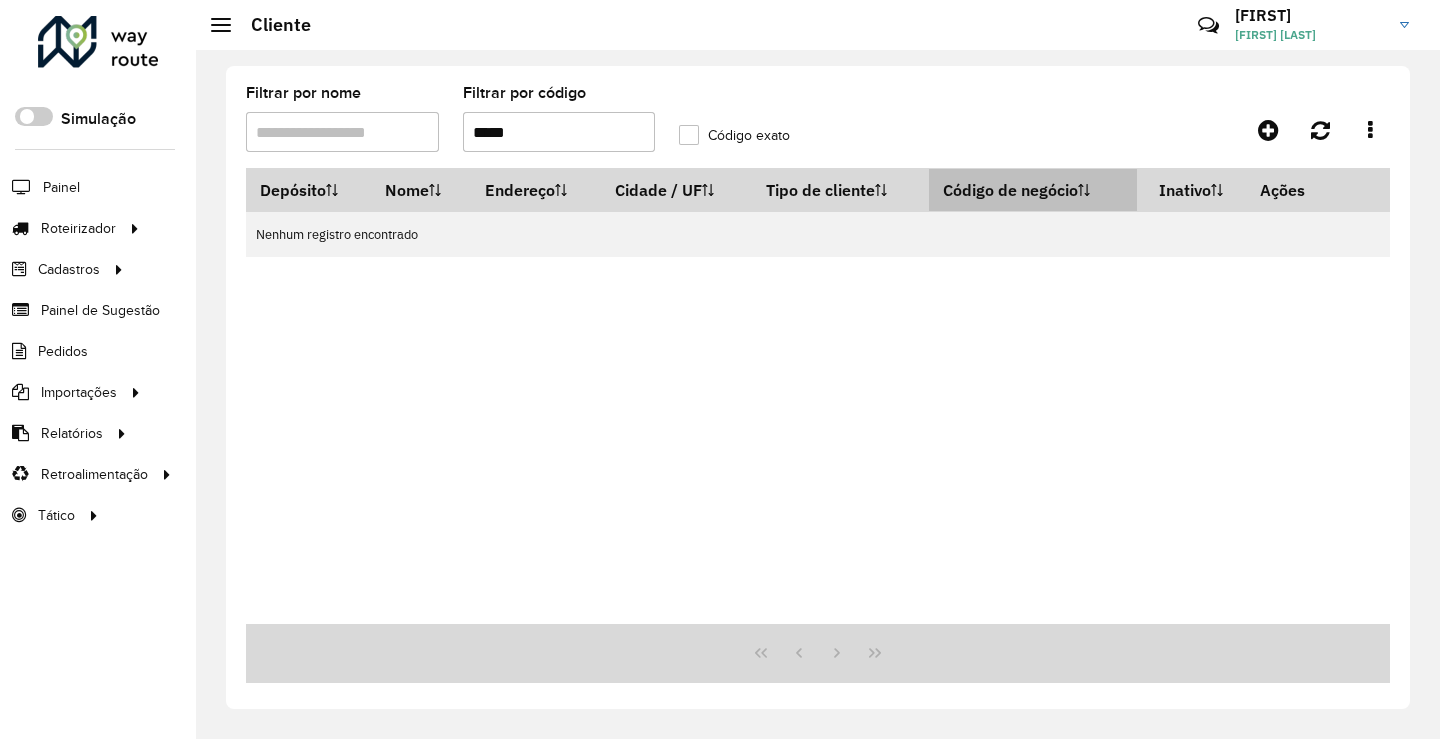 scroll, scrollTop: 0, scrollLeft: 0, axis: both 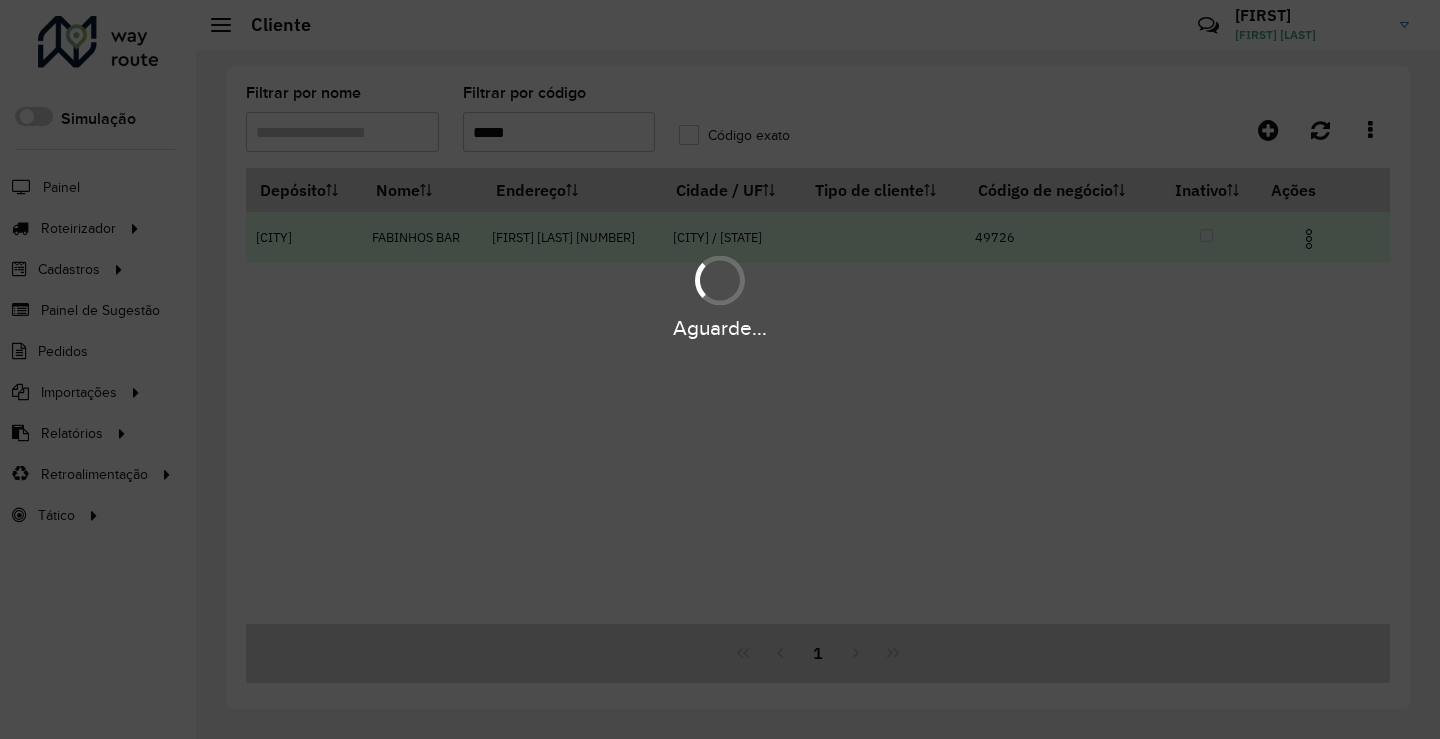 type on "*****" 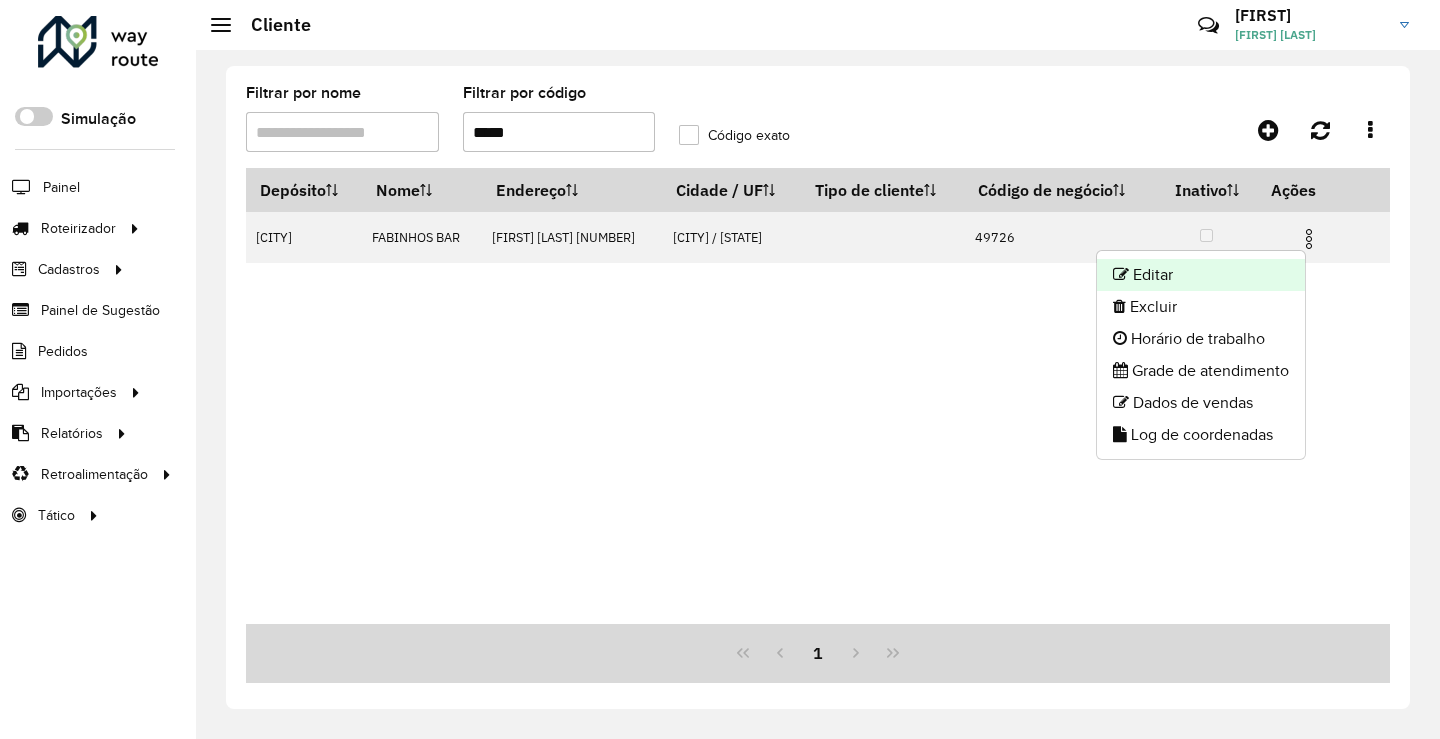 click on "Editar" 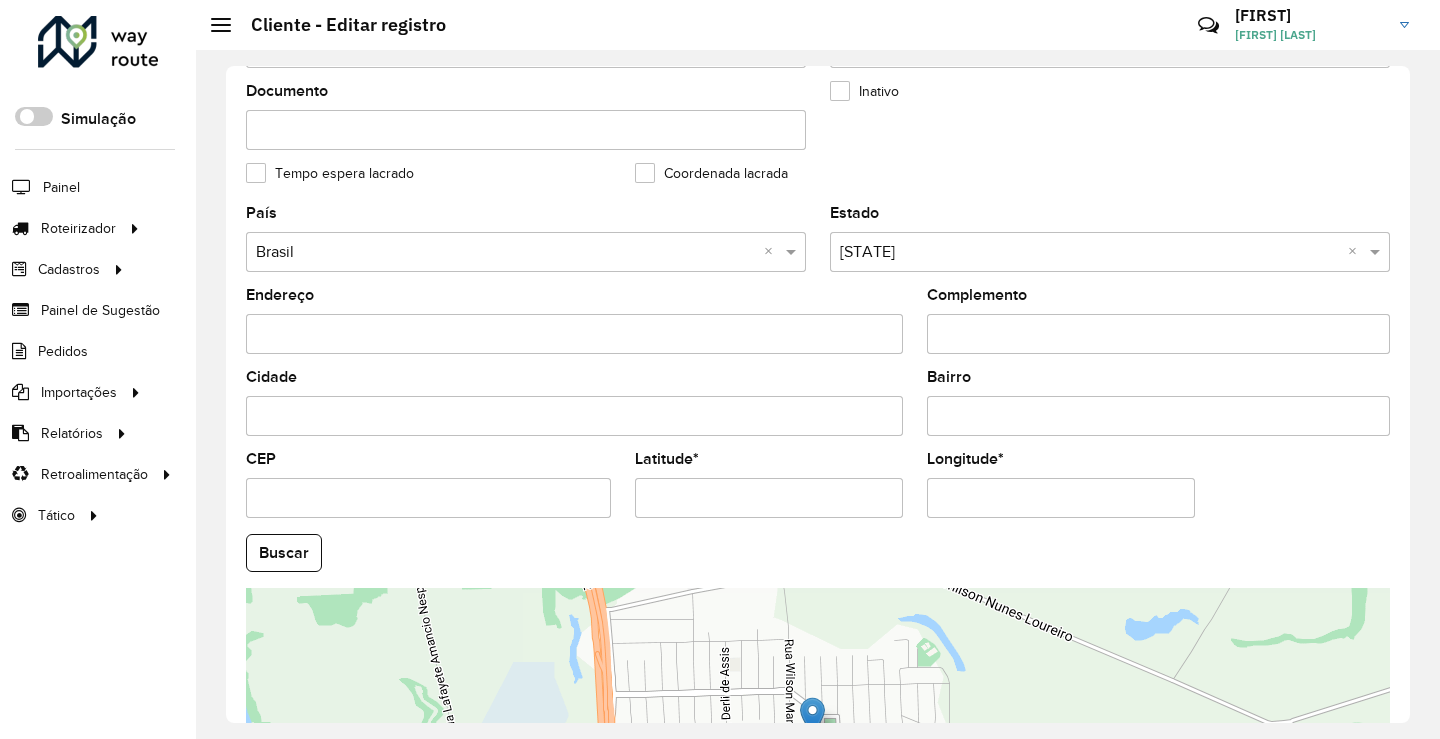 scroll, scrollTop: 500, scrollLeft: 0, axis: vertical 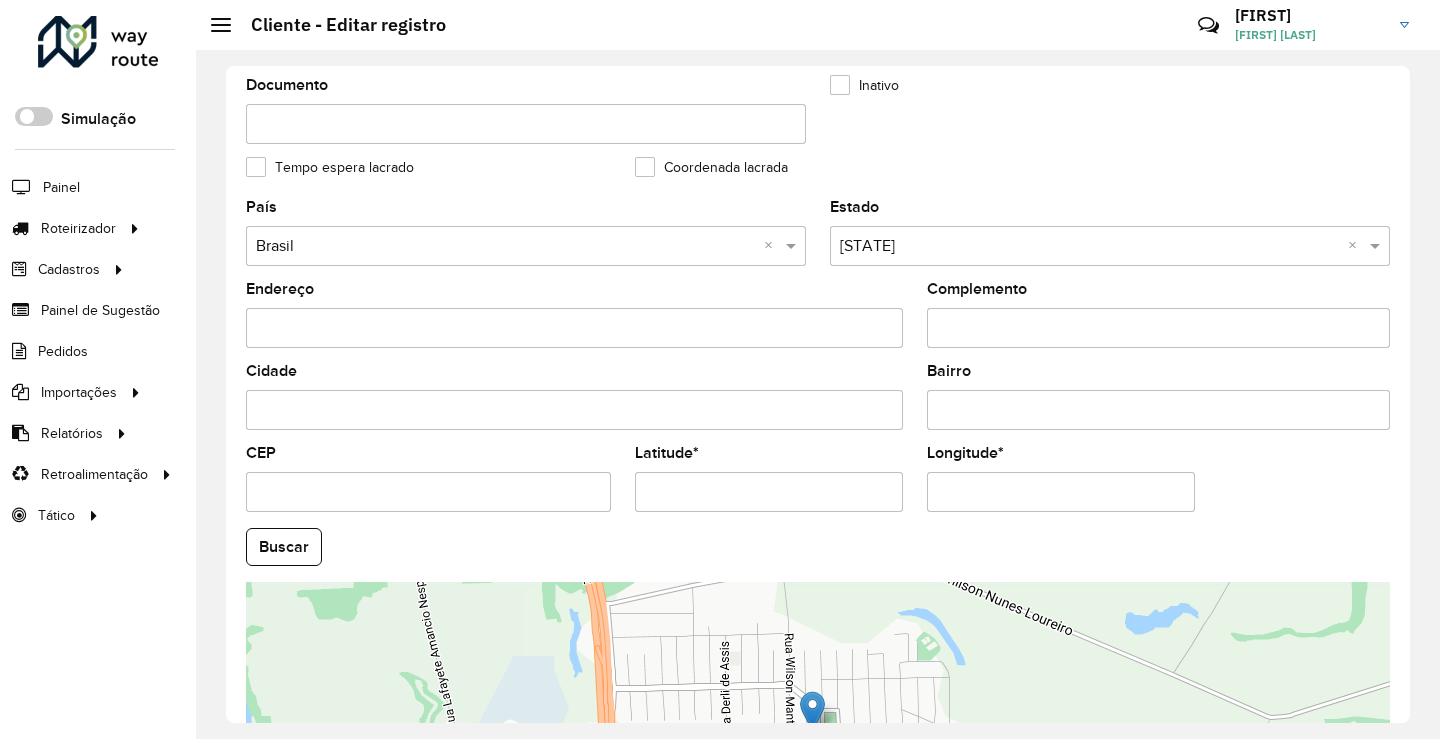 drag, startPoint x: 776, startPoint y: 489, endPoint x: 282, endPoint y: 443, distance: 496.1371 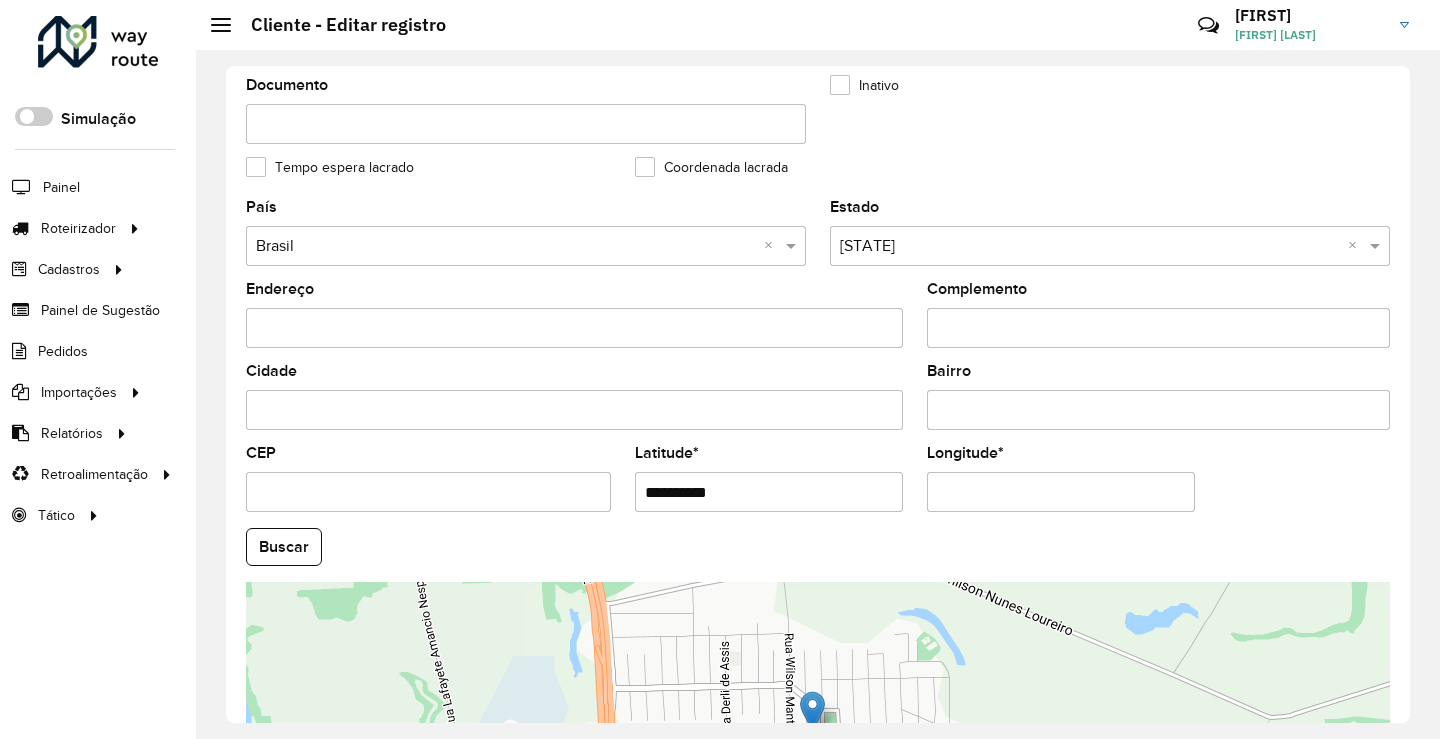 paste on "**********" 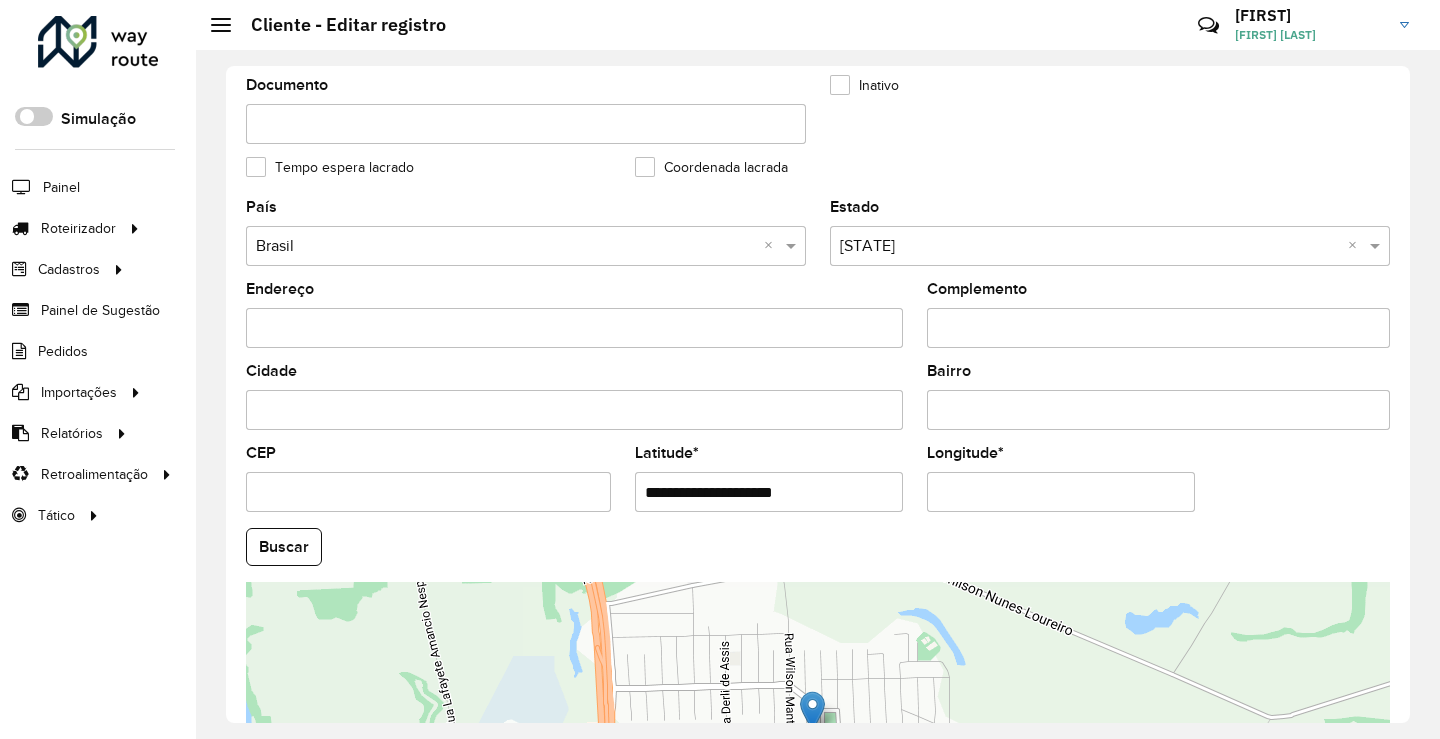 drag, startPoint x: 717, startPoint y: 499, endPoint x: 916, endPoint y: 501, distance: 199.01006 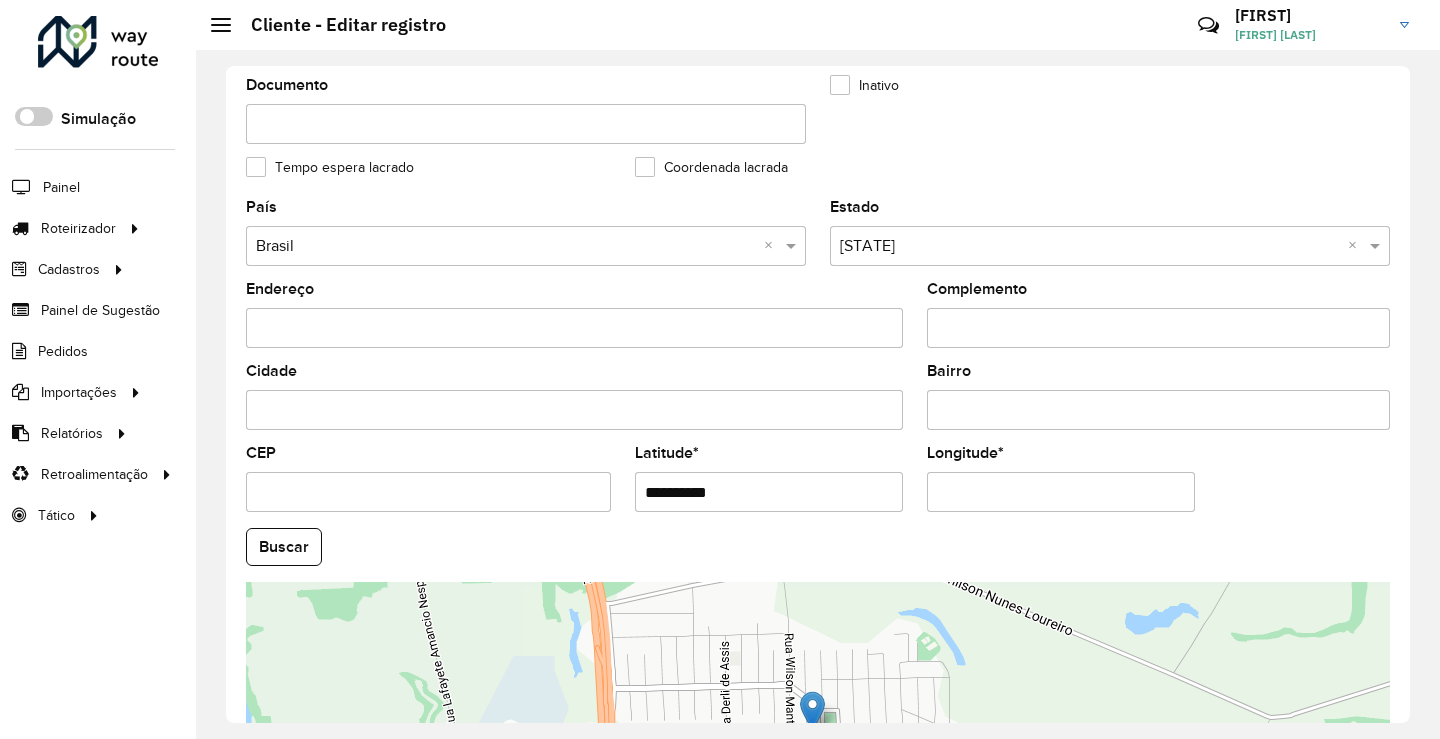 type on "**********" 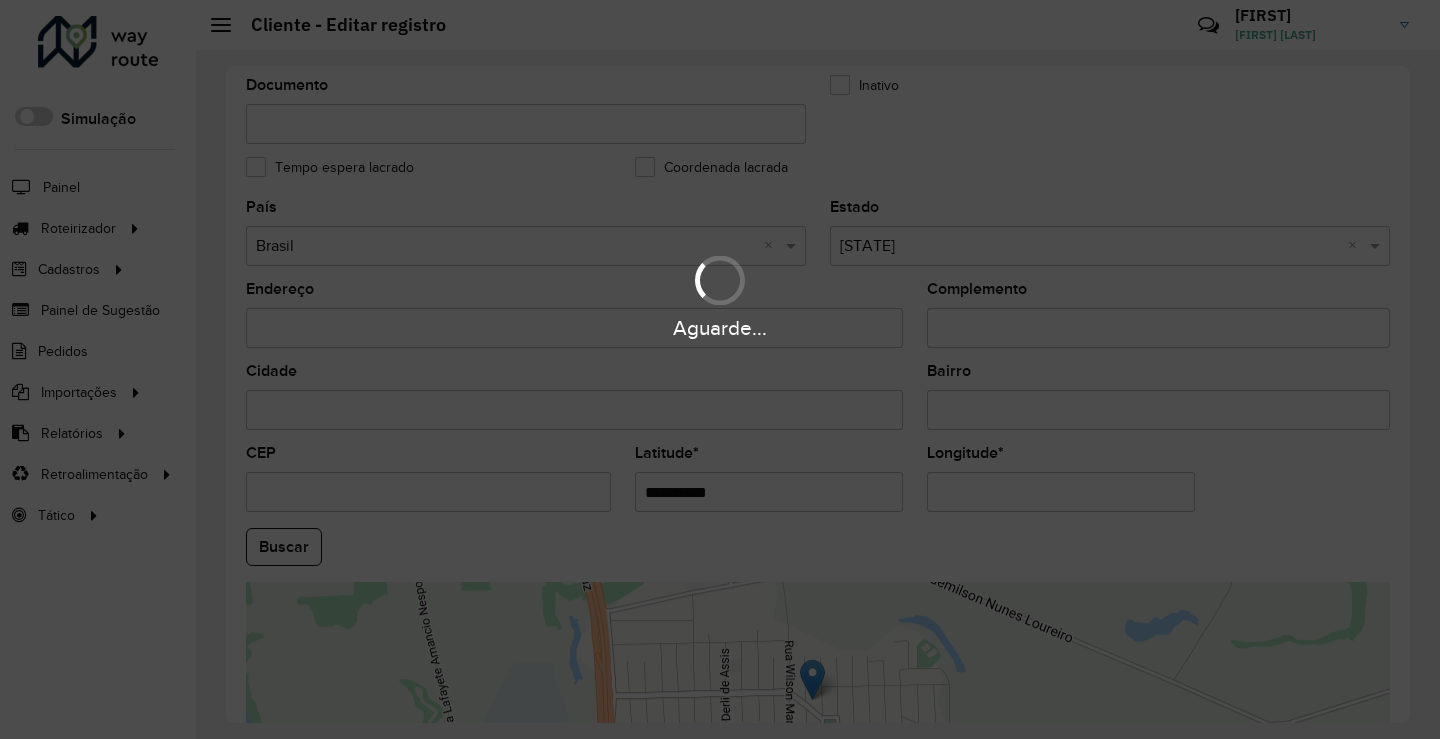 drag, startPoint x: 1057, startPoint y: 501, endPoint x: 669, endPoint y: 496, distance: 388.03223 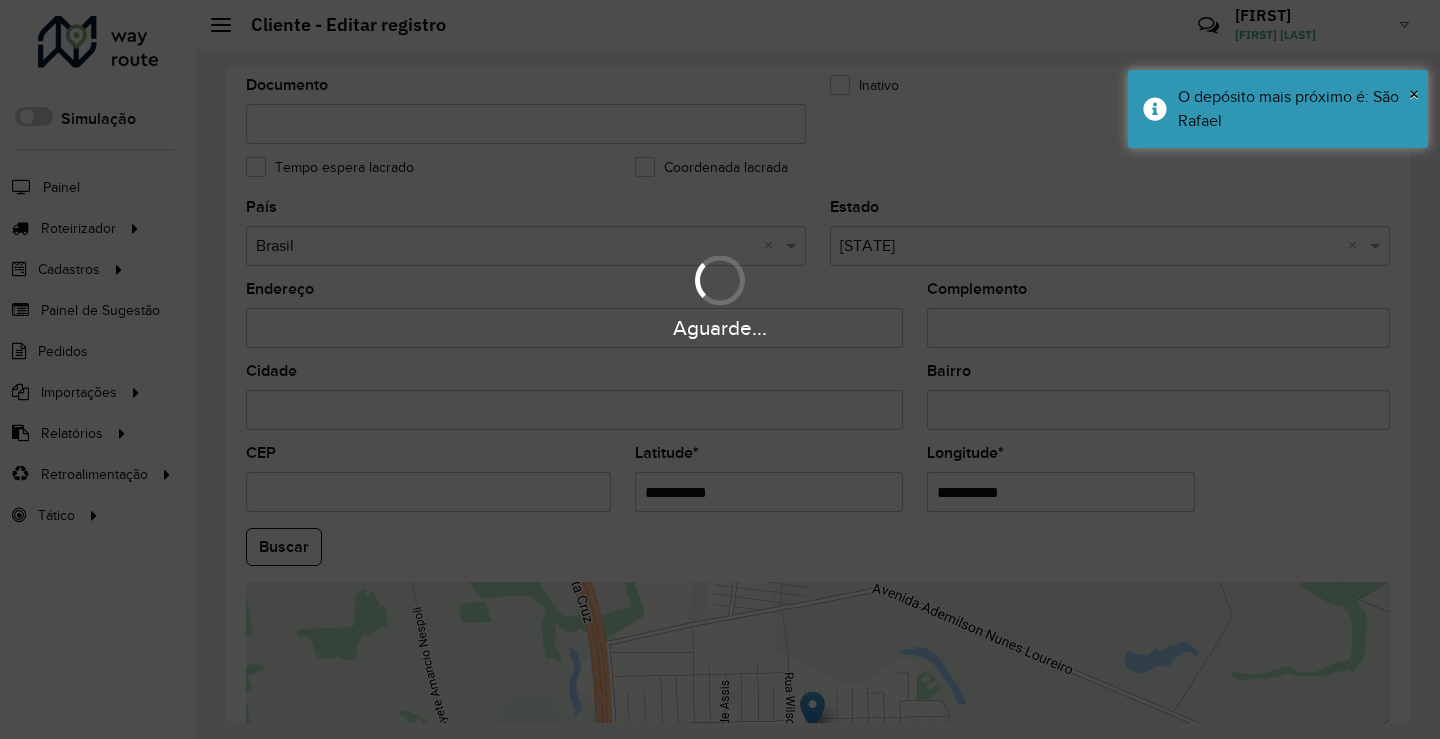 paste on "*" 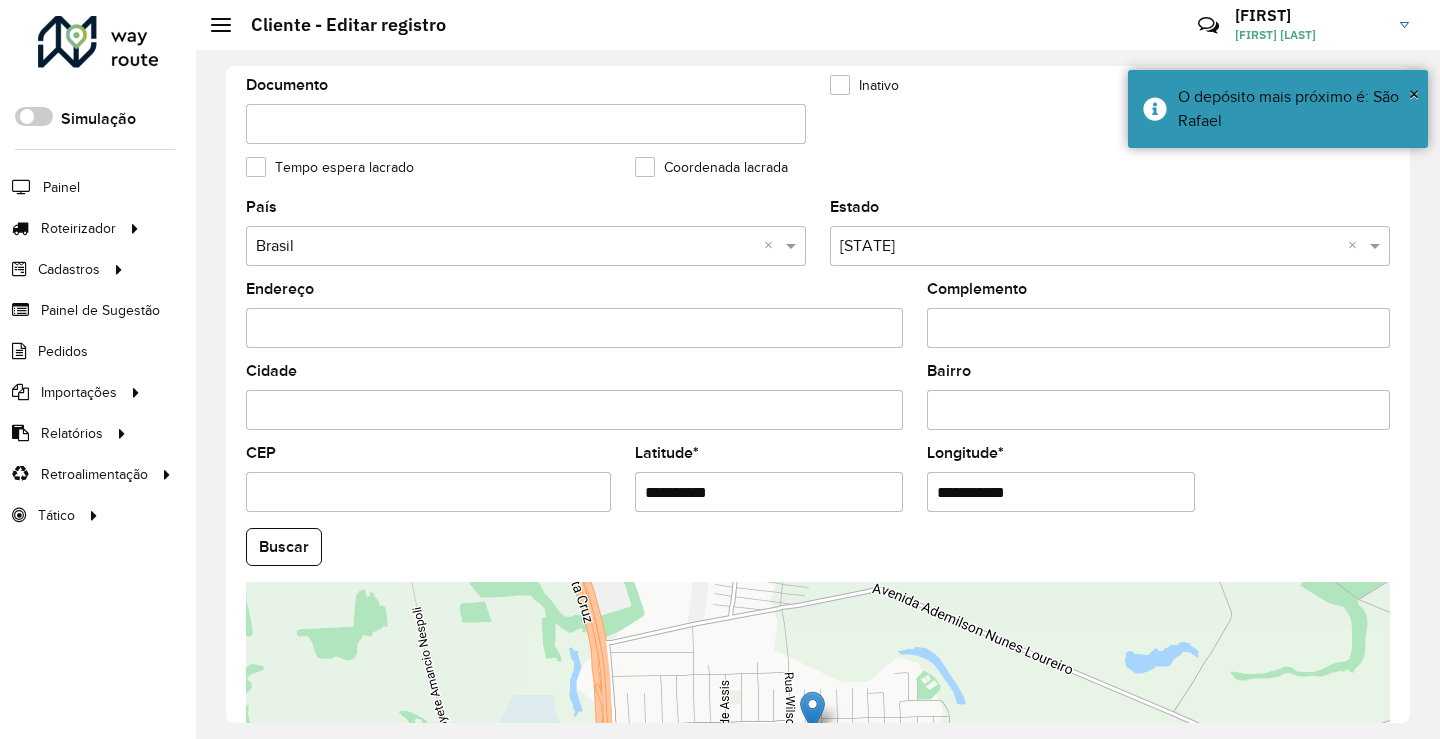 click on "**********" at bounding box center [1061, 492] 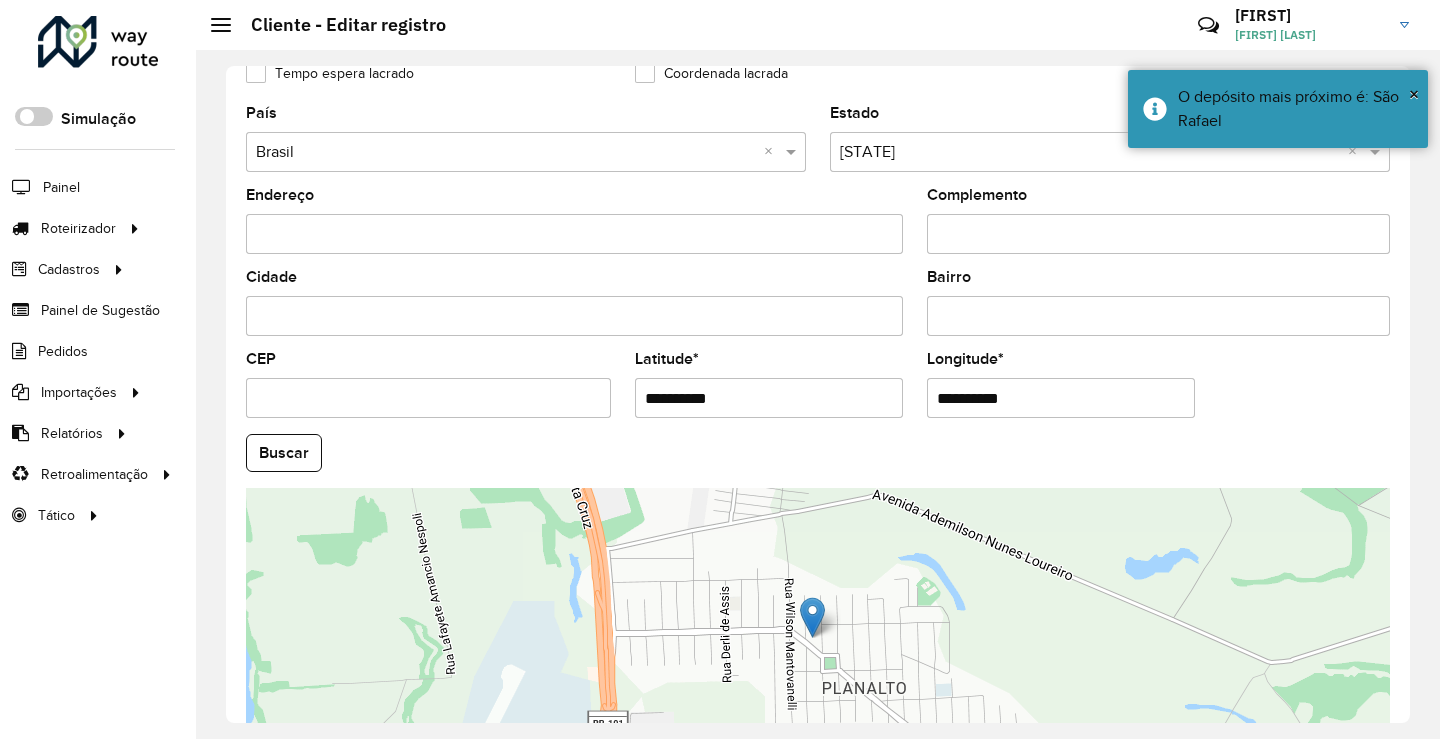 scroll, scrollTop: 749, scrollLeft: 0, axis: vertical 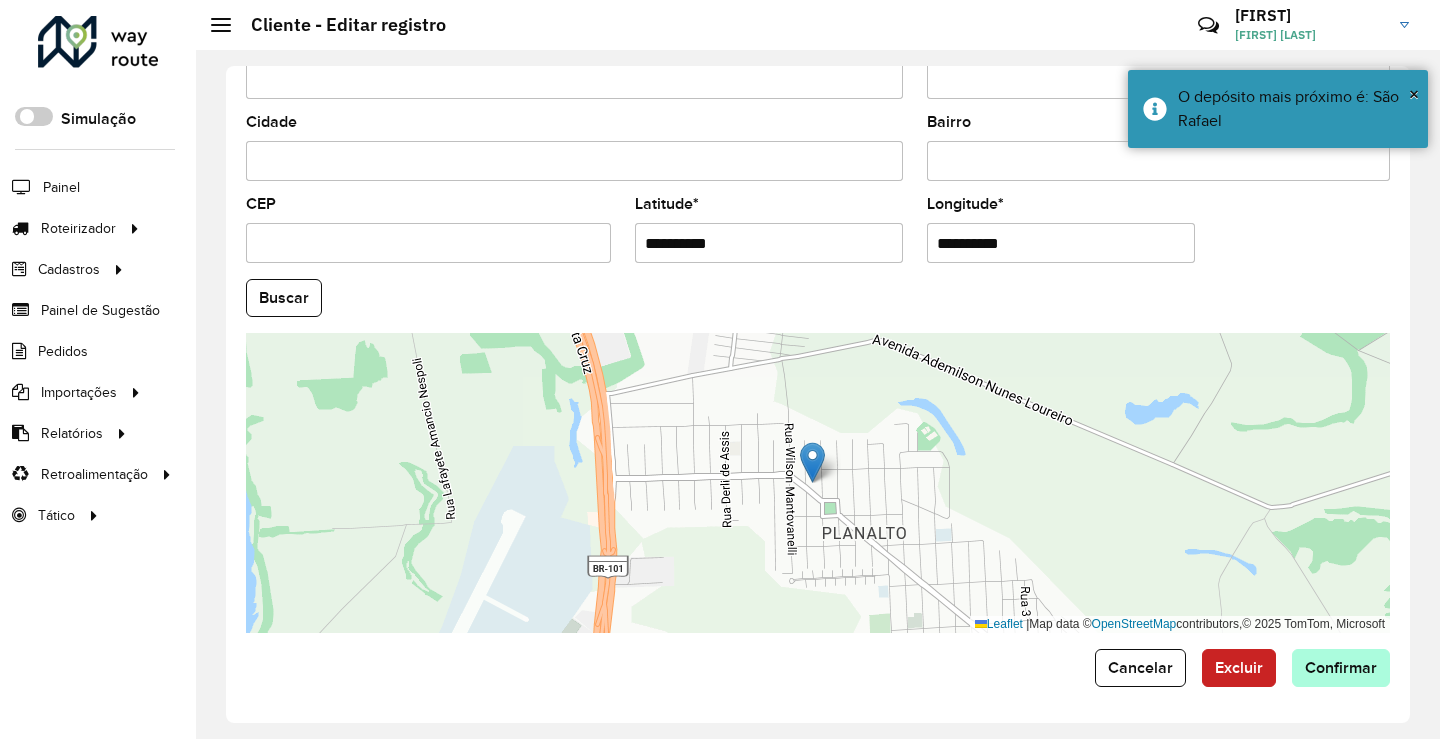 type on "**********" 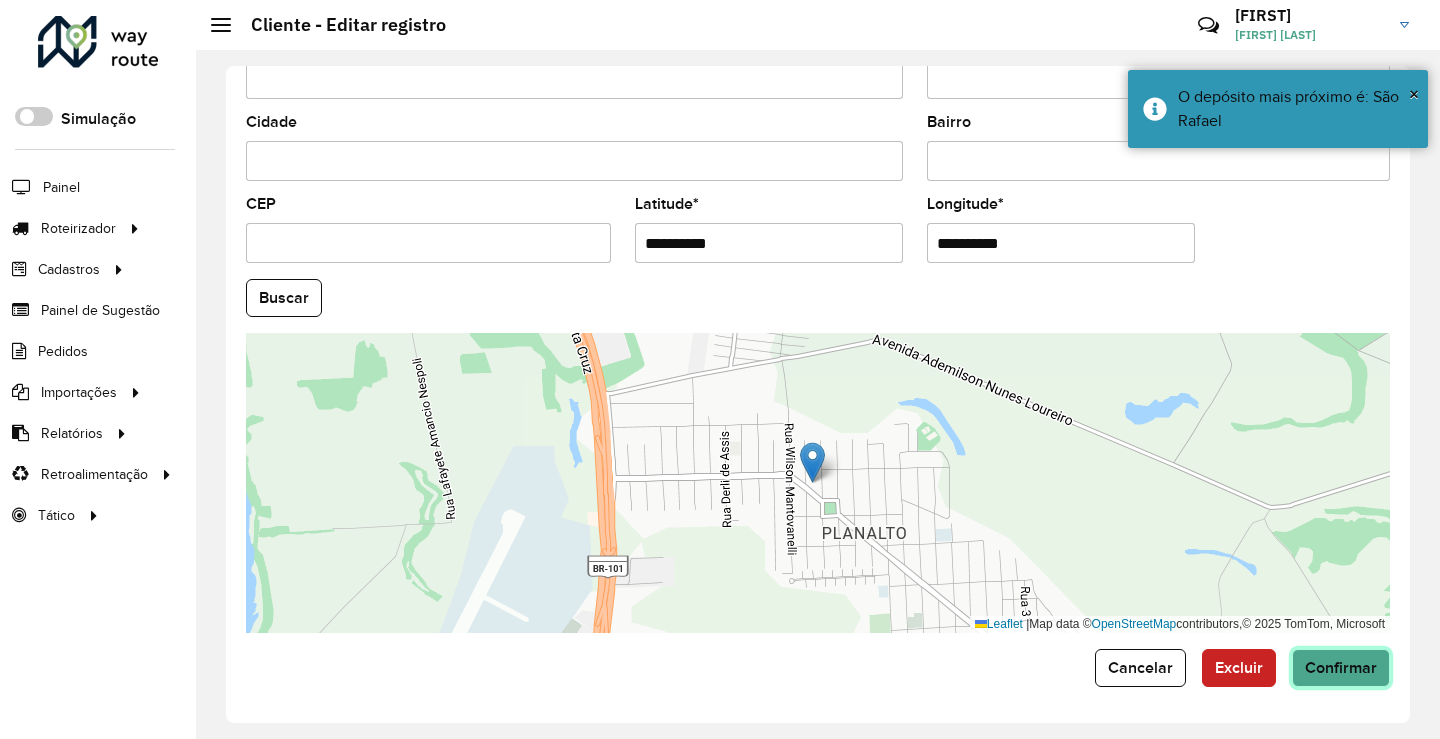 click on "Aguarde...  Pop-up bloqueado!  Seu navegador bloqueou automáticamente a abertura de uma nova janela.   Acesse as configurações e adicione o endereço do sistema a lista de permissão.   Fechar  Roteirizador AmbevTech Simulação Painel Roteirizador Entregas Vendas Cadastros Checkpoint Classificações de venda Cliente Consulta de setores Depósito Disponibilidade de veículos Fator tipo de produto Gabarito planner Grupo Rota Fator Tipo Produto Grupo de rotas exclusiva Grupo de setores Layout integração Modelo Parada Pedágio Perfil de Vendedor Ponto de apoio FAD Produto Restrição de Atendimento Planner Rodízio de placa Rota exclusiva FAD Rótulo Setor Setor Planner Tipo de cliente Tipo de veículo Tipo de veículo RN Transportadora Vendedor Veículo Painel de Sugestão Pedidos Importações Classificação e volume de venda Clientes Fator tipo produto Gabarito planner Grade de atendimento Janela de atendimento Localização Pedidos Restrição de Atendimento Planner Tempo de espera Vendedor Veículos" at bounding box center (720, 369) 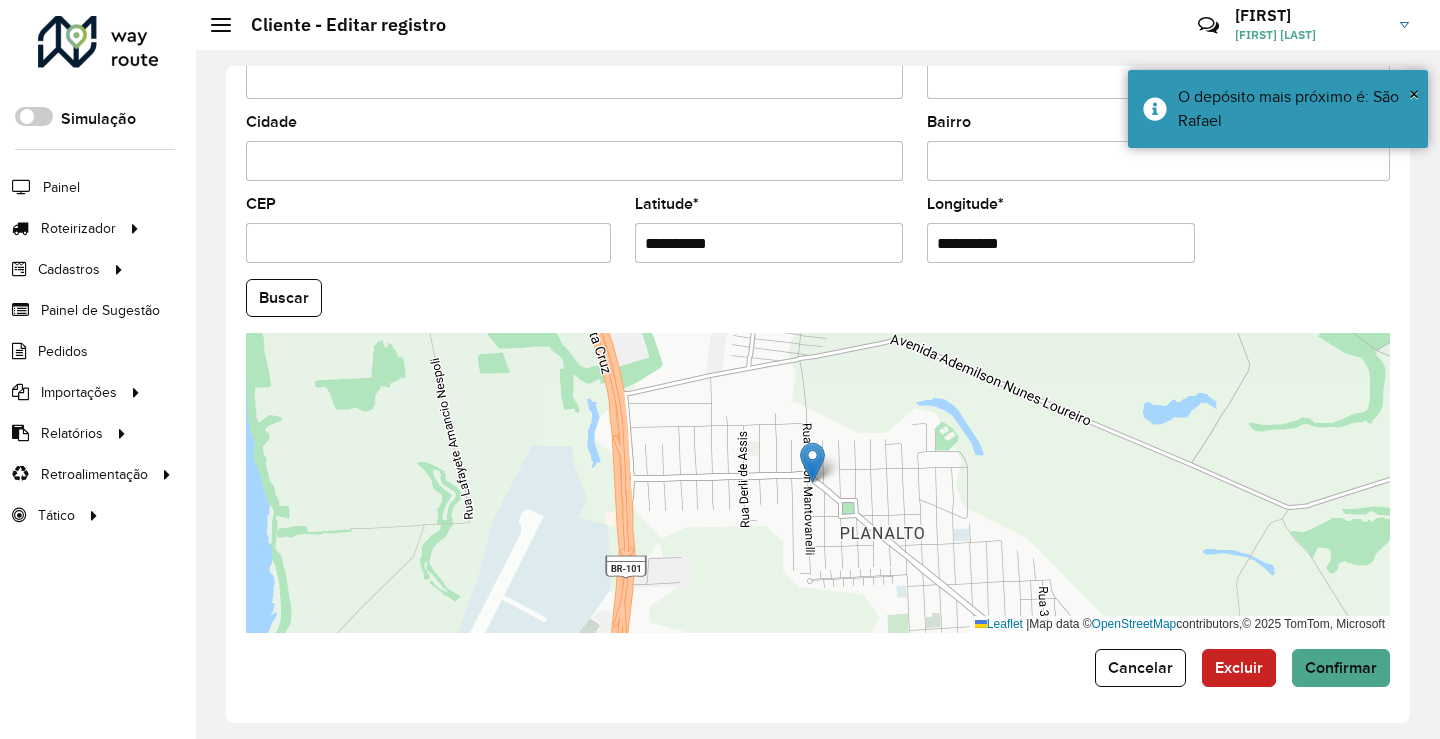 click on "Aguarde...  Pop-up bloqueado!  Seu navegador bloqueou automáticamente a abertura de uma nova janela.   Acesse as configurações e adicione o endereço do sistema a lista de permissão.   Fechar  Roteirizador AmbevTech Simulação Painel Roteirizador Entregas Vendas Cadastros Checkpoint Classificações de venda Cliente Consulta de setores Depósito Disponibilidade de veículos Fator tipo de produto Gabarito planner Grupo Rota Fator Tipo Produto Grupo de rotas exclusiva Grupo de setores Layout integração Modelo Parada Pedágio Perfil de Vendedor Ponto de apoio FAD Produto Restrição de Atendimento Planner Rodízio de placa Rota exclusiva FAD Rótulo Setor Setor Planner Tipo de cliente Tipo de veículo Tipo de veículo RN Transportadora Vendedor Veículo Painel de Sugestão Pedidos Importações Classificação e volume de venda Clientes Fator tipo produto Gabarito planner Grade de atendimento Janela de atendimento Localização Pedidos Restrição de Atendimento Planner Tempo de espera Vendedor Veículos" at bounding box center (720, 369) 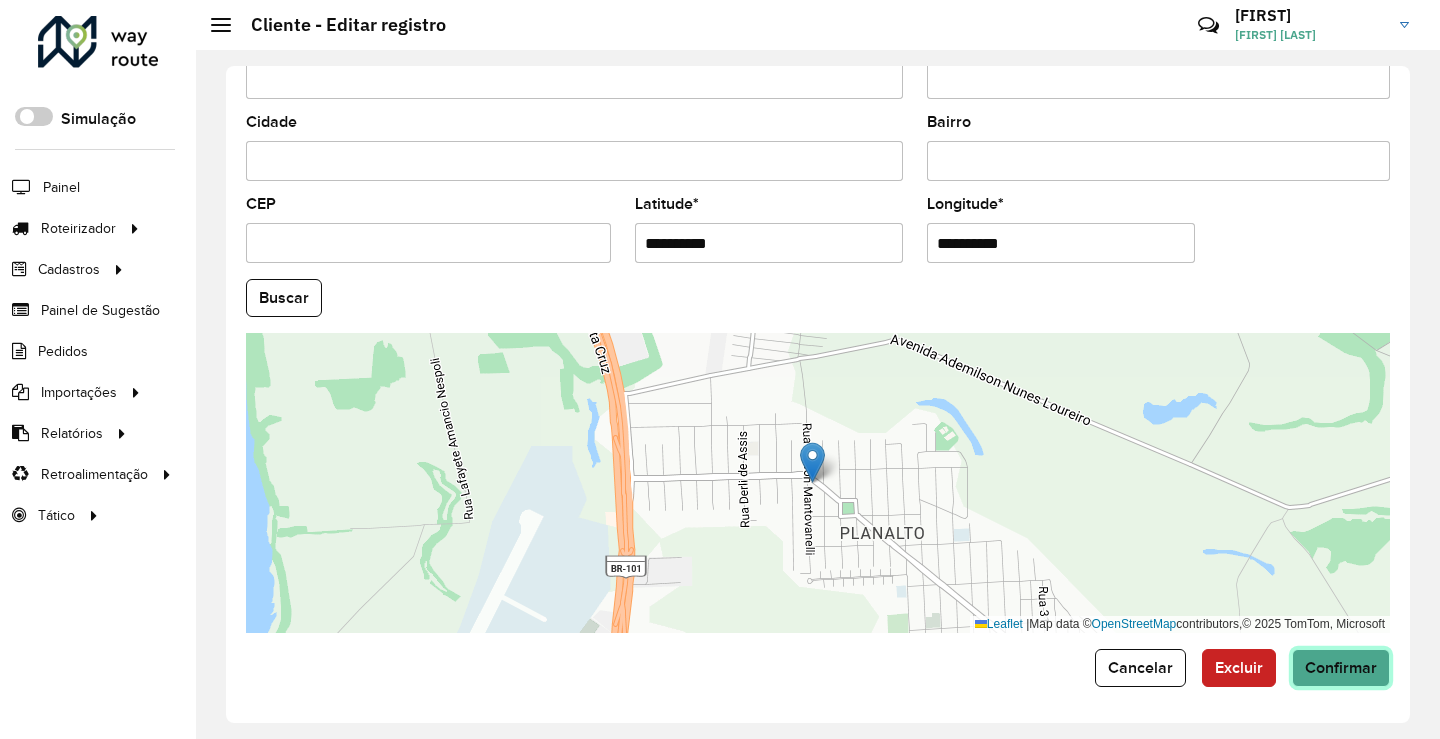 click on "Confirmar" 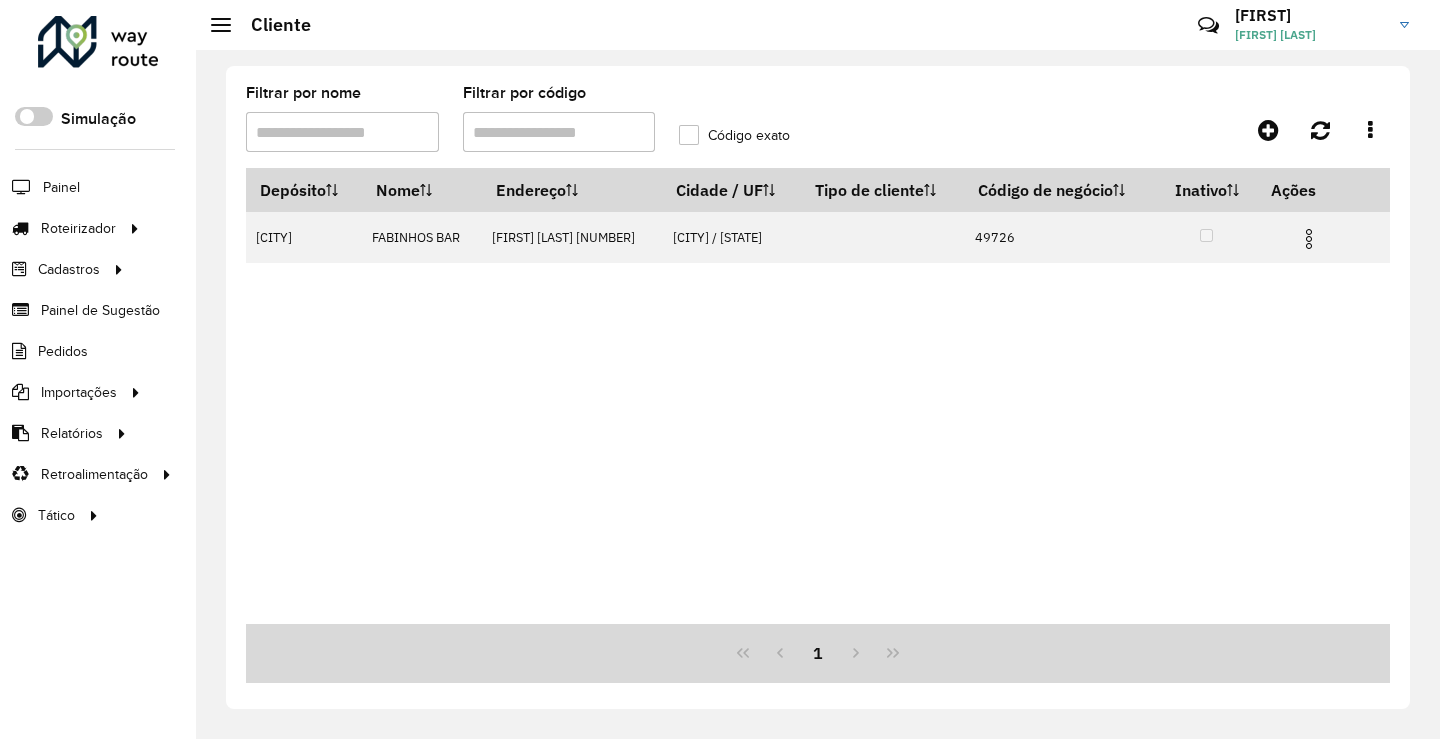 drag, startPoint x: 600, startPoint y: 144, endPoint x: 233, endPoint y: 149, distance: 367.03406 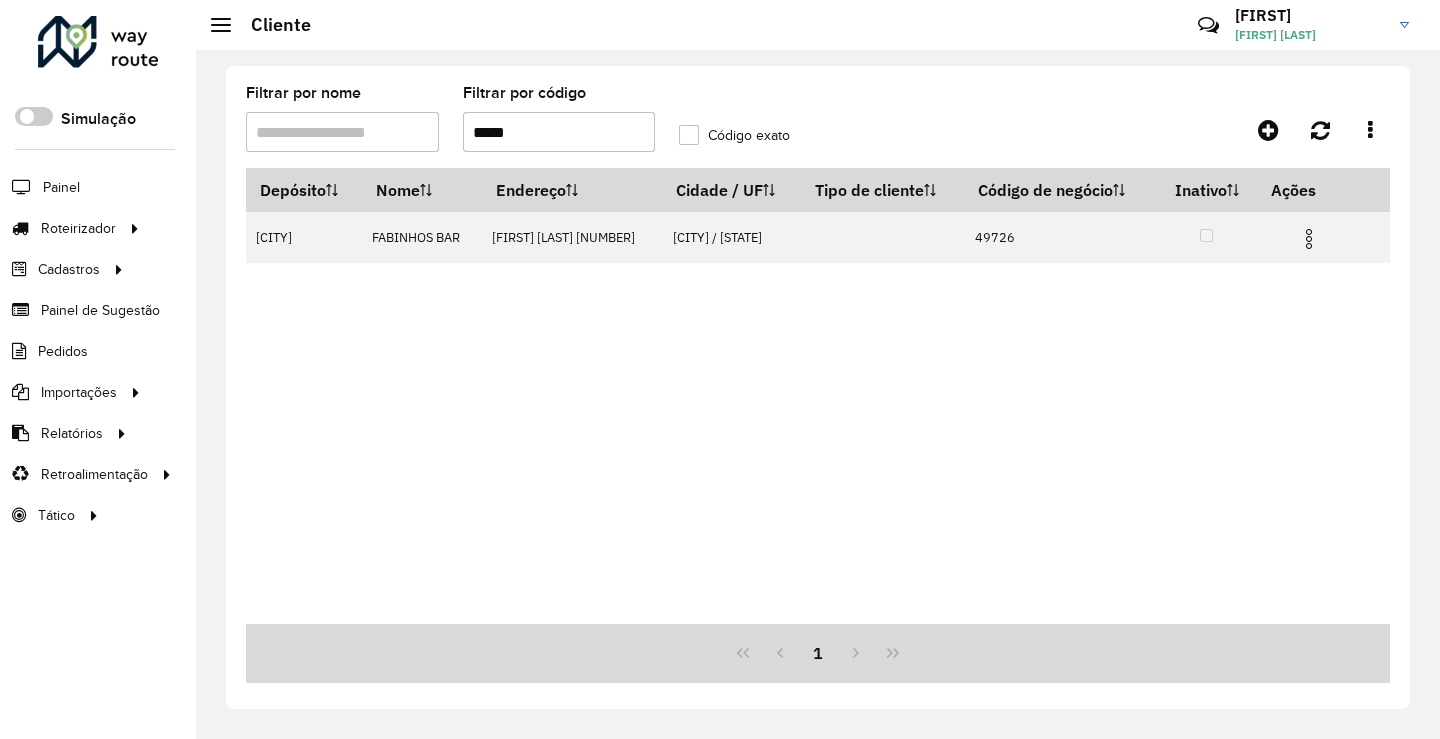 paste on "**********" 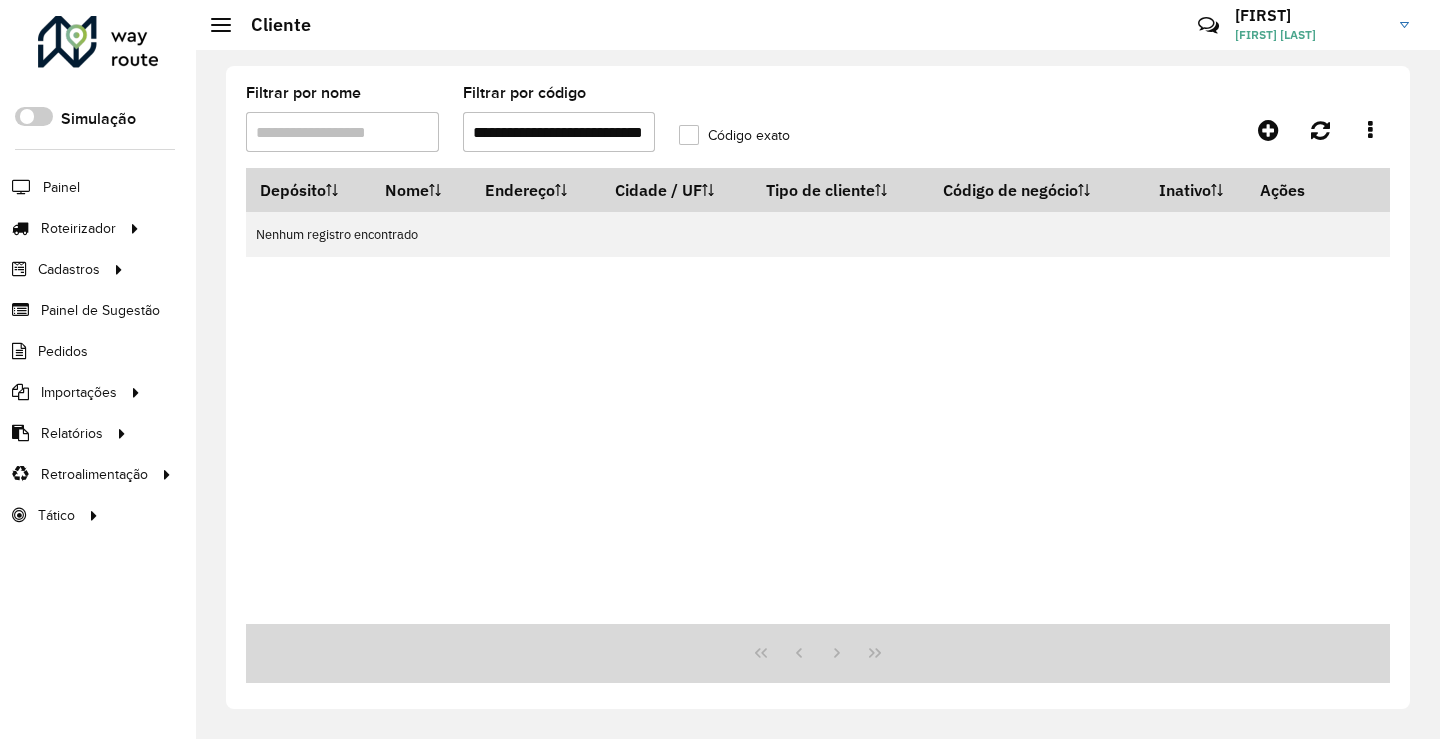 scroll, scrollTop: 0, scrollLeft: 44, axis: horizontal 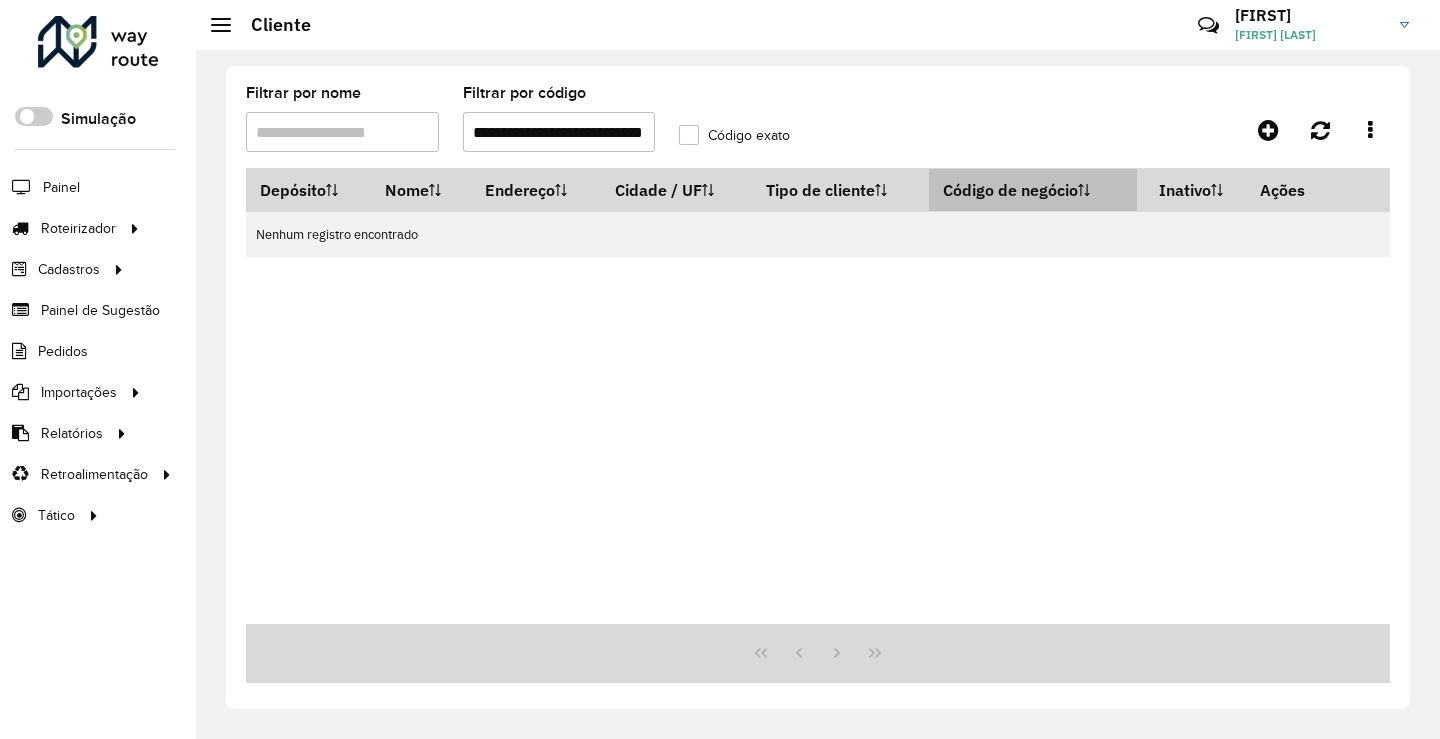 drag, startPoint x: 477, startPoint y: 131, endPoint x: 1011, endPoint y: 186, distance: 536.82495 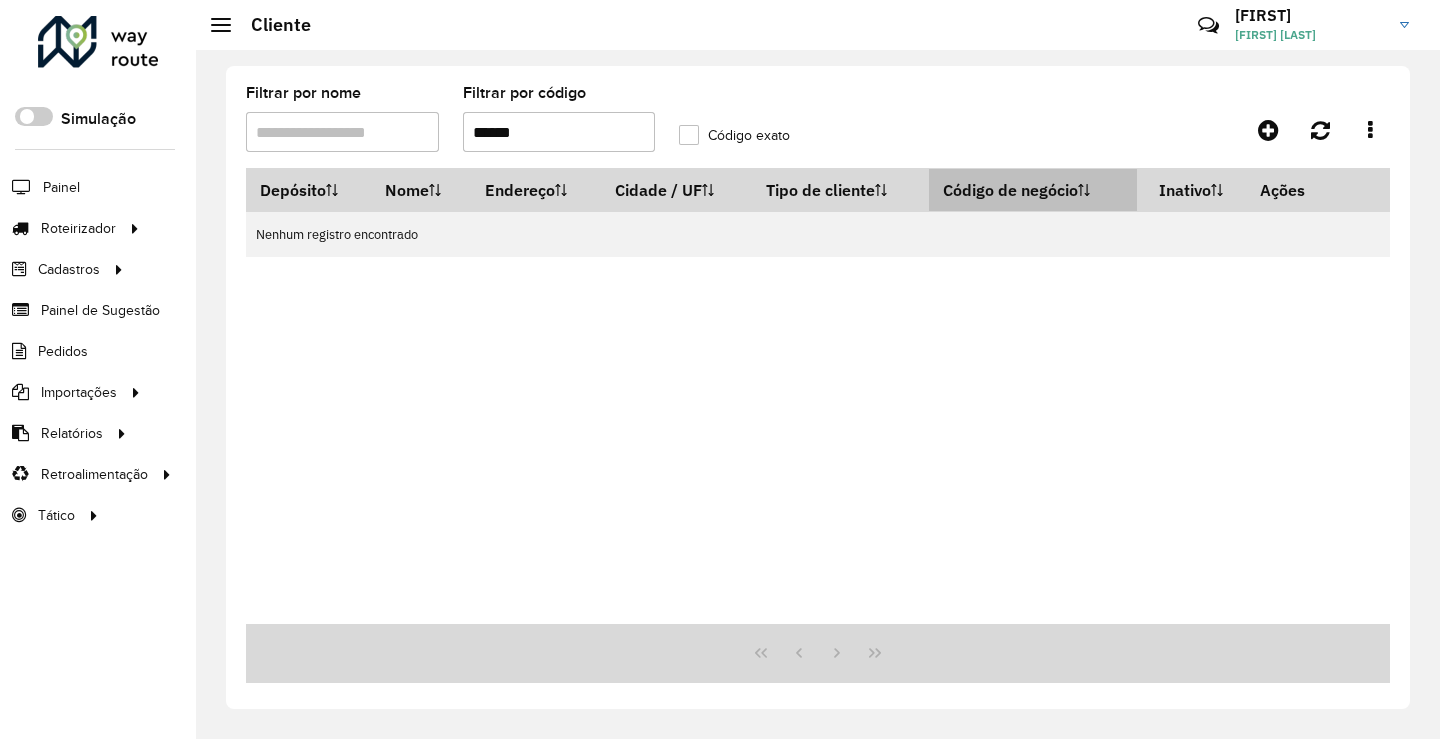 scroll, scrollTop: 0, scrollLeft: 0, axis: both 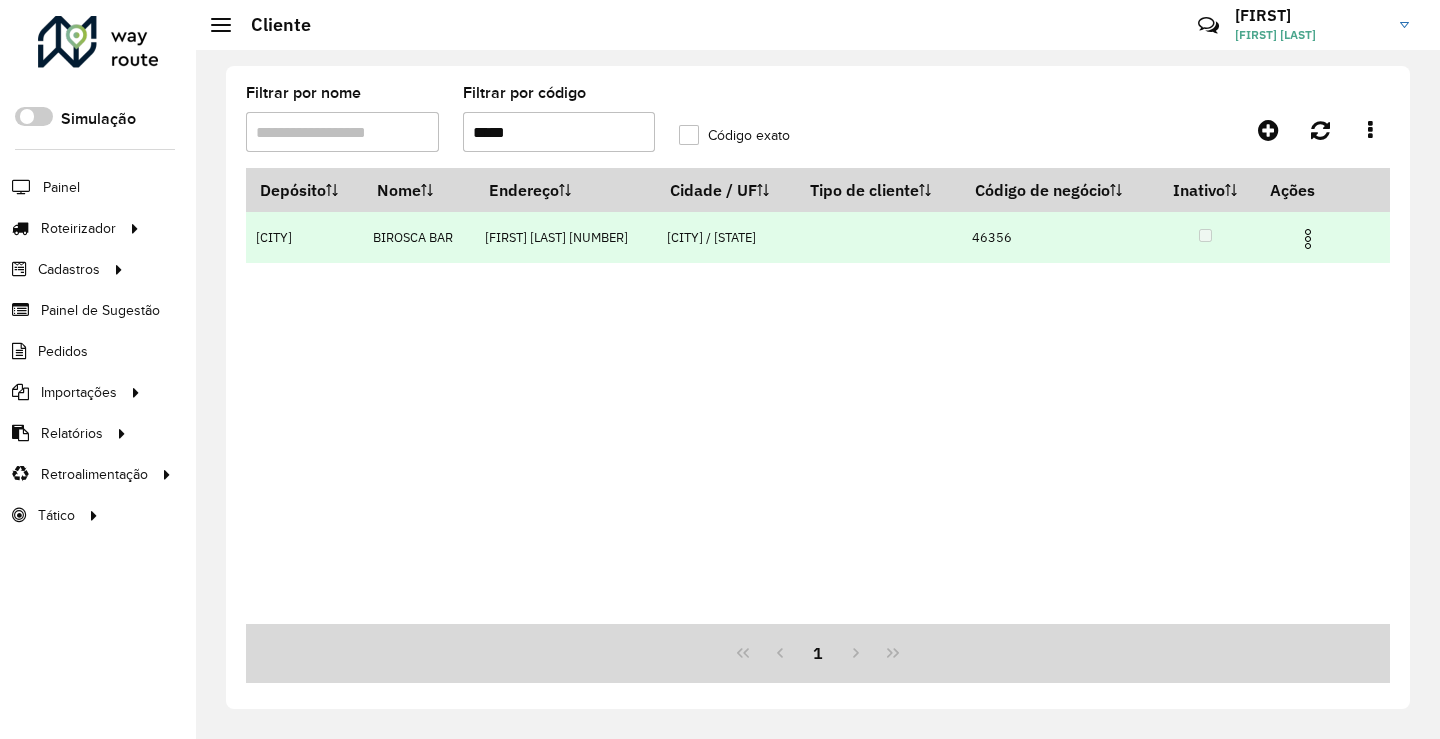 type on "*****" 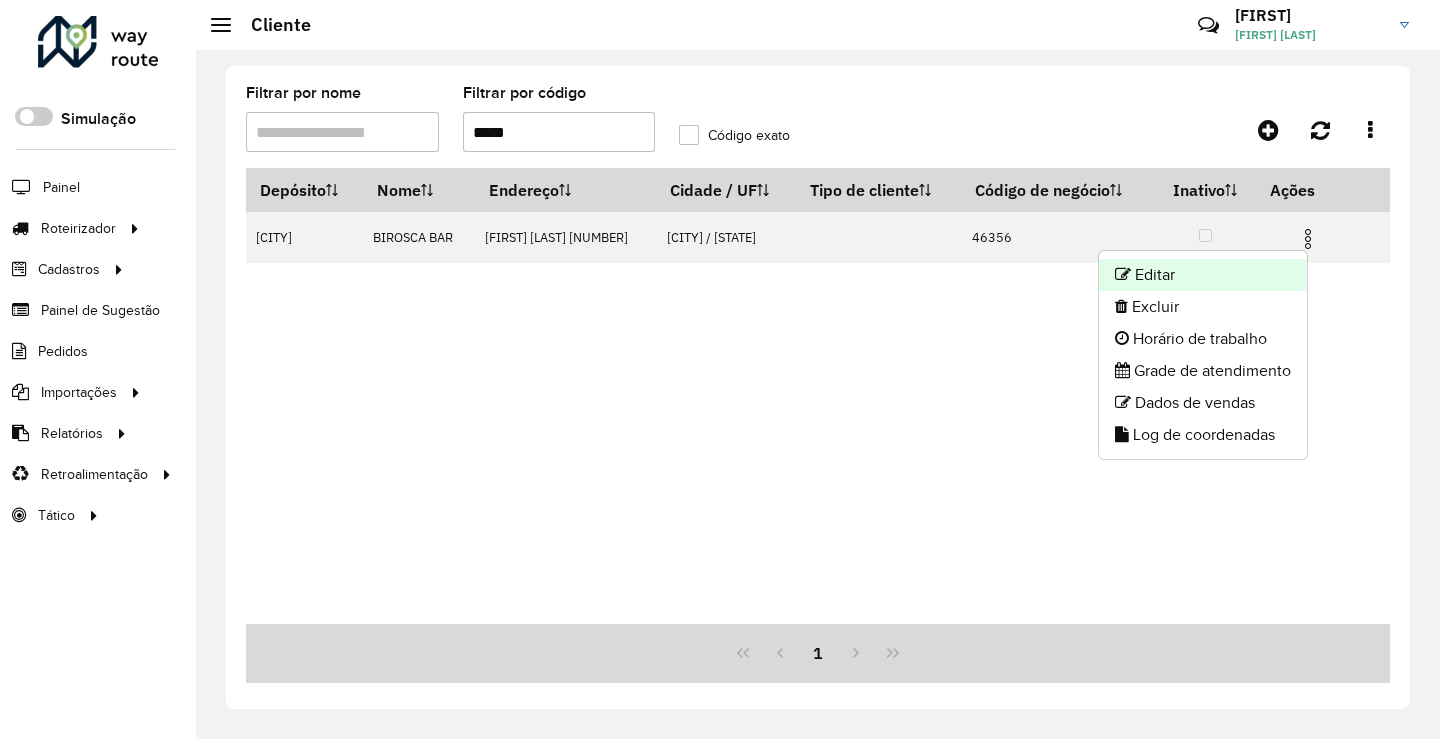 click on "Editar" 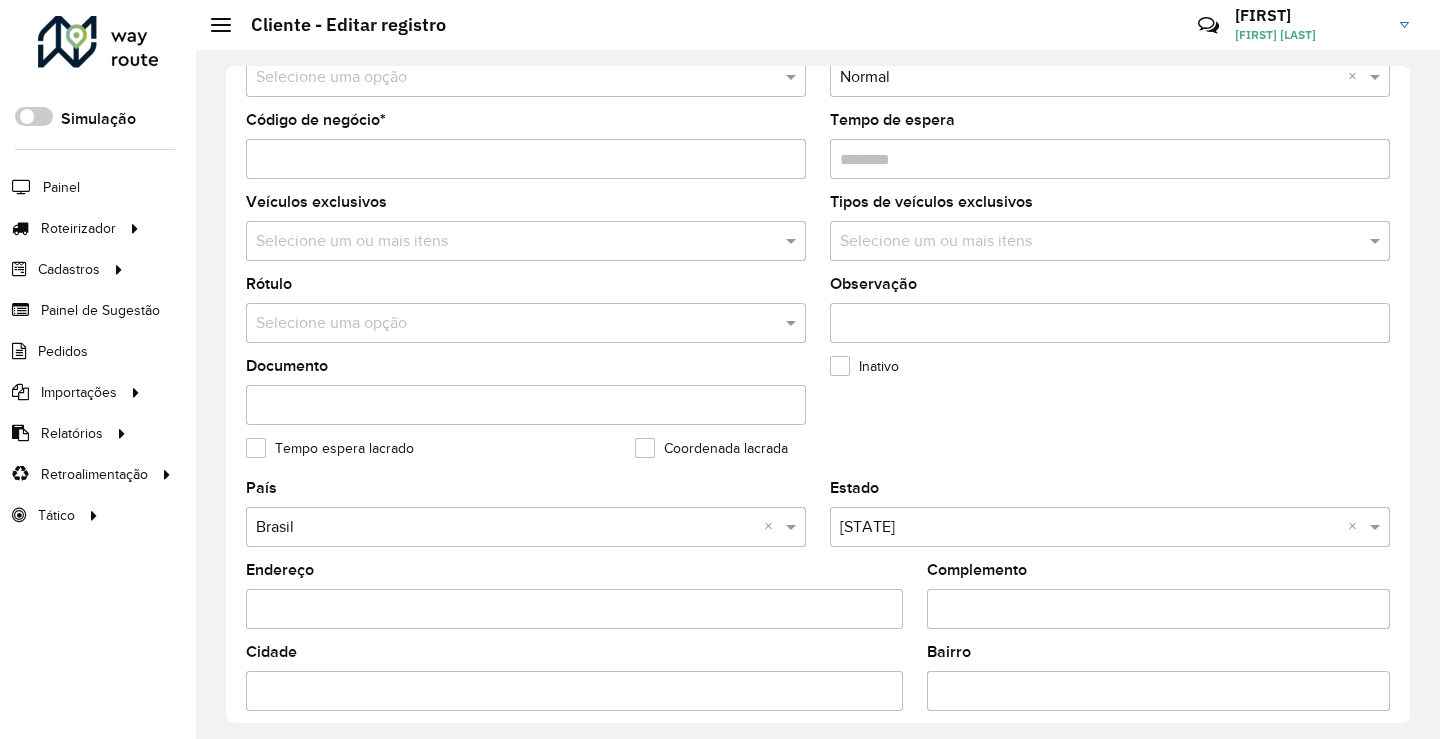 scroll, scrollTop: 500, scrollLeft: 0, axis: vertical 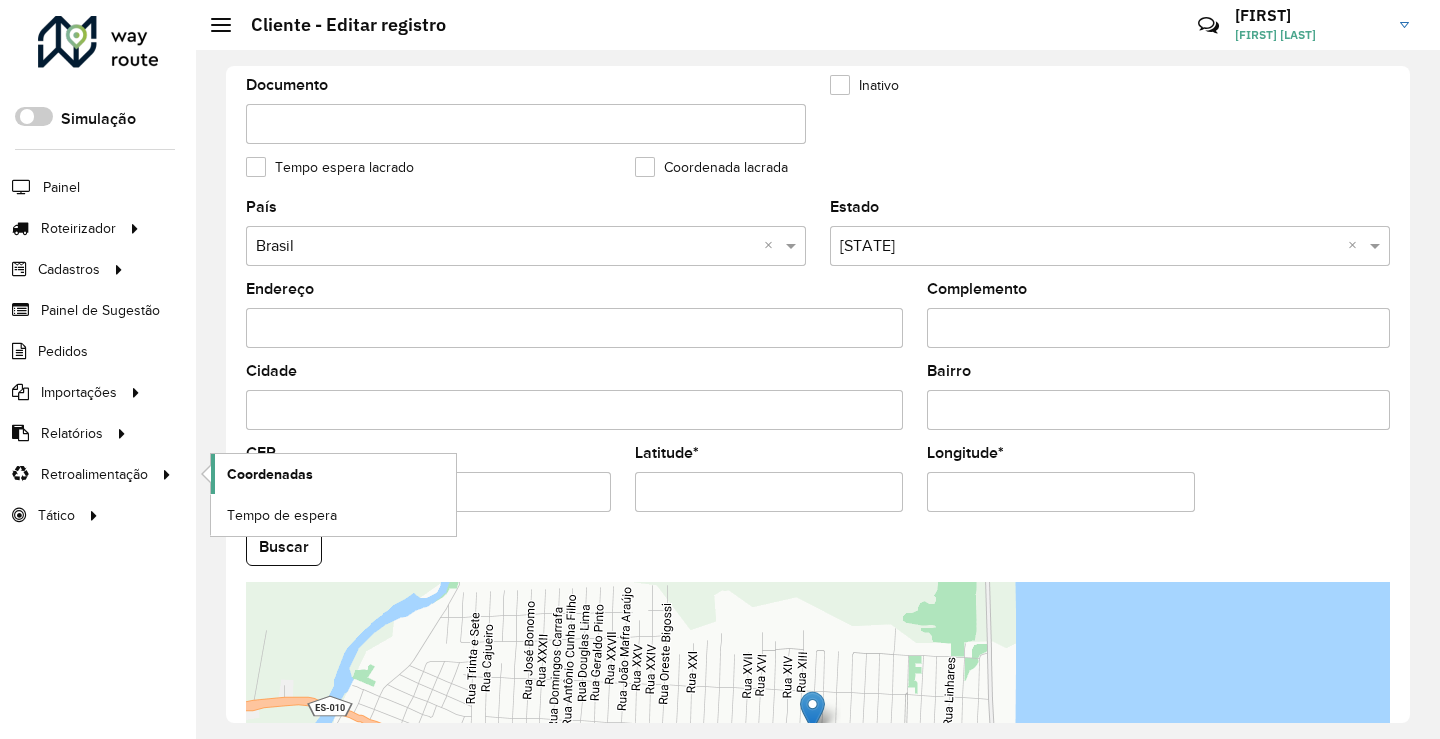 drag, startPoint x: 801, startPoint y: 488, endPoint x: 269, endPoint y: 462, distance: 532.63495 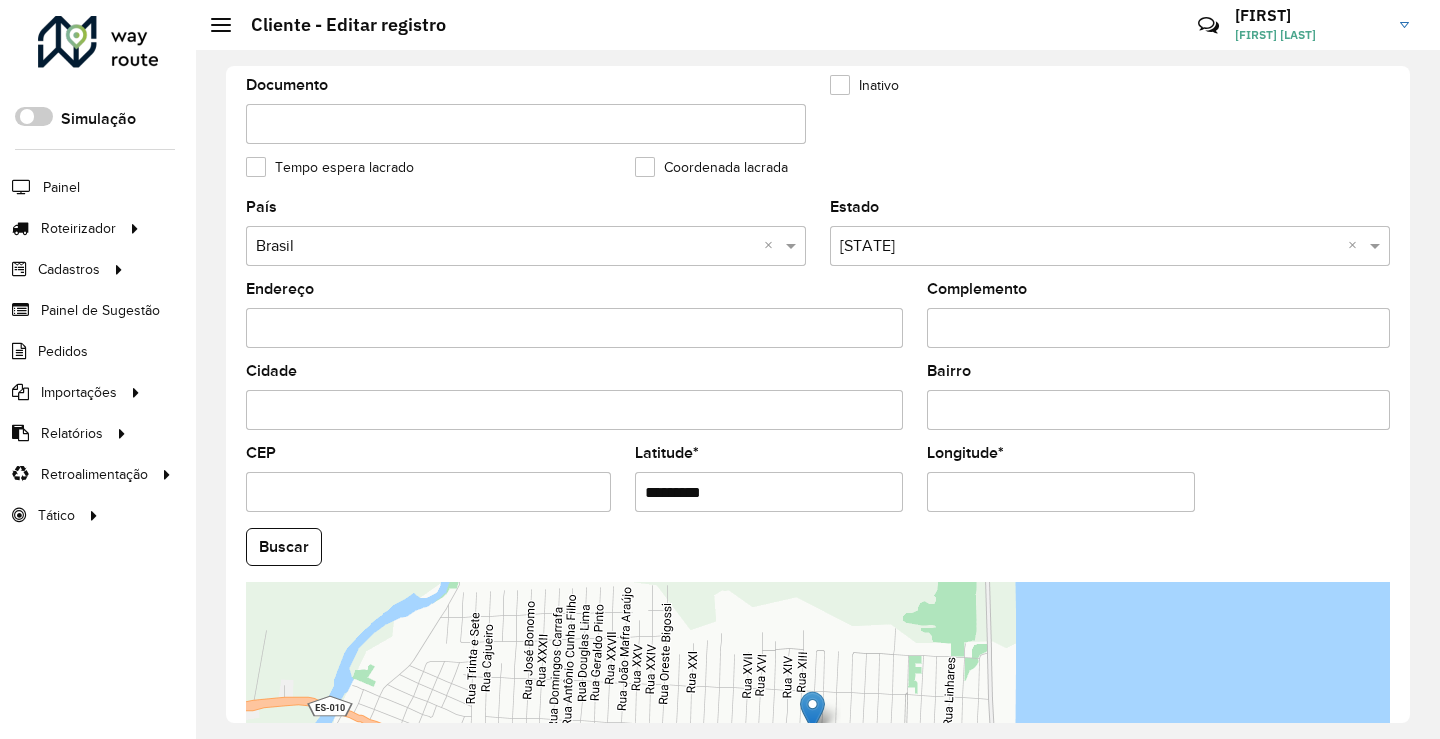 paste on "**********" 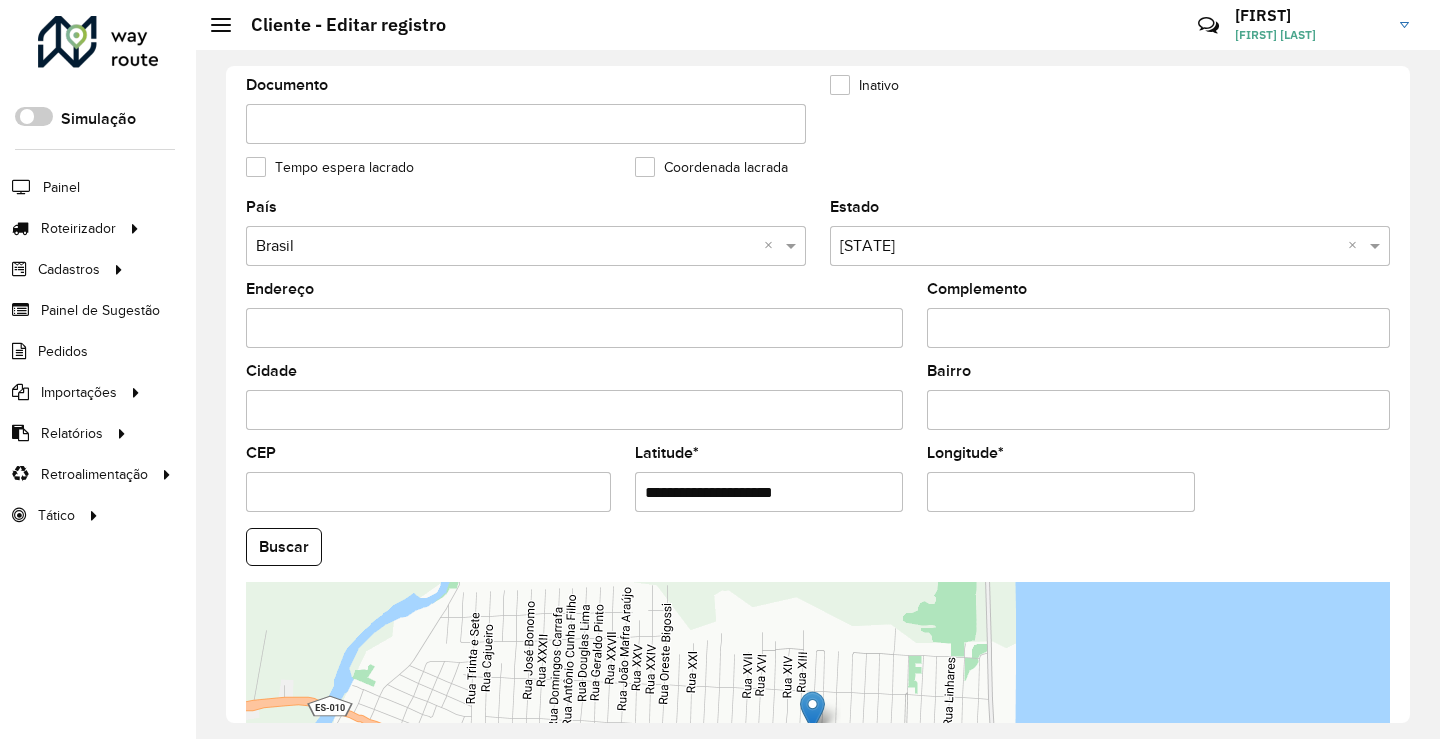 drag, startPoint x: 722, startPoint y: 497, endPoint x: 894, endPoint y: 494, distance: 172.02615 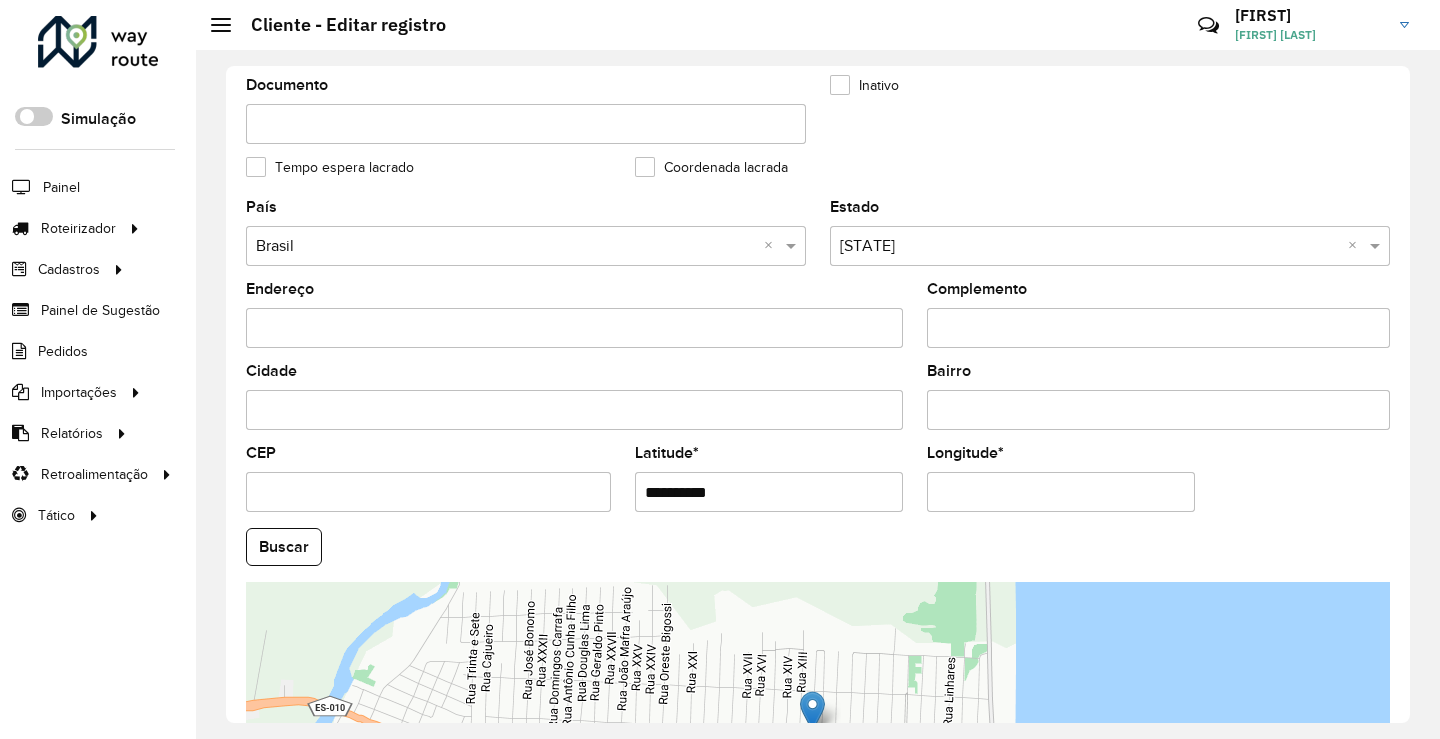 type on "**********" 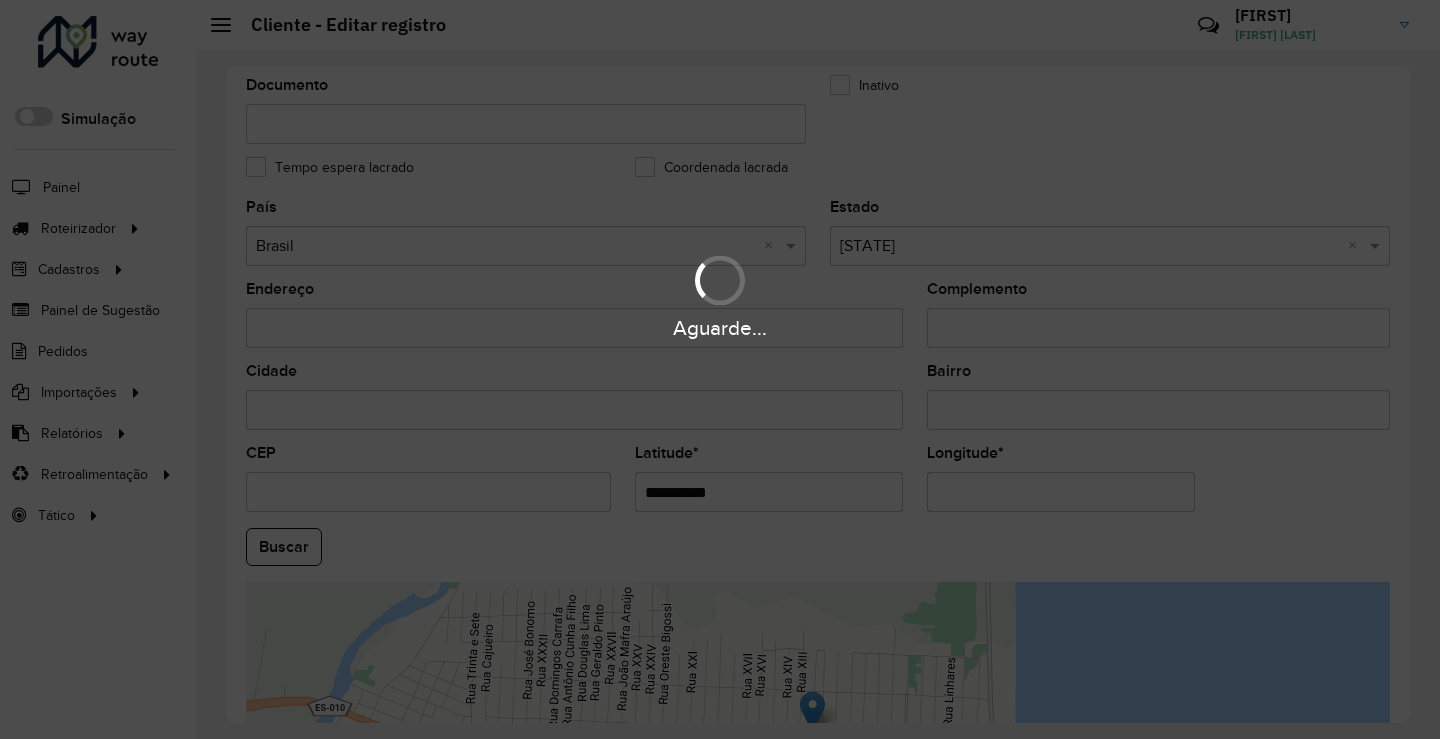drag, startPoint x: 996, startPoint y: 499, endPoint x: 641, endPoint y: 500, distance: 355.0014 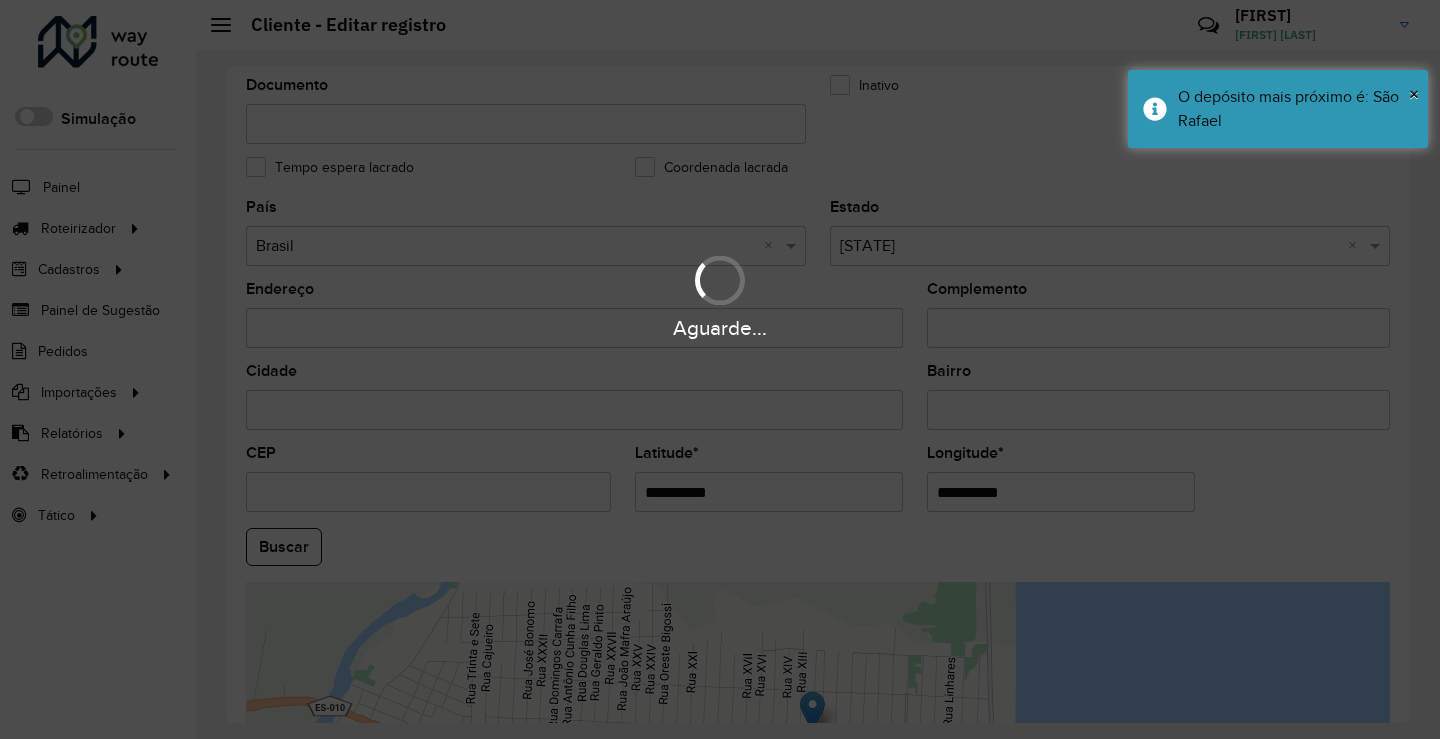 paste on "*" 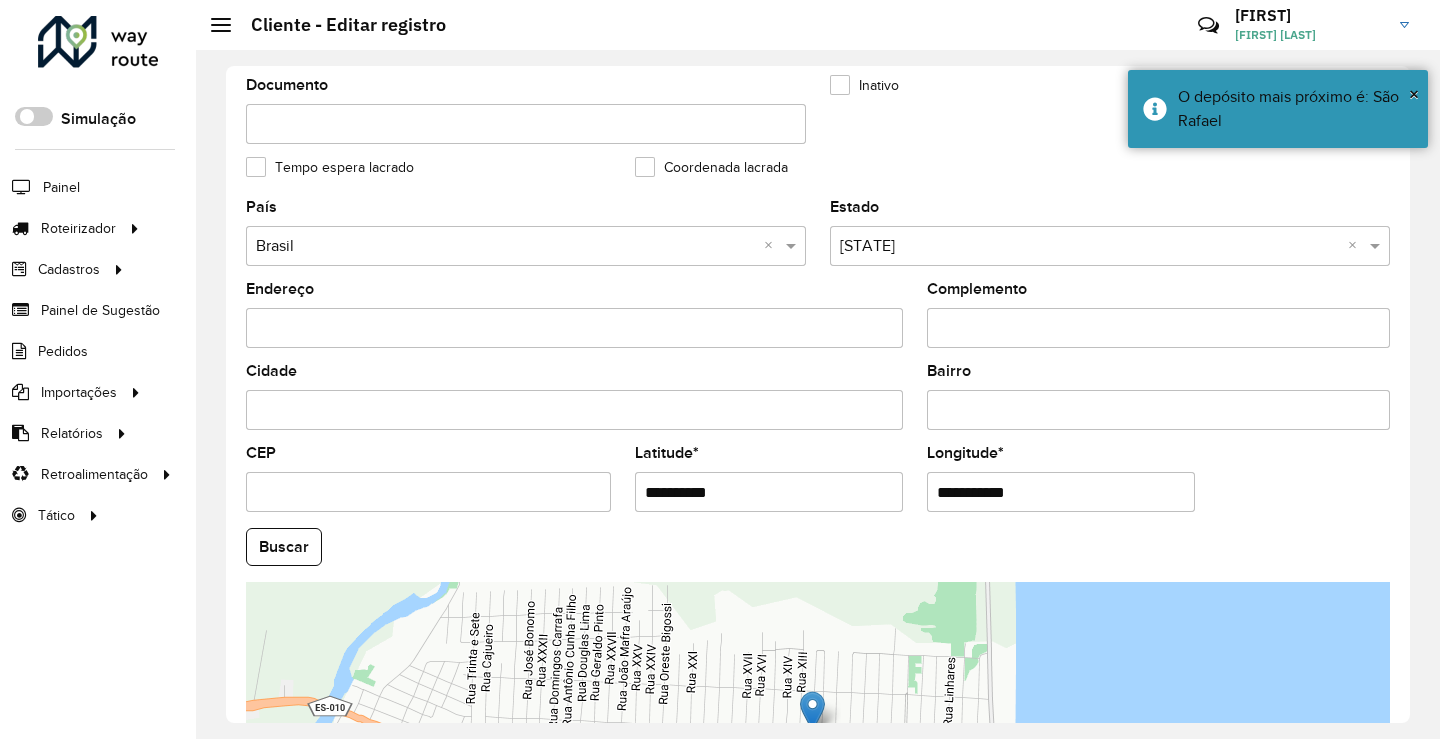 click on "**********" at bounding box center (1061, 492) 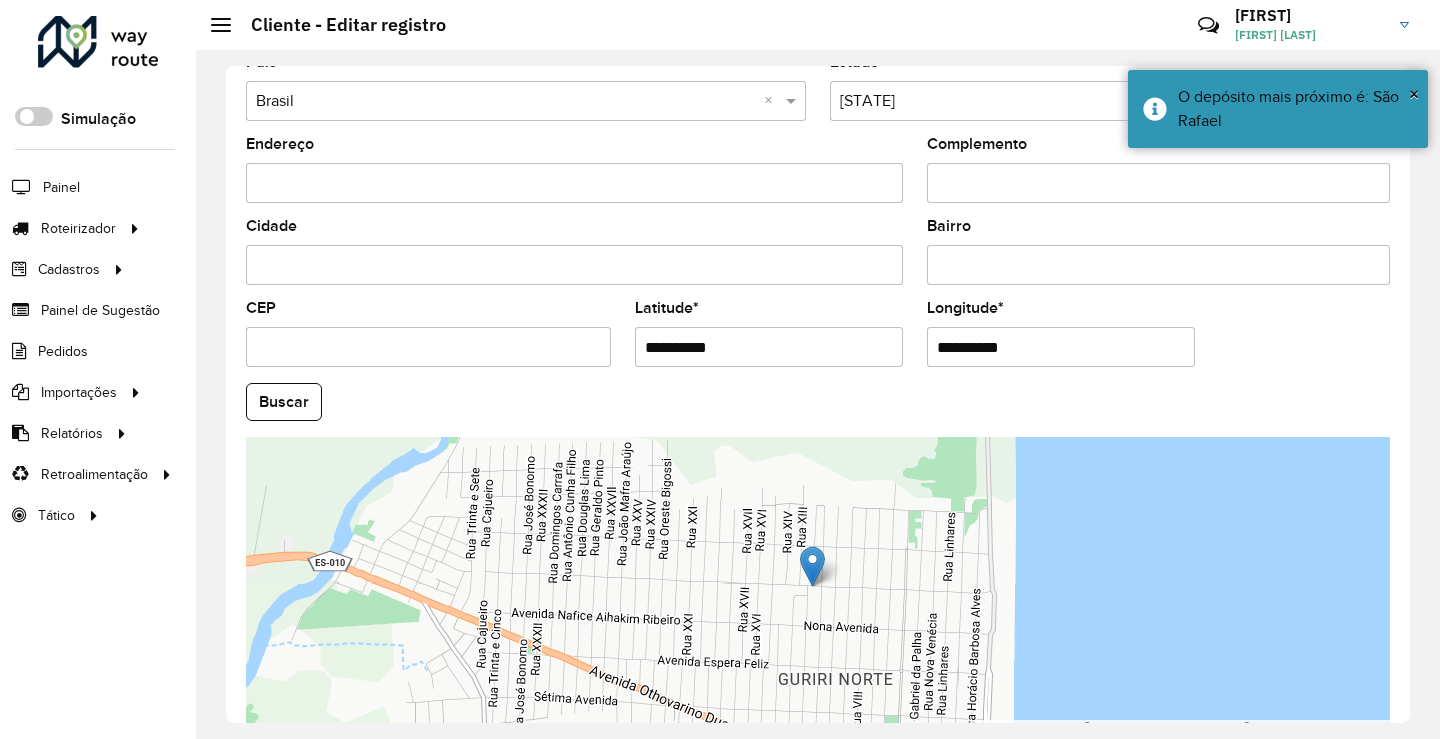 scroll, scrollTop: 749, scrollLeft: 0, axis: vertical 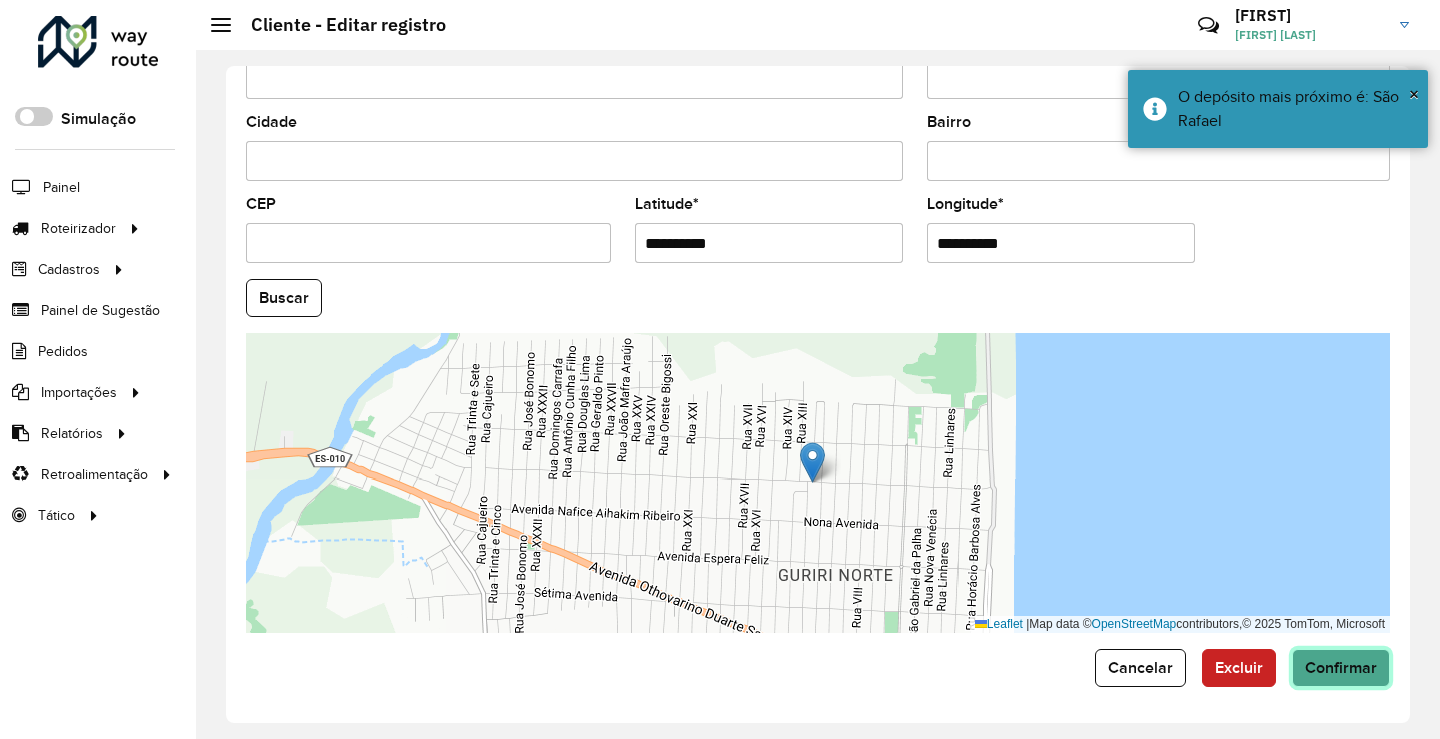 click on "Confirmar" 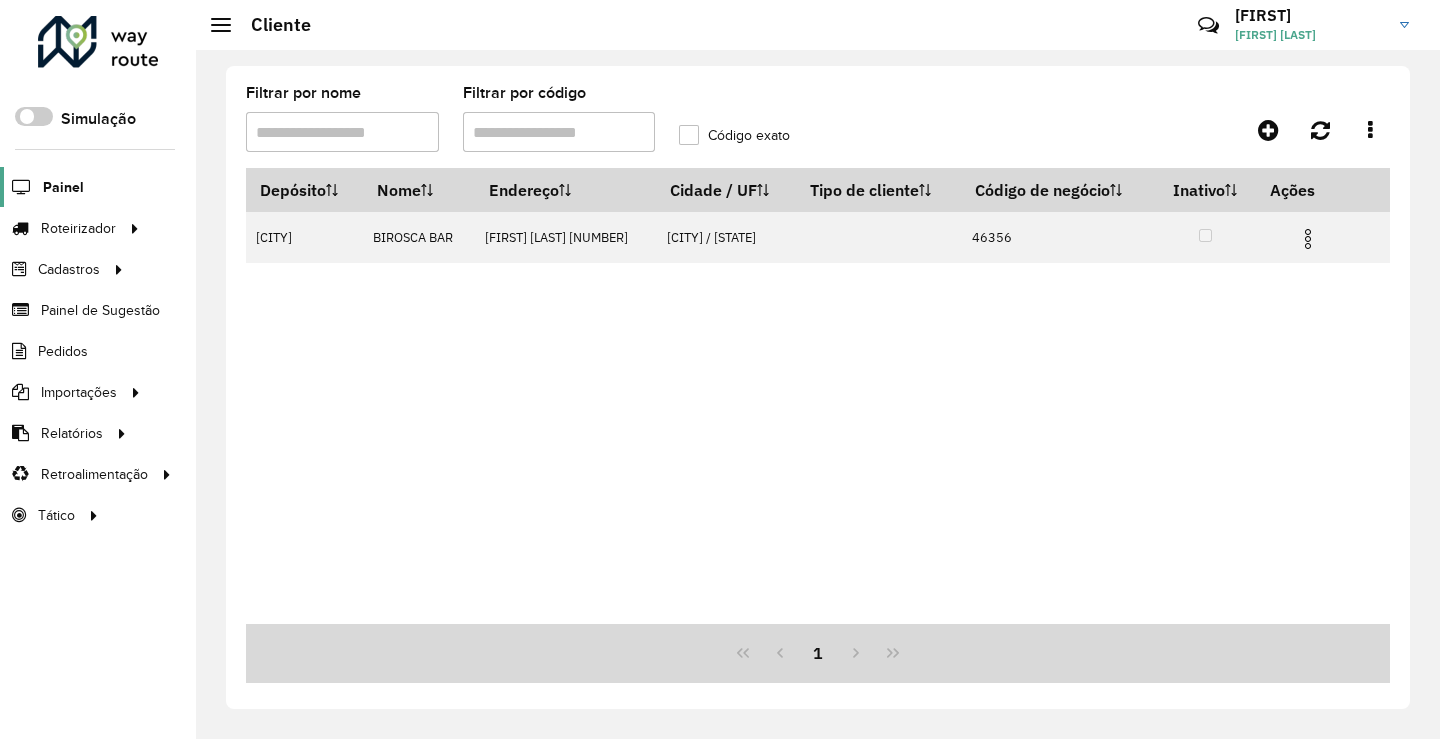 drag, startPoint x: 539, startPoint y: 120, endPoint x: 100, endPoint y: 179, distance: 442.94696 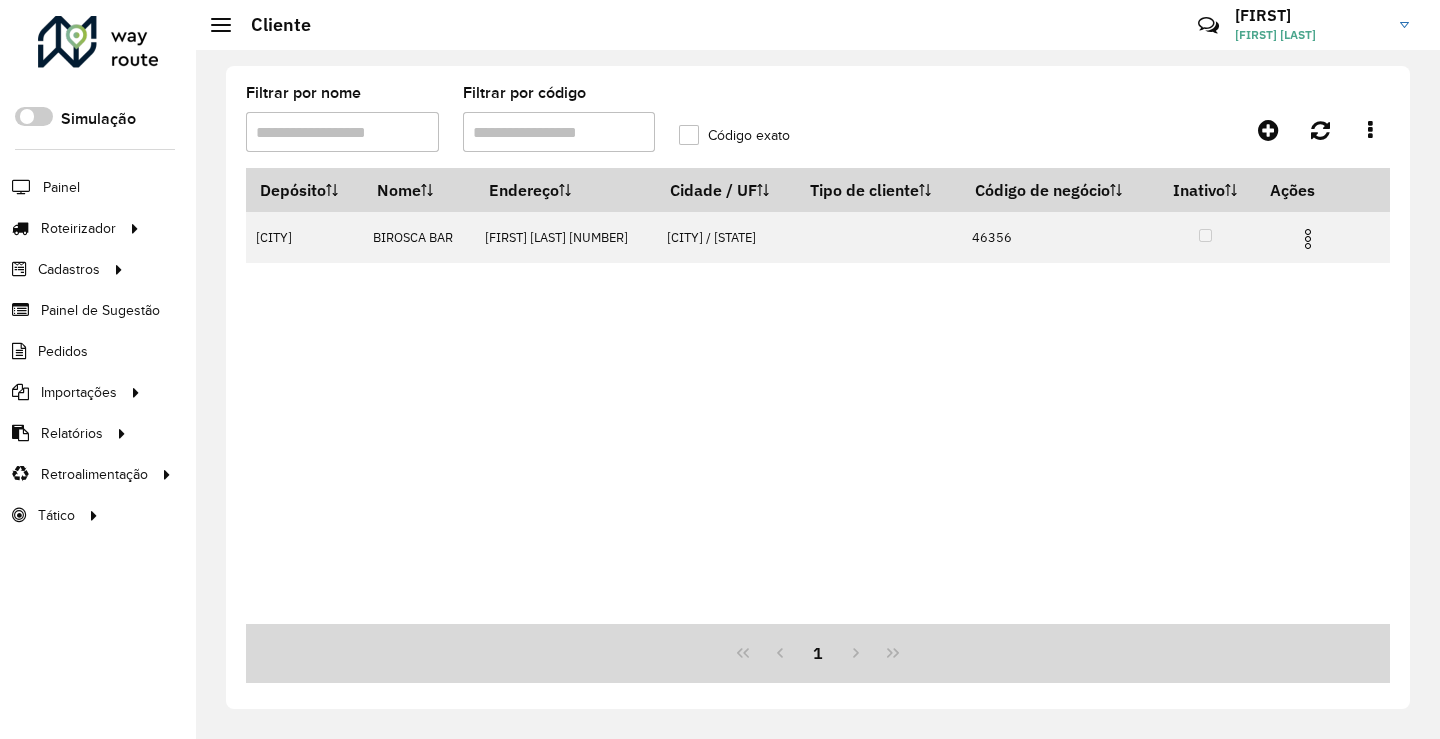 click on "Roteirizador AmbevTech Simulação Painel Roteirizador Entregas Vendas Cadastros Checkpoint Classificações de venda Cliente Consulta de setores Depósito Disponibilidade de veículos Fator tipo de produto Gabarito planner Grupo Rota Fator Tipo Produto Grupo de rotas exclusiva Grupo de setores Layout integração Modelo Parada Pedágio Perfil de Vendedor Ponto de apoio FAD Produto Restrição de Atendimento Planner Rodízio de placa Rota exclusiva FAD Rótulo Setor Setor Planner Tipo de cliente Tipo de veículo Tipo de veículo RN Transportadora Vendedor Veículo Painel de Sugestão Pedidos Importações Classificação e volume de venda Clientes Fator tipo produto Gabarito planner Grade de atendimento Janela de atendimento Localização Pedidos Restrição de Atendimento Planner Tempo de espera Vendedor Veículos Relatórios Ações da sessão Clientes Clientes fora malha Exclusão pedido Fator tipo de produto Filtros da sessão Indicadores roteirização Integração automática Pedidos agrupados Romaneio" 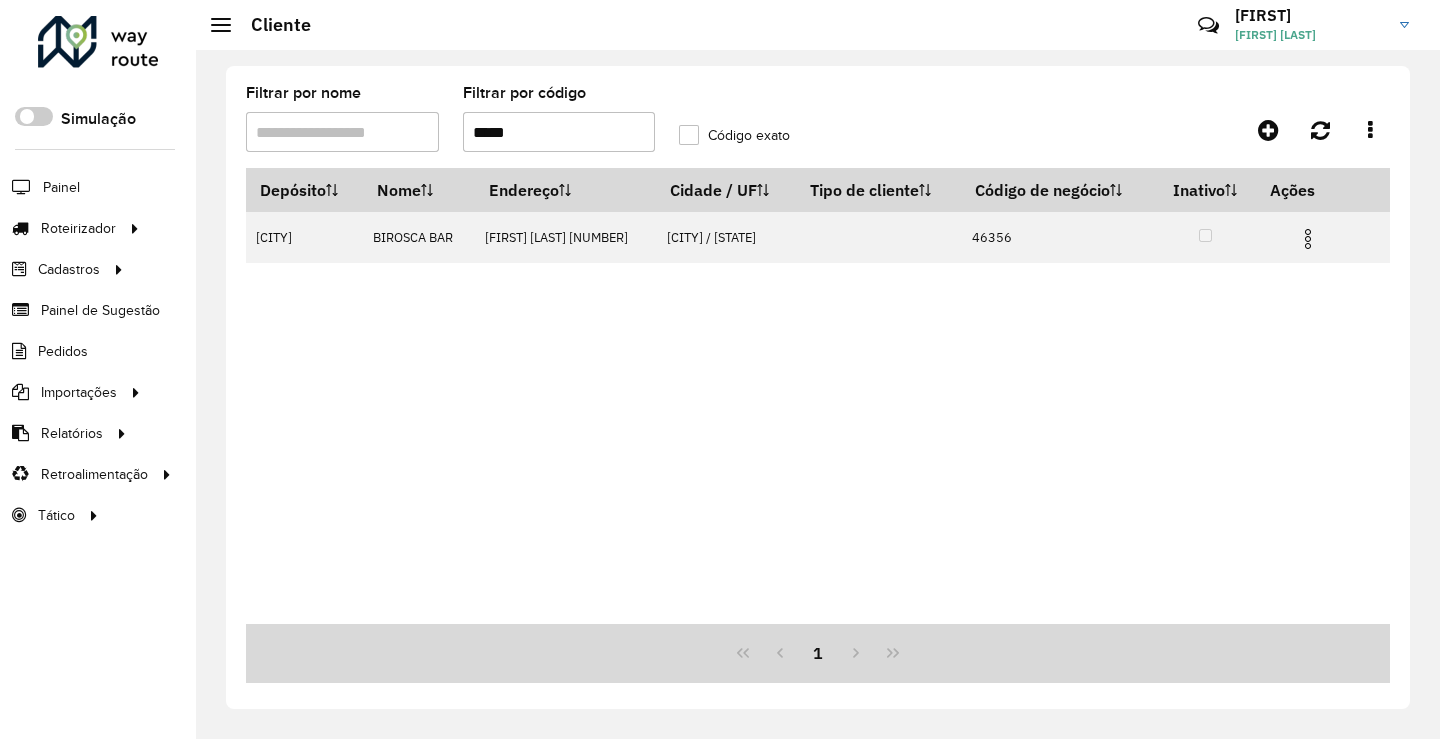 paste on "**********" 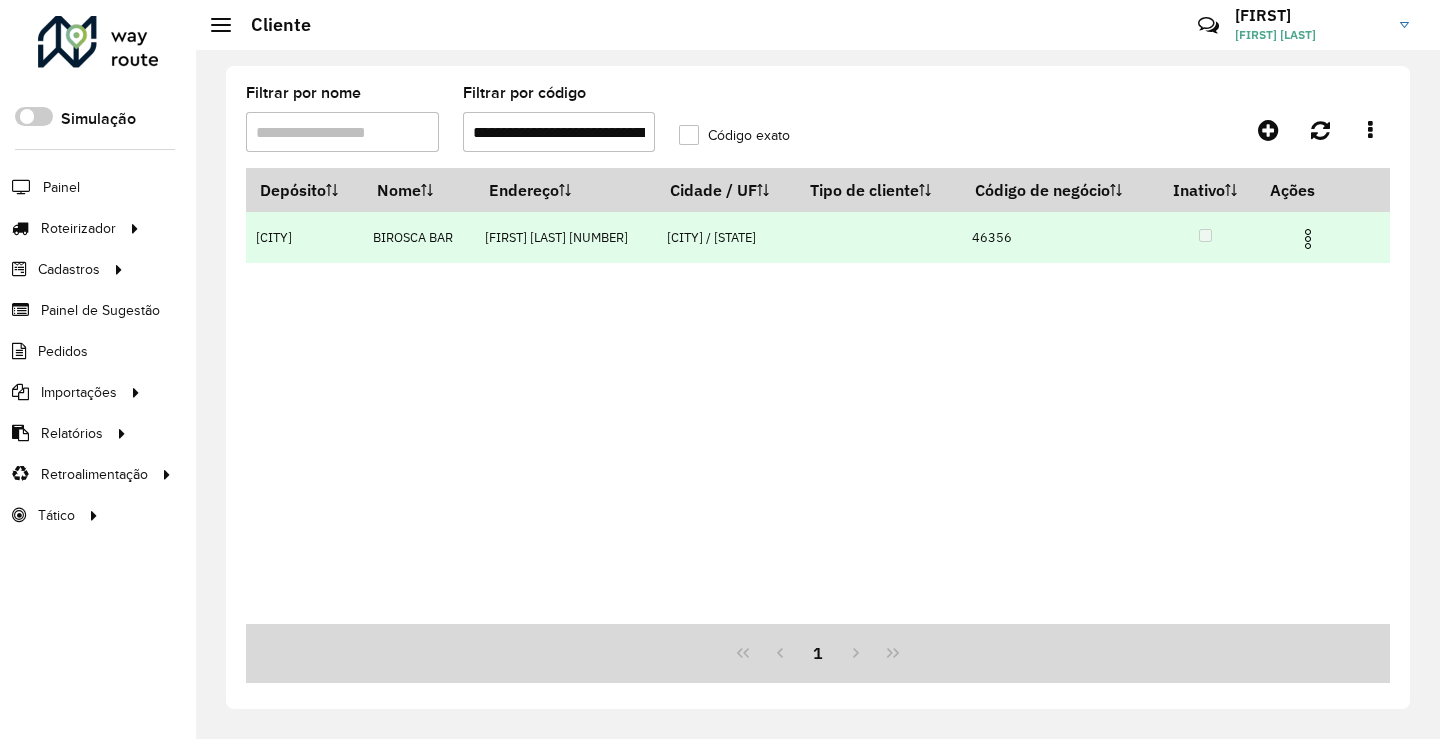 scroll, scrollTop: 0, scrollLeft: 30, axis: horizontal 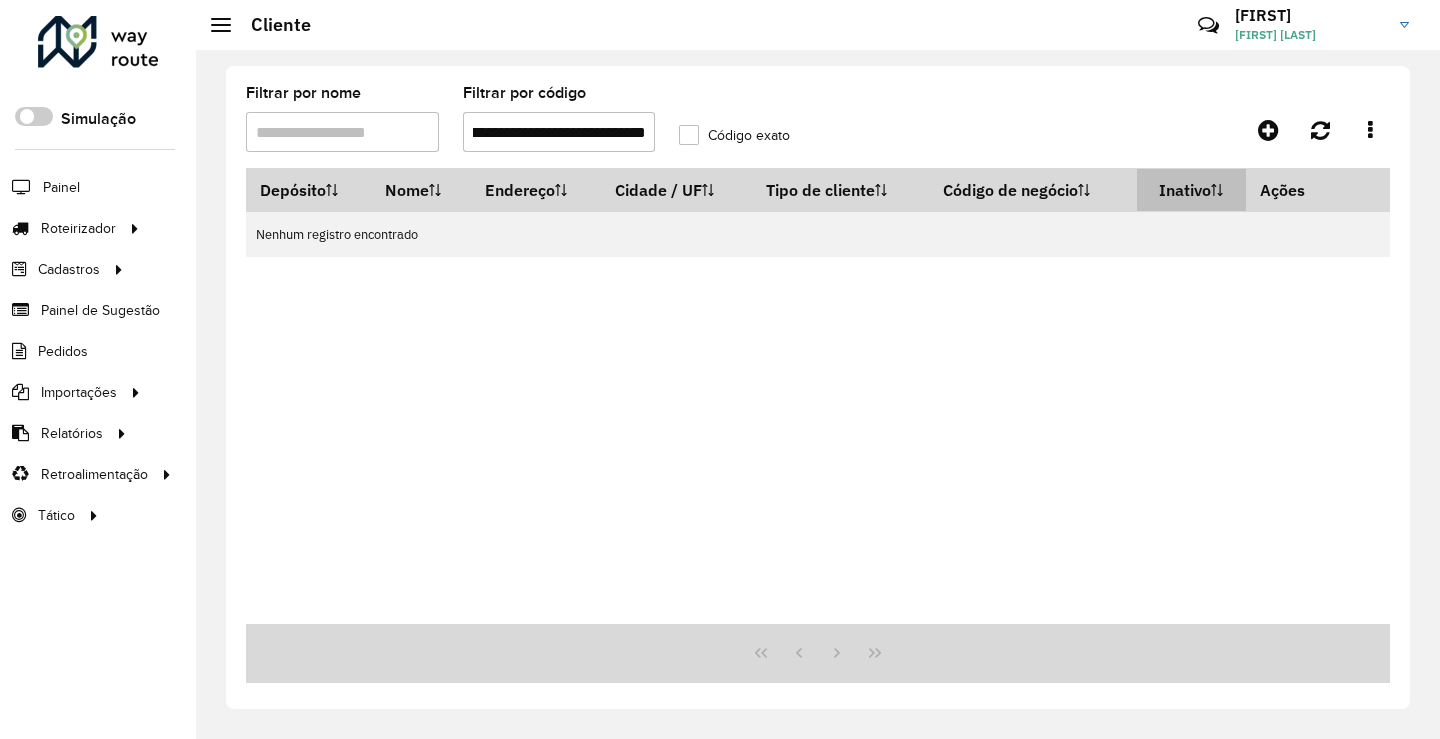 drag, startPoint x: 488, startPoint y: 133, endPoint x: 1210, endPoint y: 170, distance: 722.94745 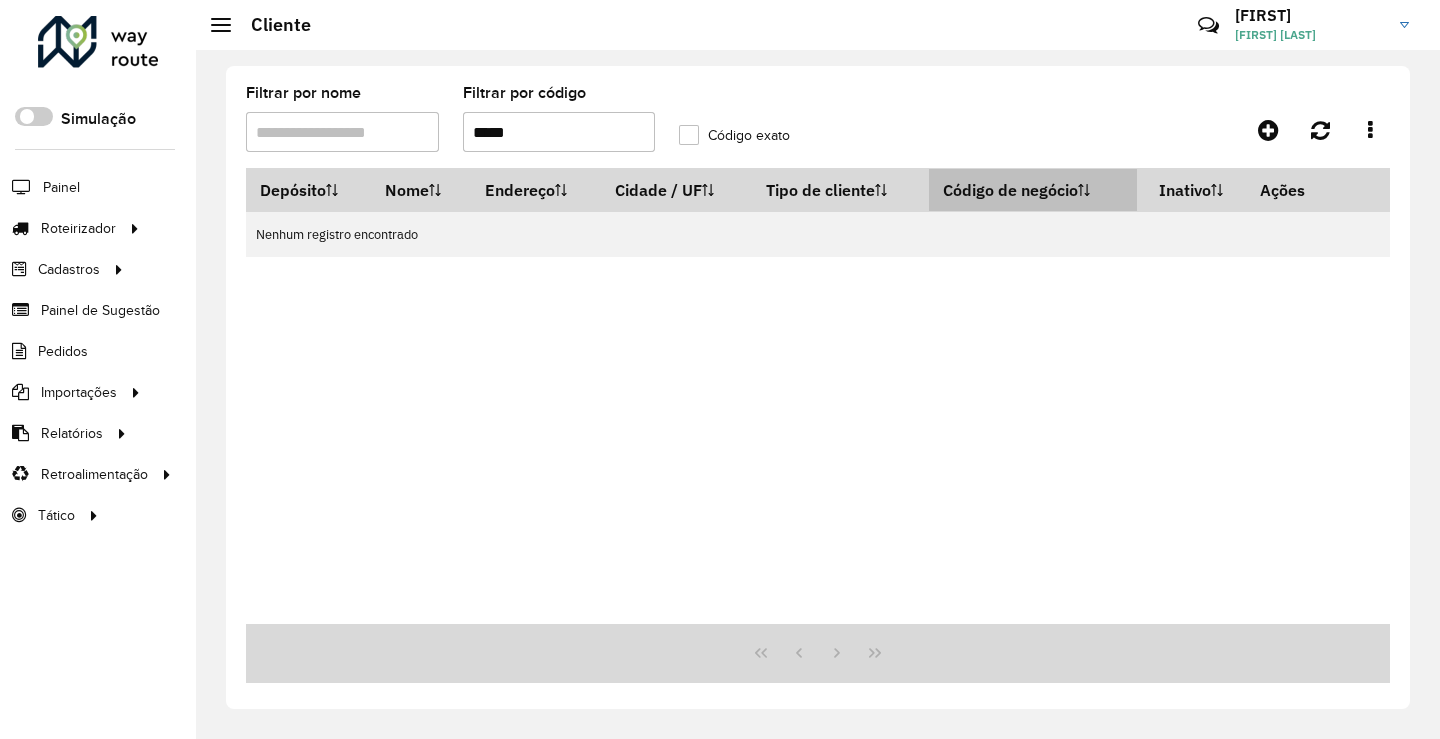 scroll, scrollTop: 0, scrollLeft: 0, axis: both 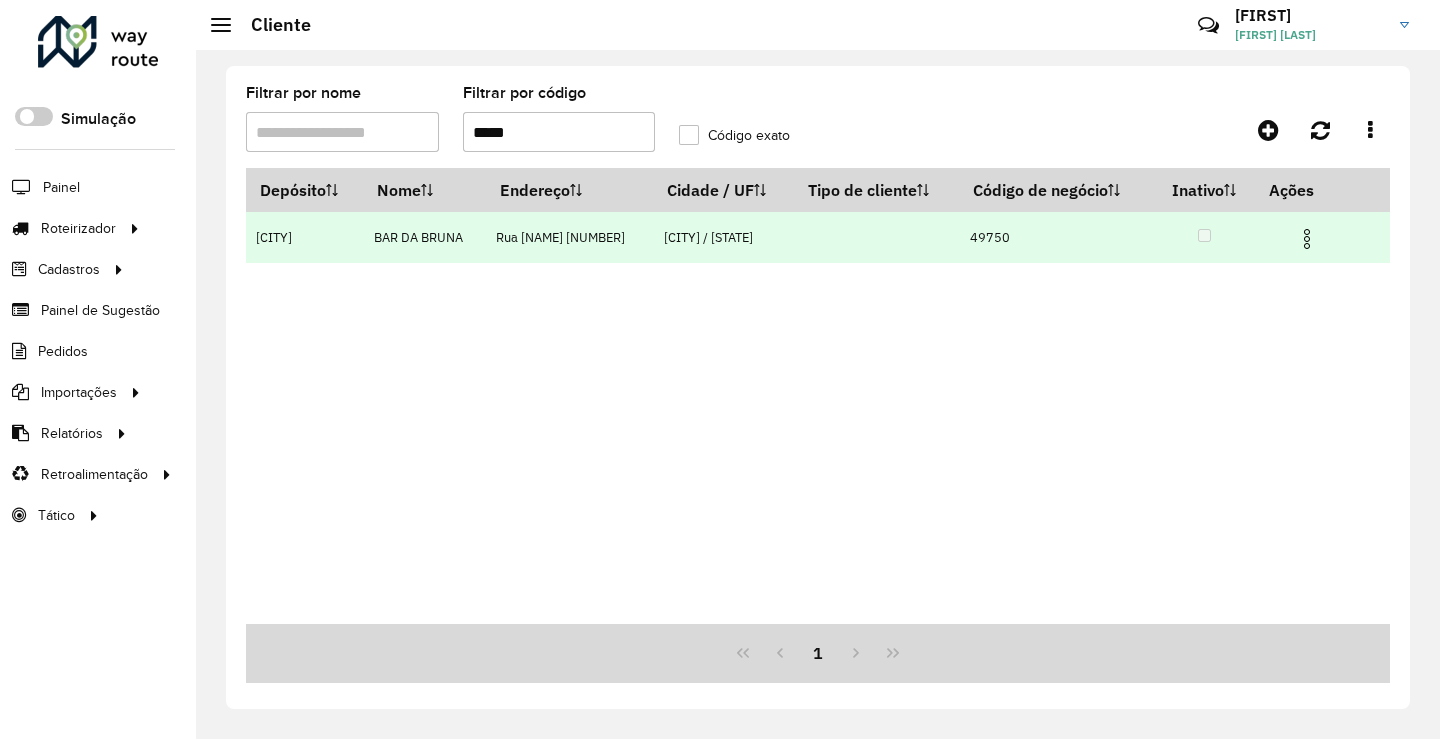 type on "*****" 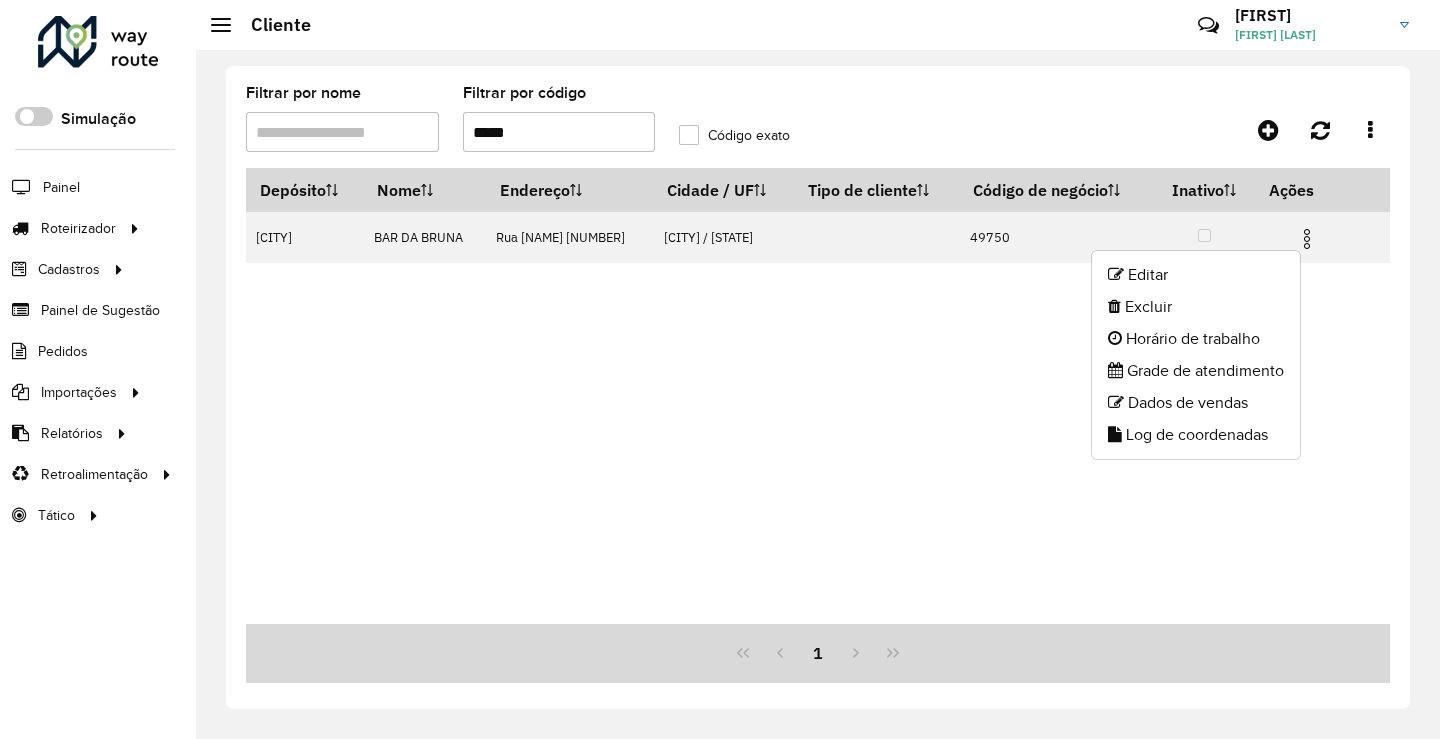 click on "Editar" 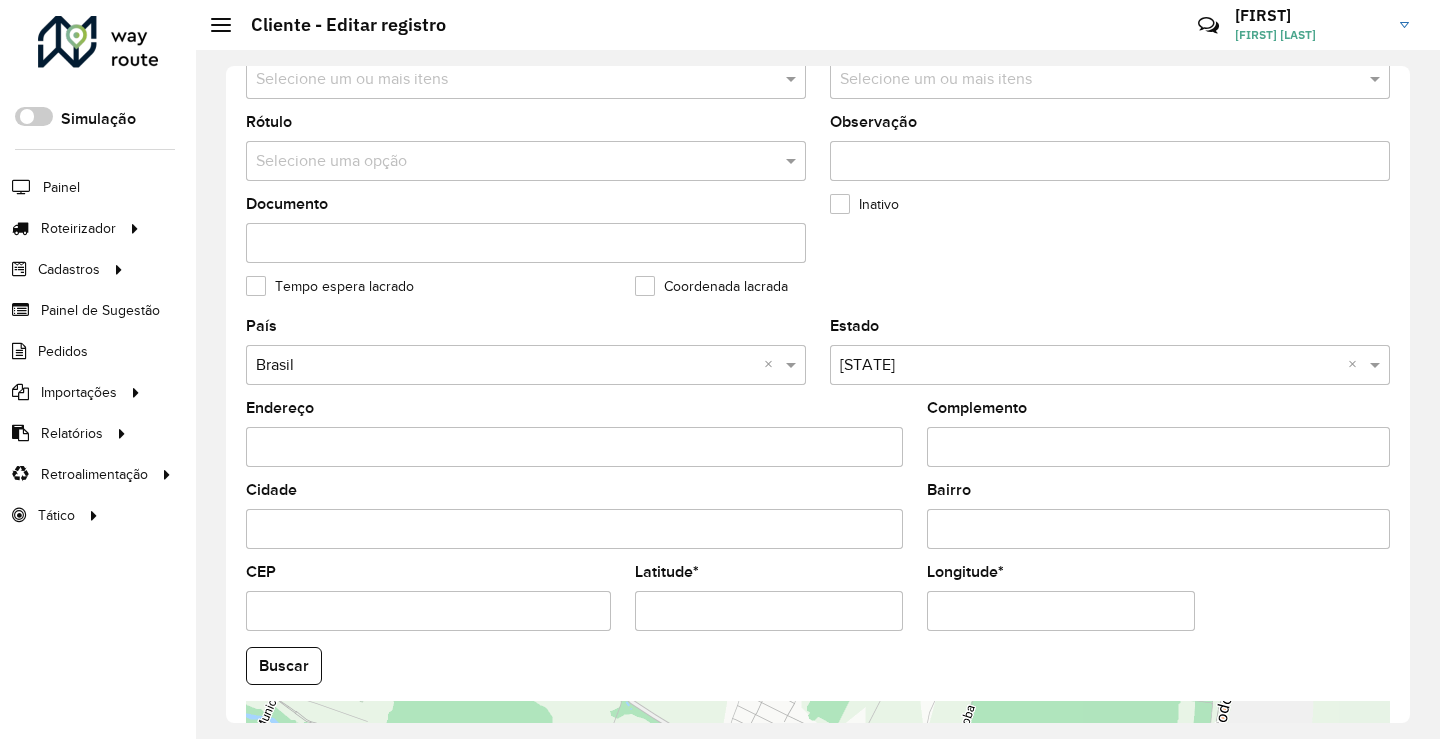 scroll, scrollTop: 400, scrollLeft: 0, axis: vertical 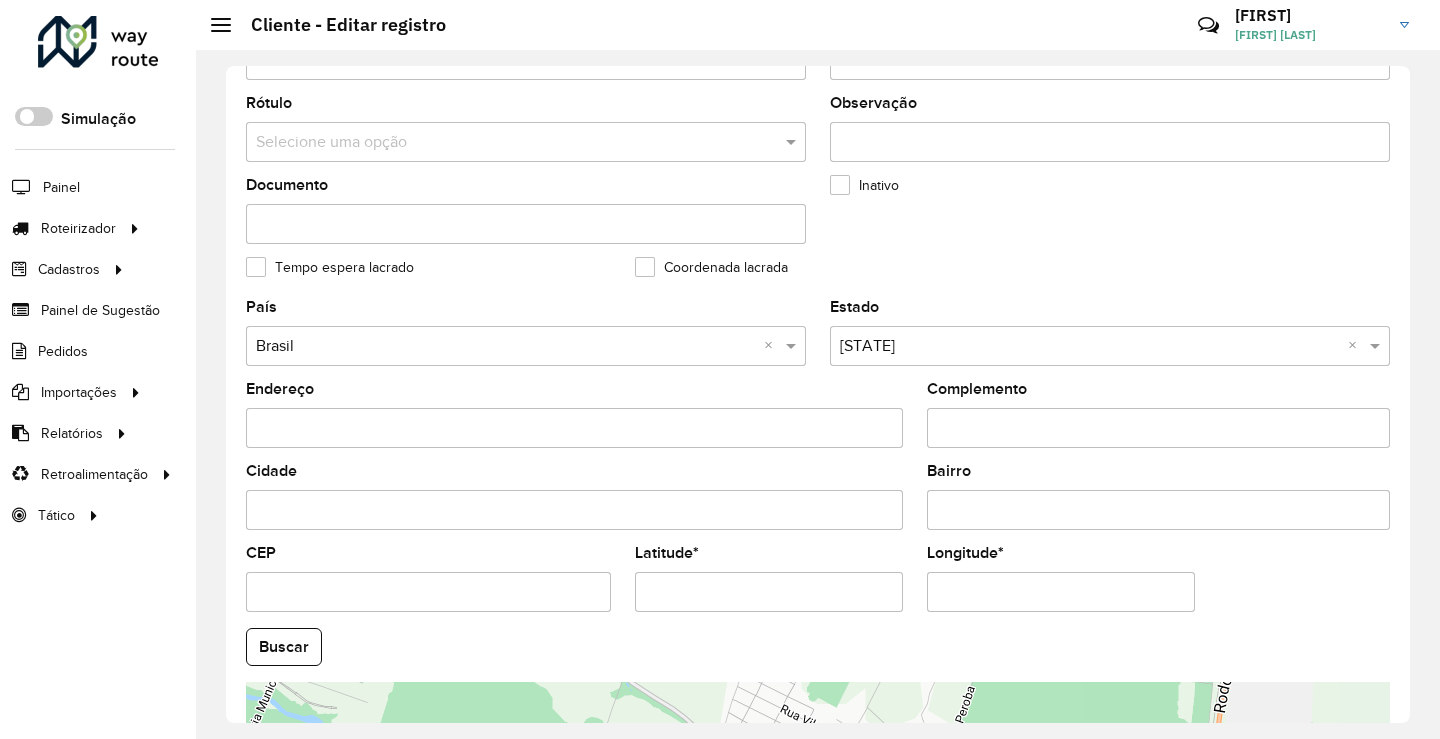 drag, startPoint x: 781, startPoint y: 591, endPoint x: 252, endPoint y: 600, distance: 529.07654 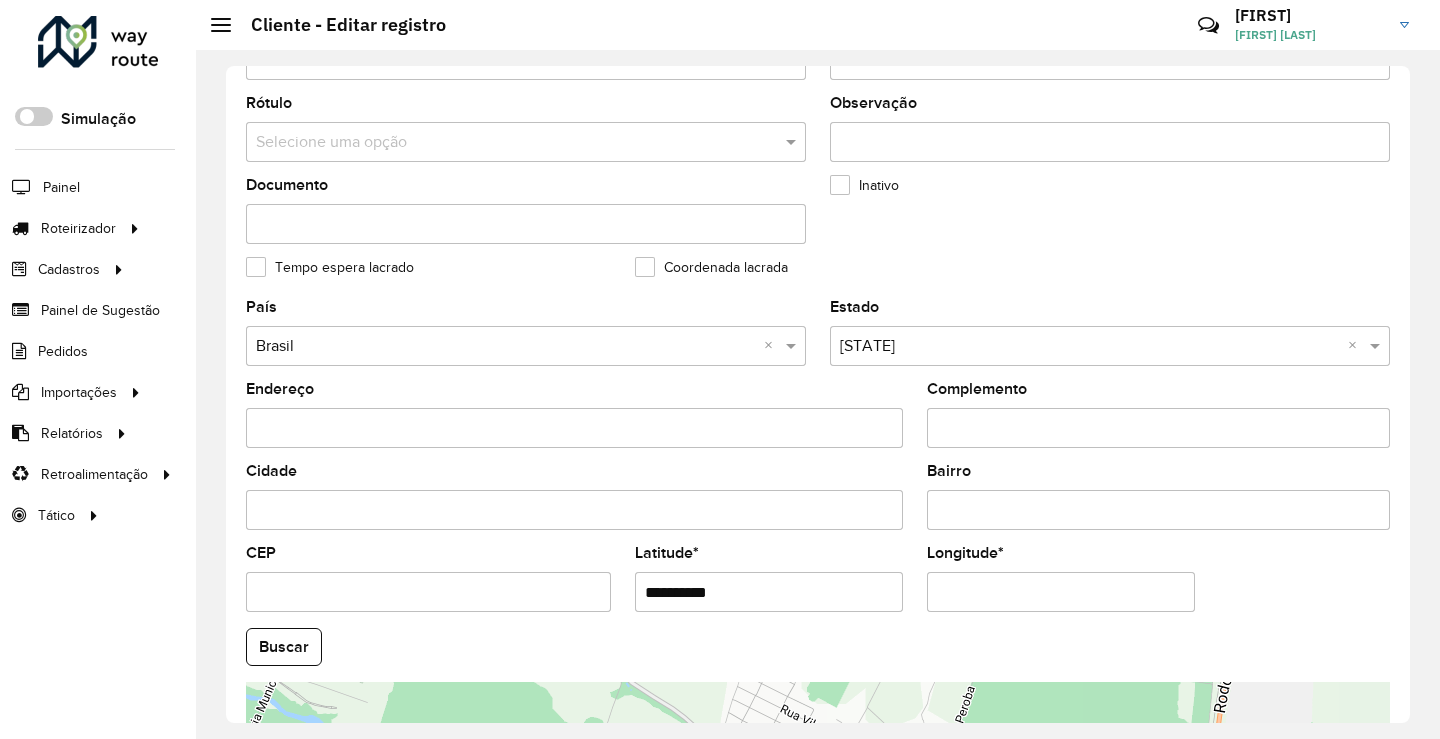 paste on "**********" 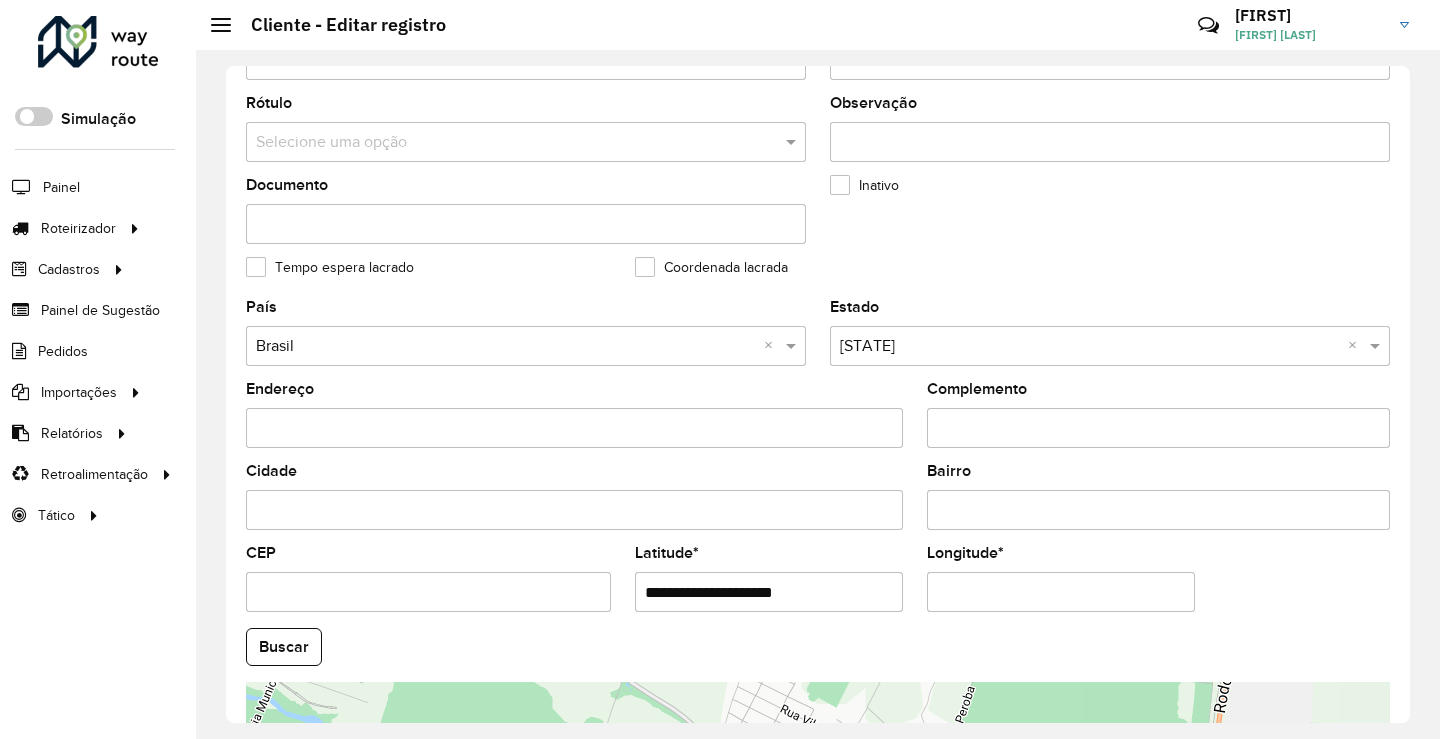 drag, startPoint x: 716, startPoint y: 596, endPoint x: 885, endPoint y: 617, distance: 170.29973 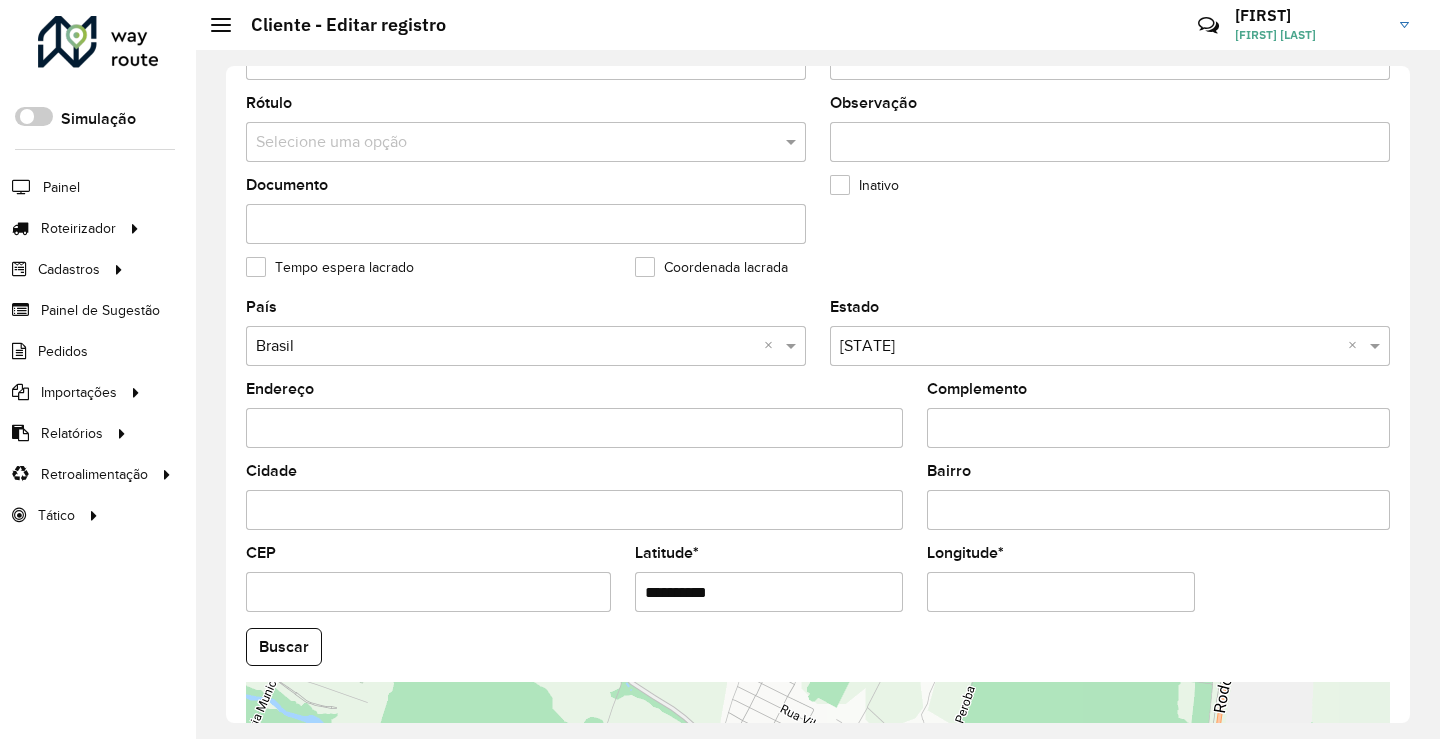 type on "**********" 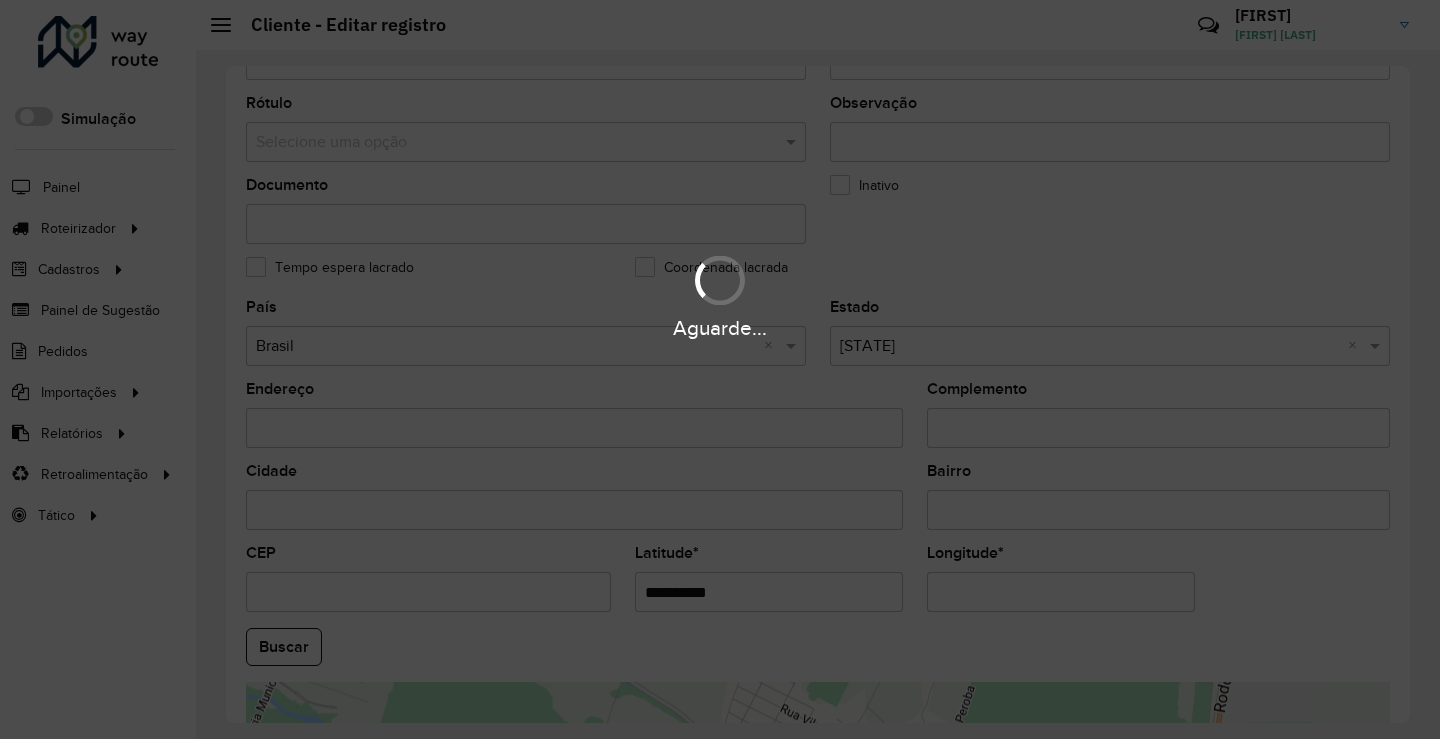 drag, startPoint x: 1043, startPoint y: 590, endPoint x: 553, endPoint y: 585, distance: 490.0255 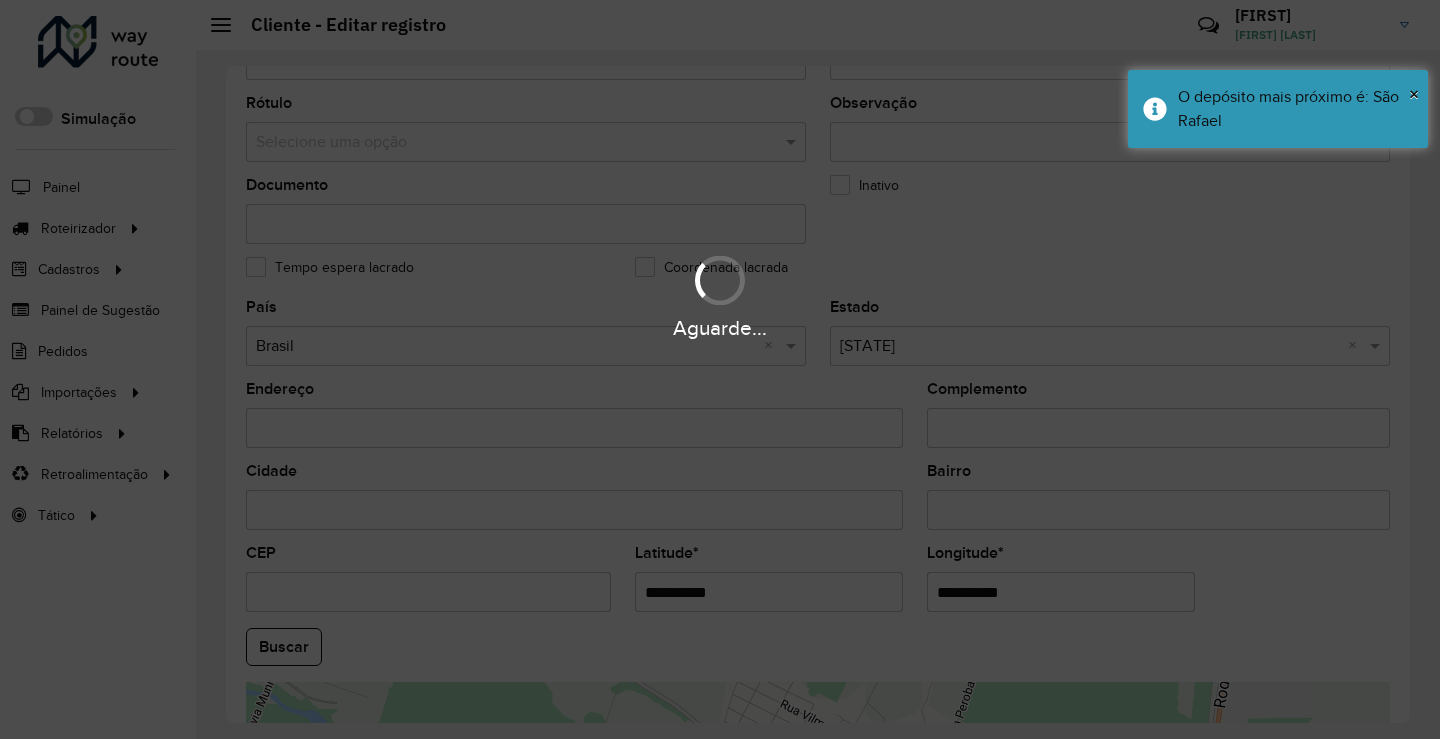 paste on "*" 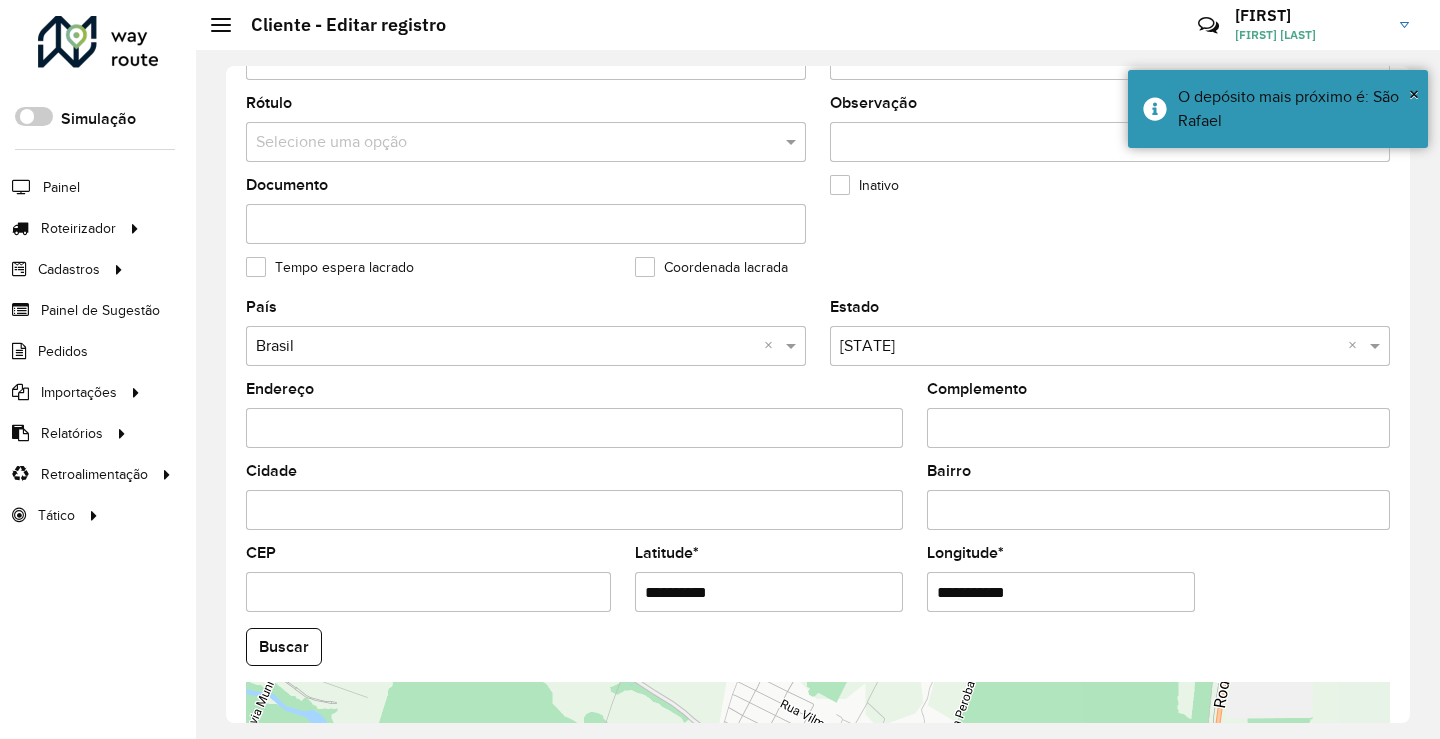 click on "**********" at bounding box center [1061, 592] 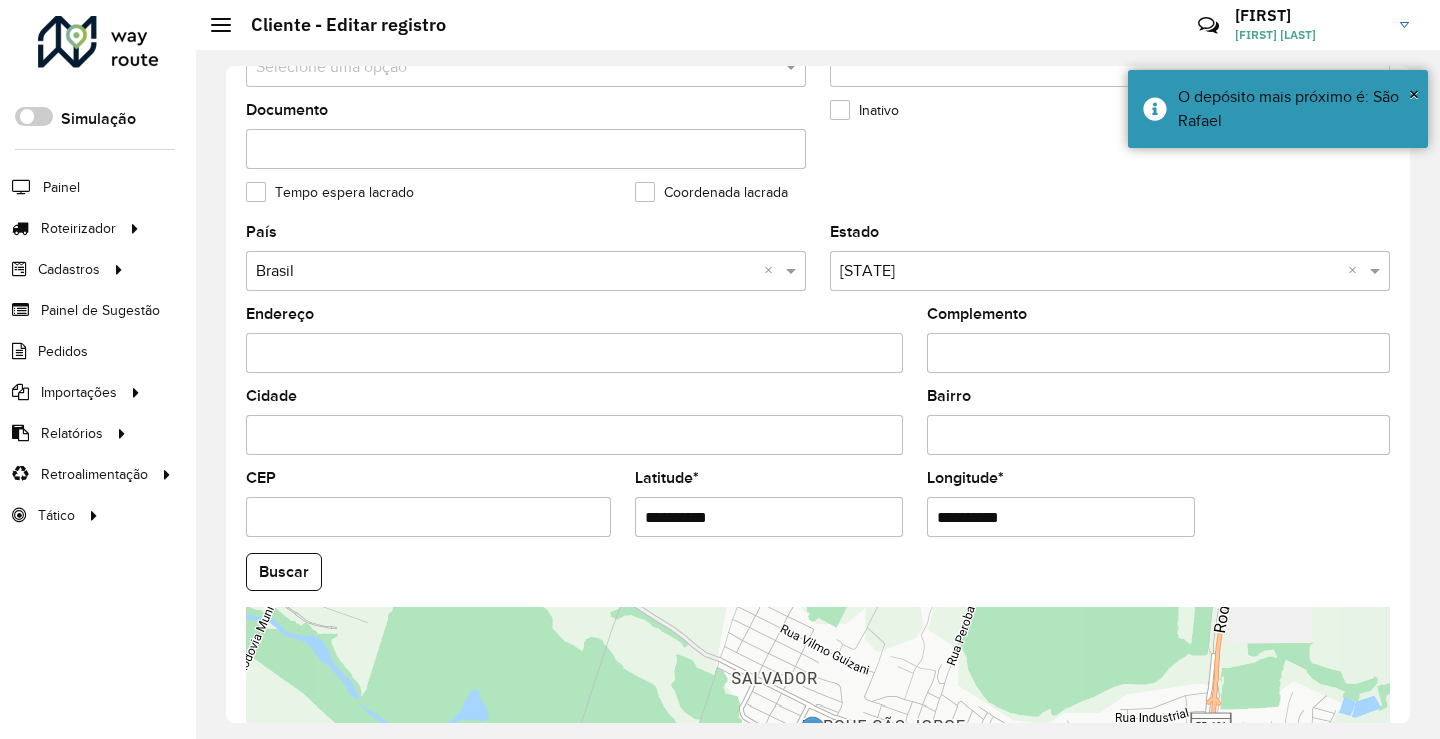scroll, scrollTop: 700, scrollLeft: 0, axis: vertical 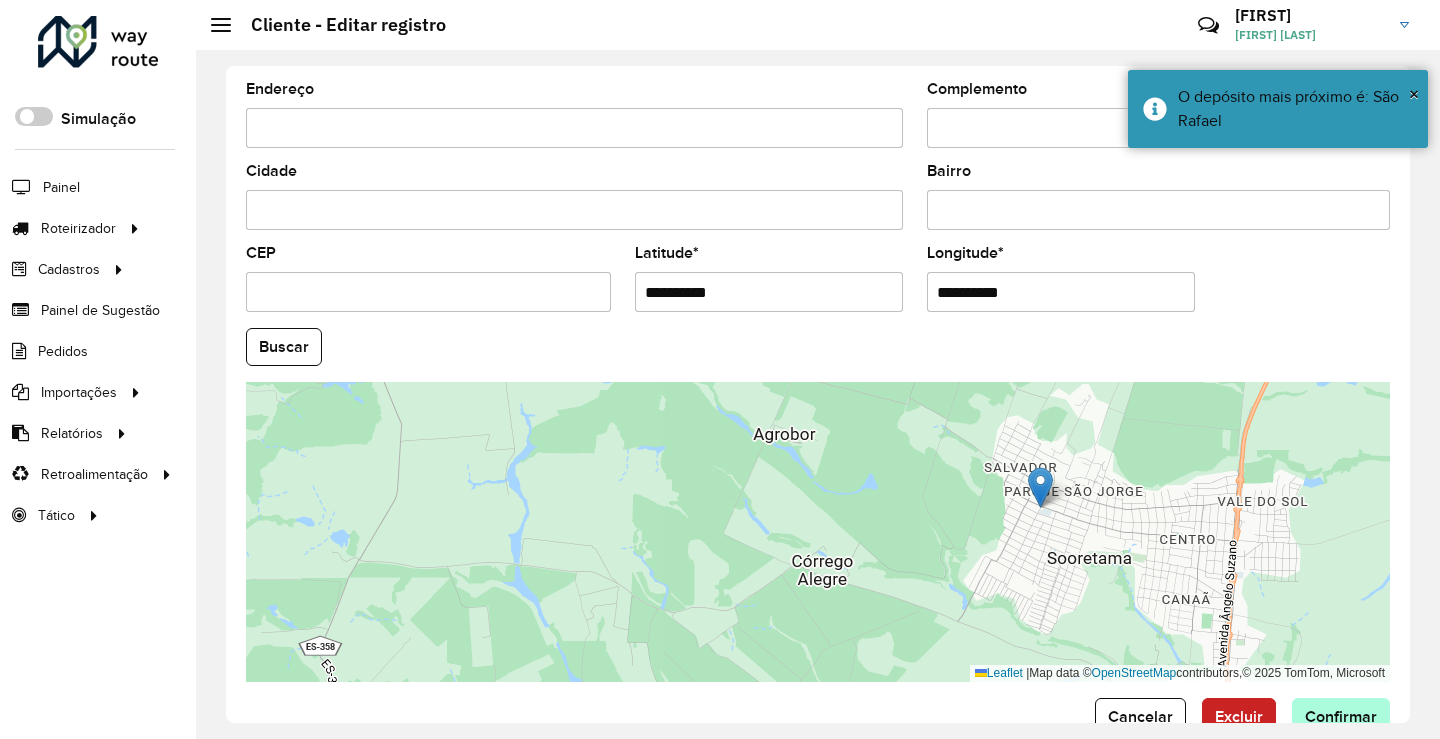 type on "**********" 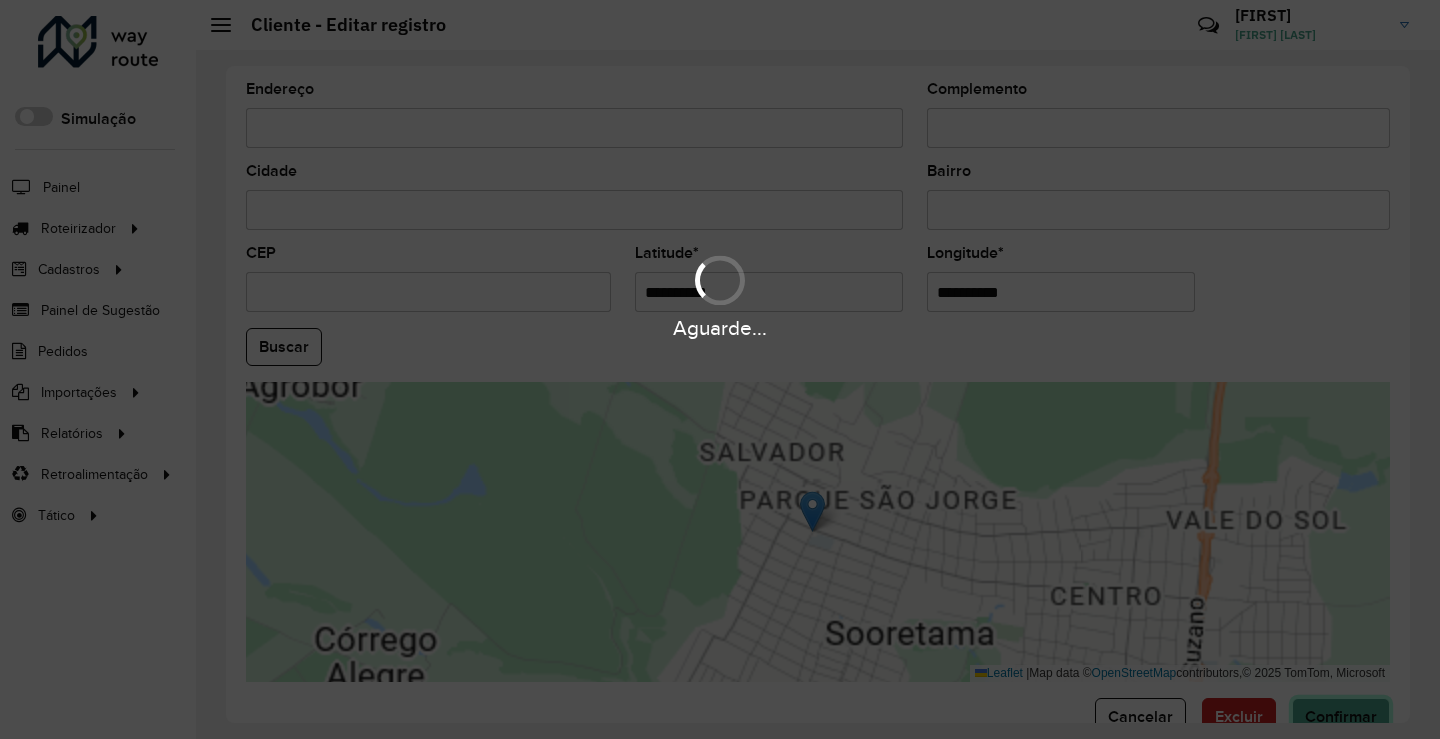 click on "Aguarde...  Pop-up bloqueado!  Seu navegador bloqueou automáticamente a abertura de uma nova janela.   Acesse as configurações e adicione o endereço do sistema a lista de permissão.   Fechar  Roteirizador AmbevTech Simulação Painel Roteirizador Entregas Vendas Cadastros Checkpoint Classificações de venda Cliente Consulta de setores Depósito Disponibilidade de veículos Fator tipo de produto Gabarito planner Grupo Rota Fator Tipo Produto Grupo de rotas exclusiva Grupo de setores Layout integração Modelo Parada Pedágio Perfil de Vendedor Ponto de apoio FAD Produto Restrição de Atendimento Planner Rodízio de placa Rota exclusiva FAD Rótulo Setor Setor Planner Tipo de cliente Tipo de veículo Tipo de veículo RN Transportadora Vendedor Veículo Painel de Sugestão Pedidos Importações Classificação e volume de venda Clientes Fator tipo produto Gabarito planner Grade de atendimento Janela de atendimento Localização Pedidos Restrição de Atendimento Planner Tempo de espera Vendedor Veículos" at bounding box center (720, 369) 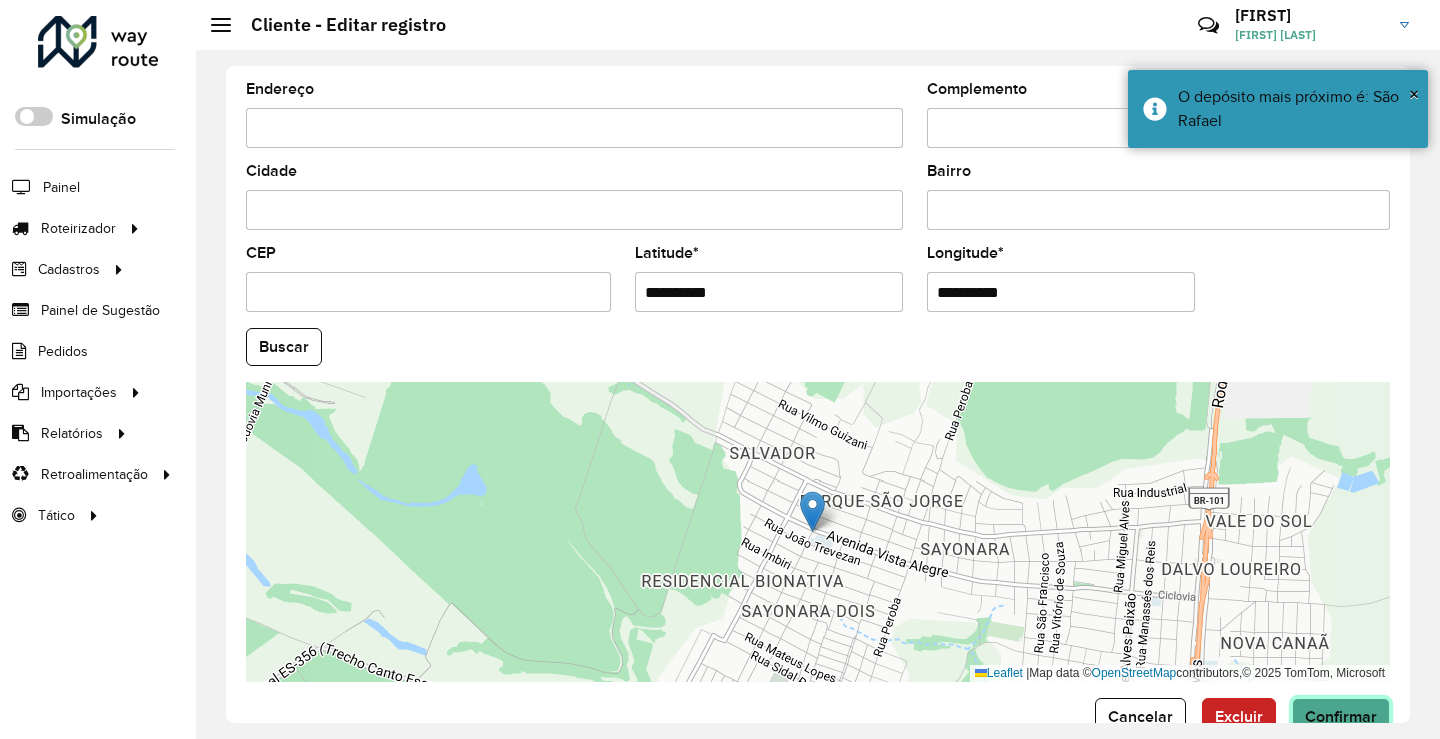 click on "Confirmar" 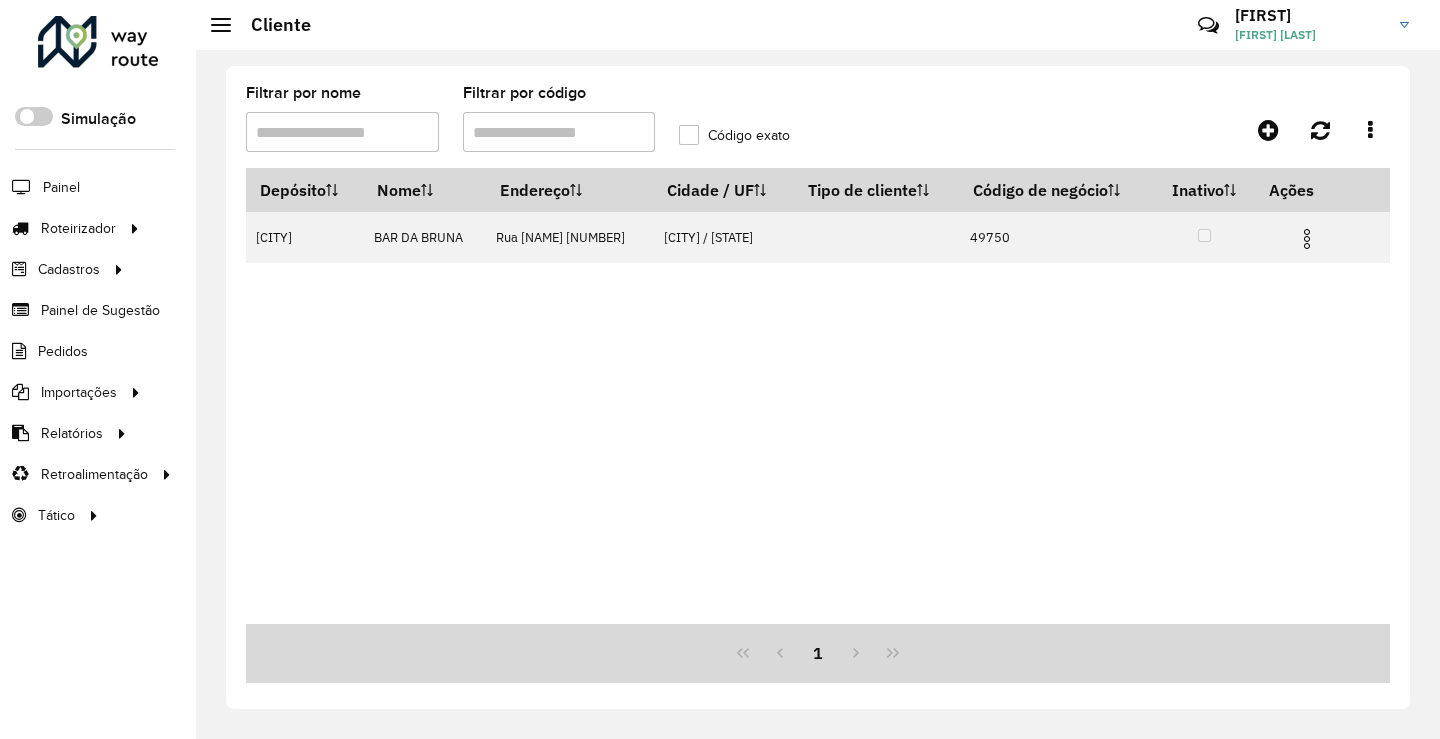 drag, startPoint x: 594, startPoint y: 133, endPoint x: 0, endPoint y: 162, distance: 594.7075 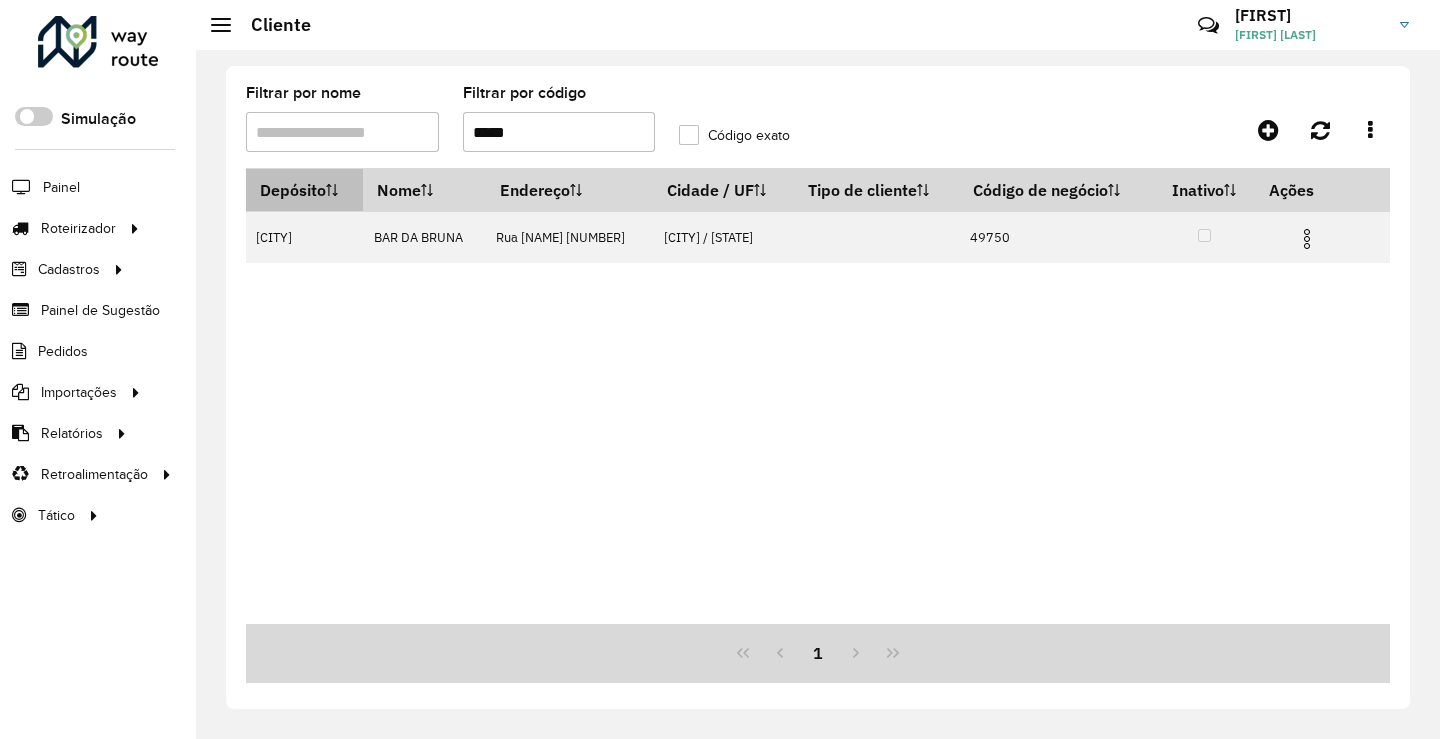 paste on "**********" 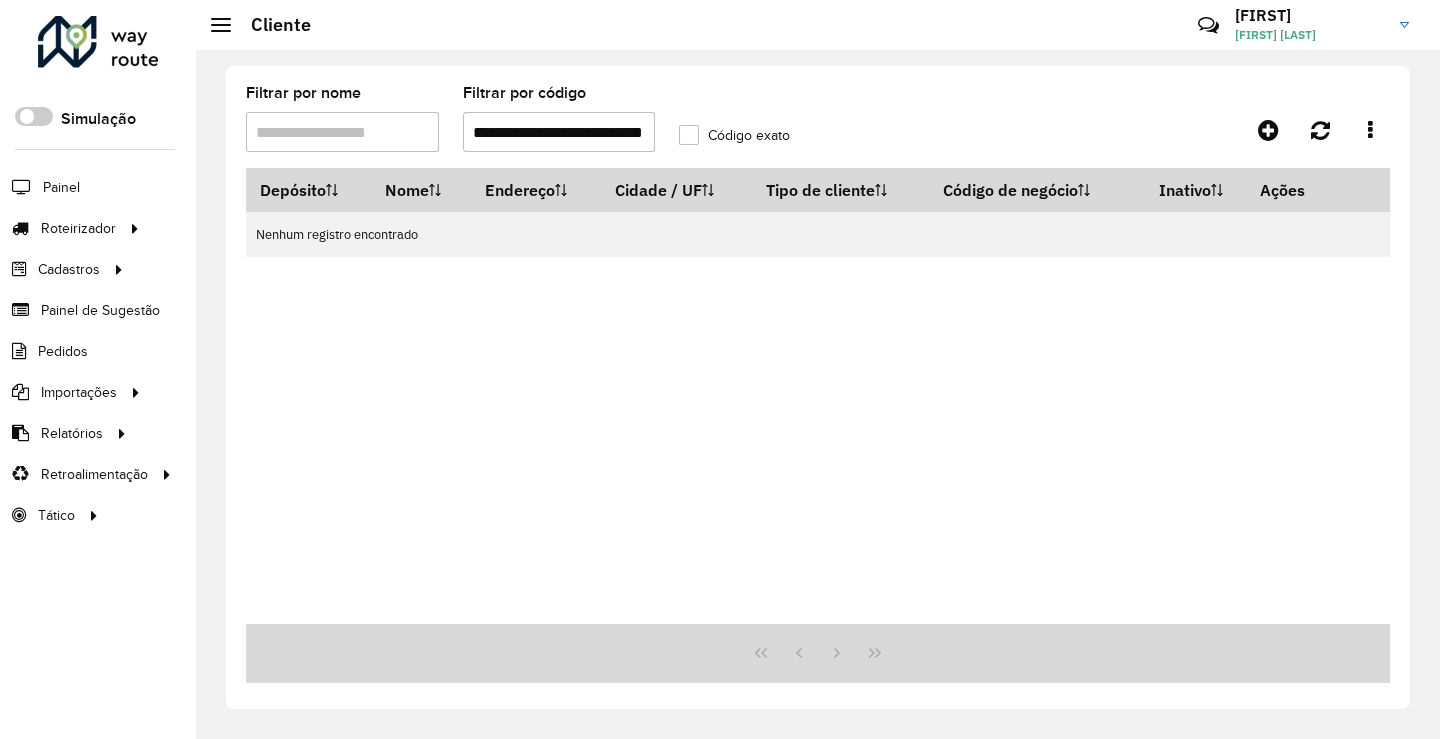 scroll, scrollTop: 0, scrollLeft: 36, axis: horizontal 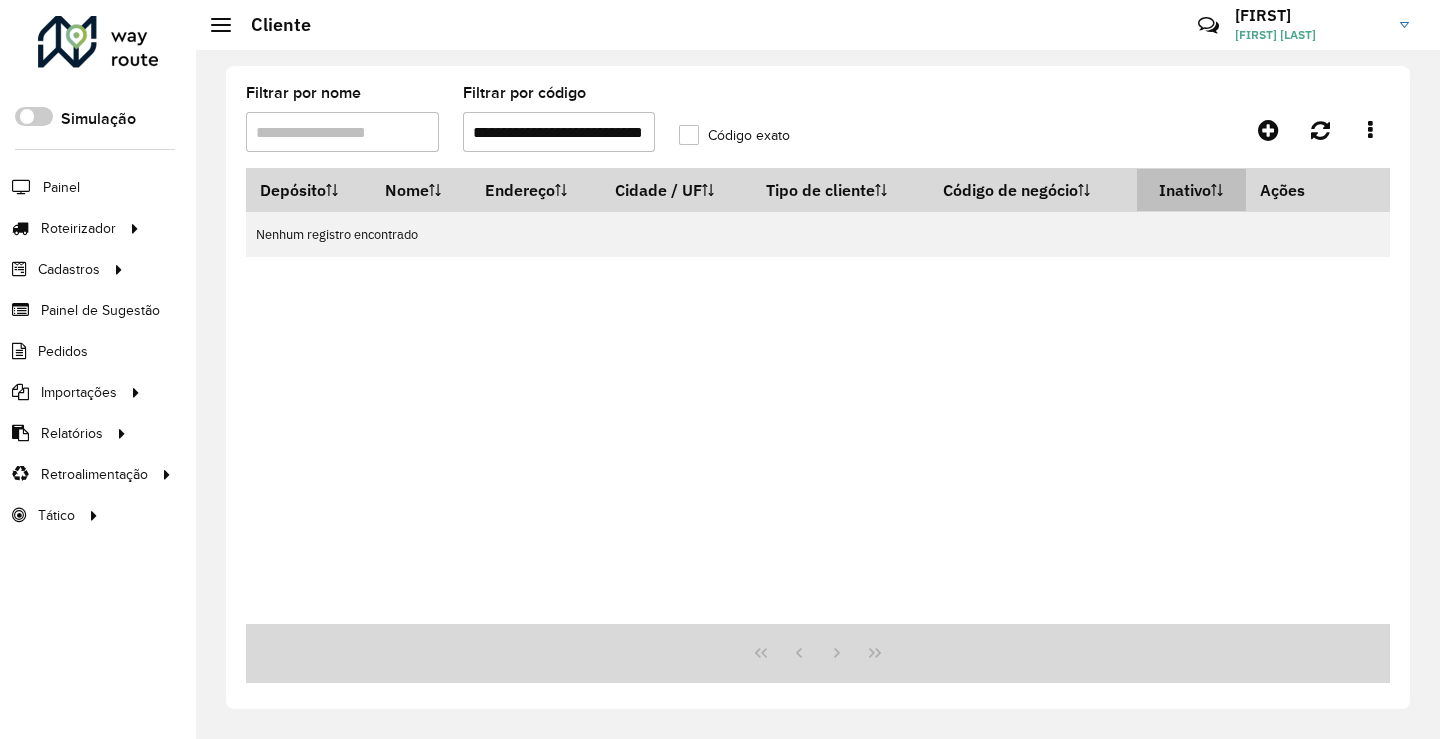 drag, startPoint x: 478, startPoint y: 131, endPoint x: 1172, endPoint y: 186, distance: 696.17596 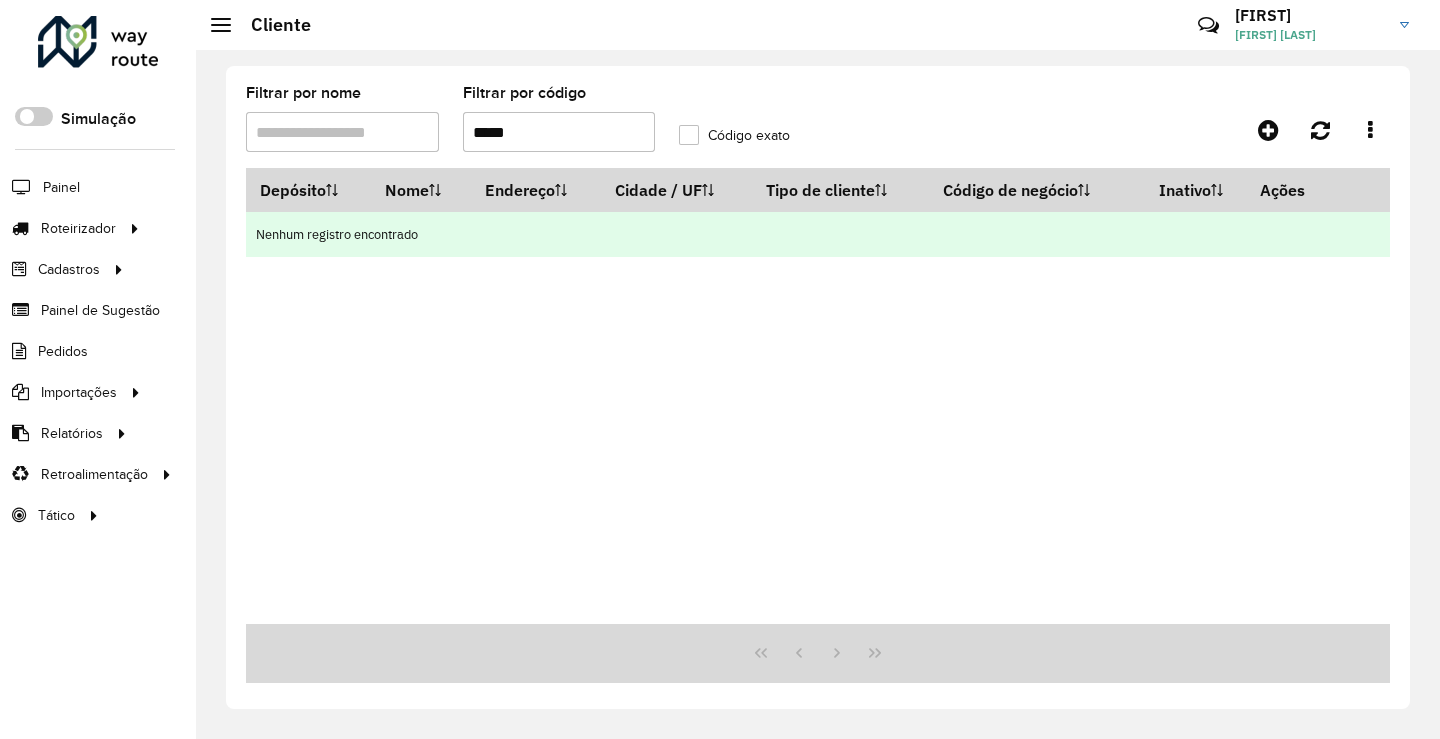 scroll, scrollTop: 0, scrollLeft: 0, axis: both 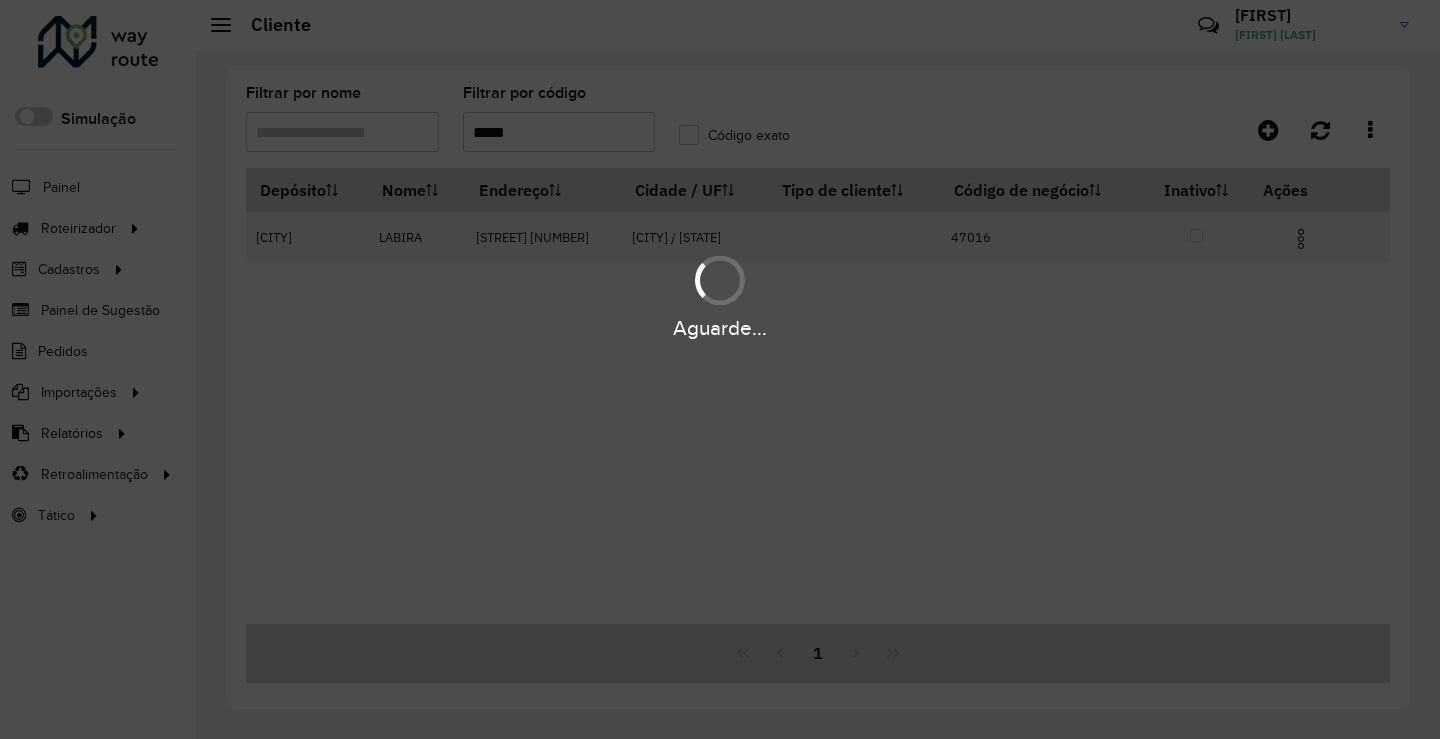 type on "*****" 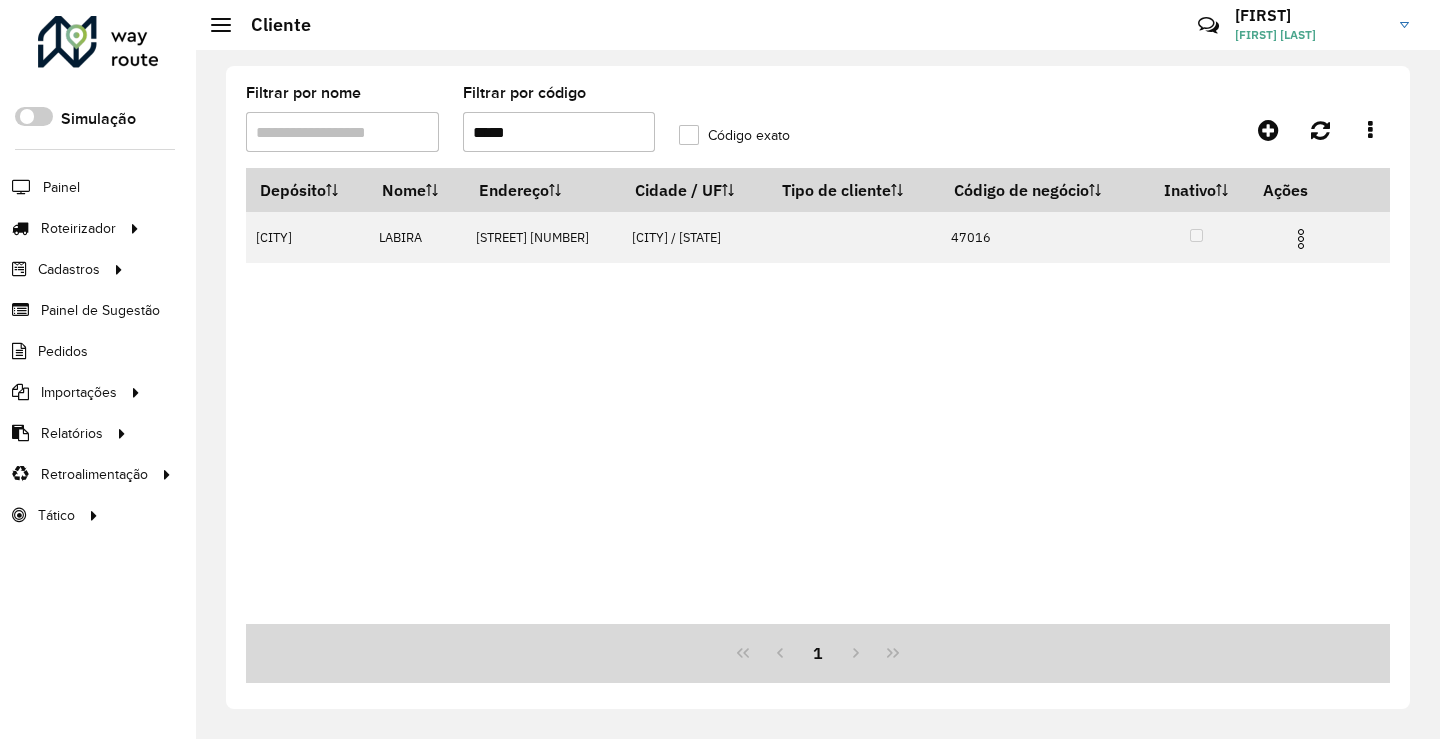 click at bounding box center [1301, 239] 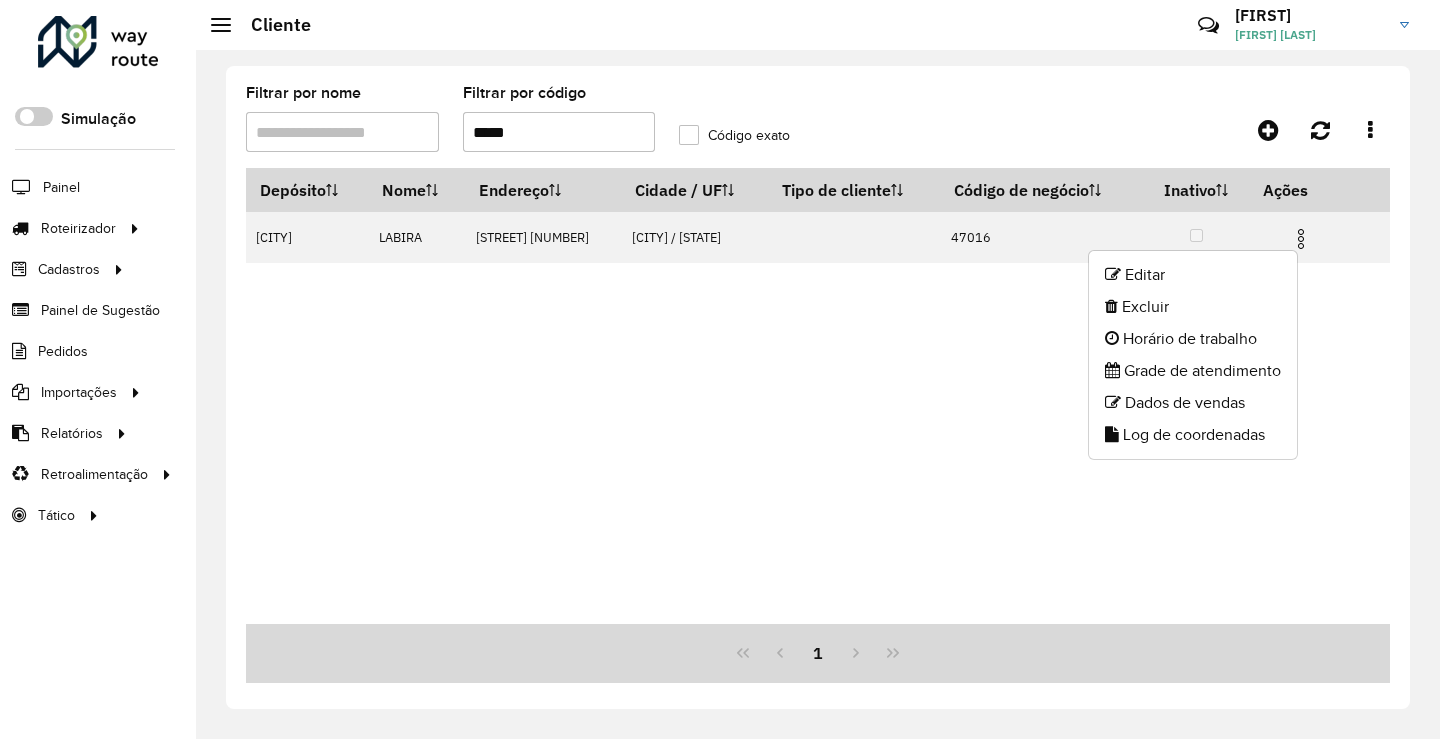 drag, startPoint x: 1163, startPoint y: 277, endPoint x: 1114, endPoint y: 299, distance: 53.712196 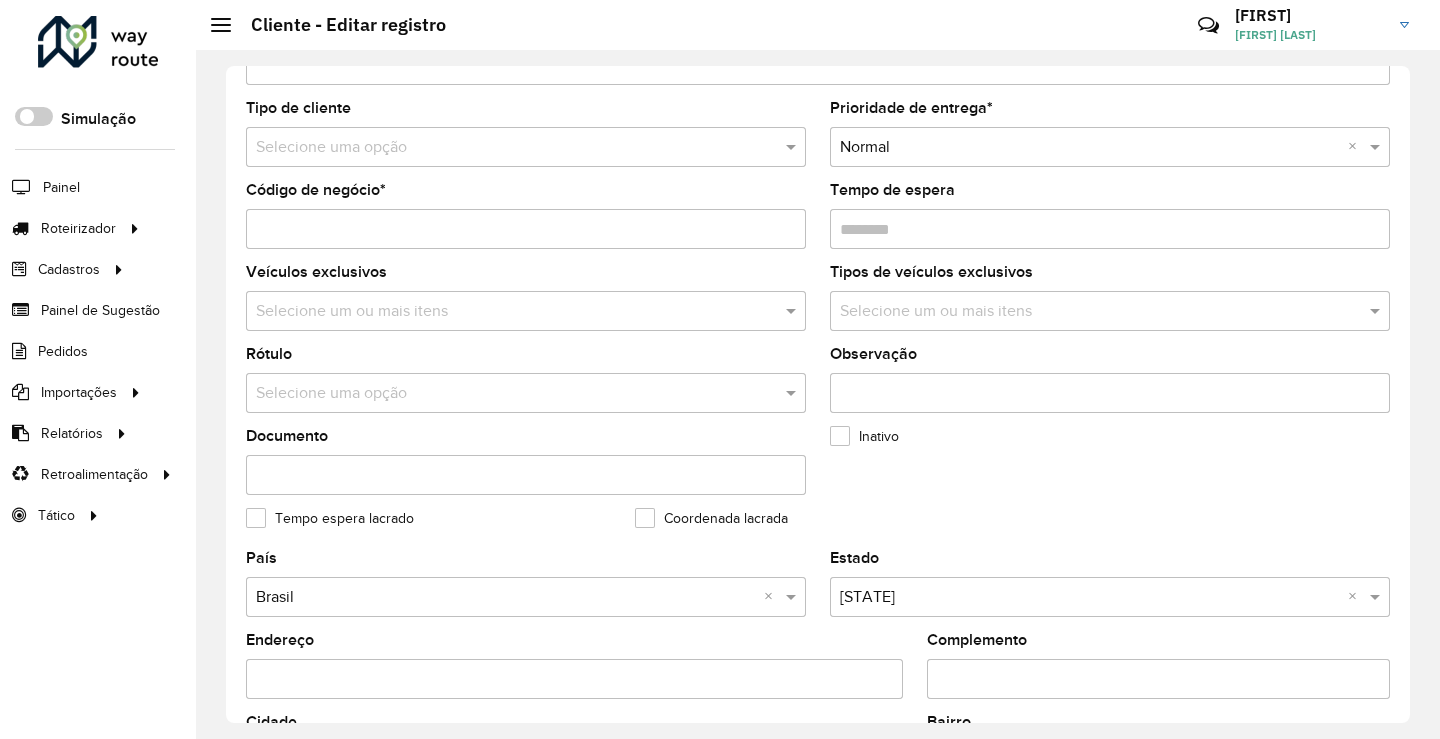 scroll, scrollTop: 400, scrollLeft: 0, axis: vertical 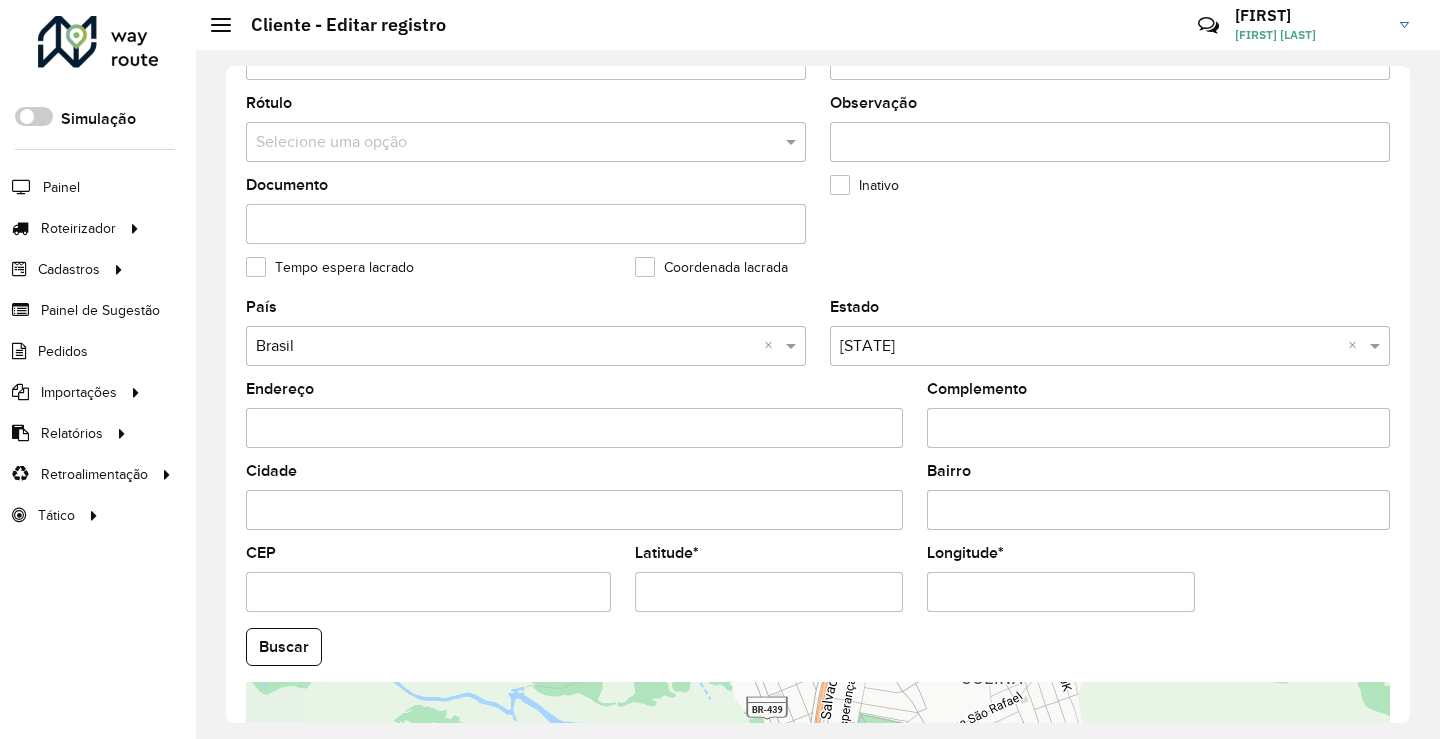 drag, startPoint x: 808, startPoint y: 604, endPoint x: 409, endPoint y: 598, distance: 399.0451 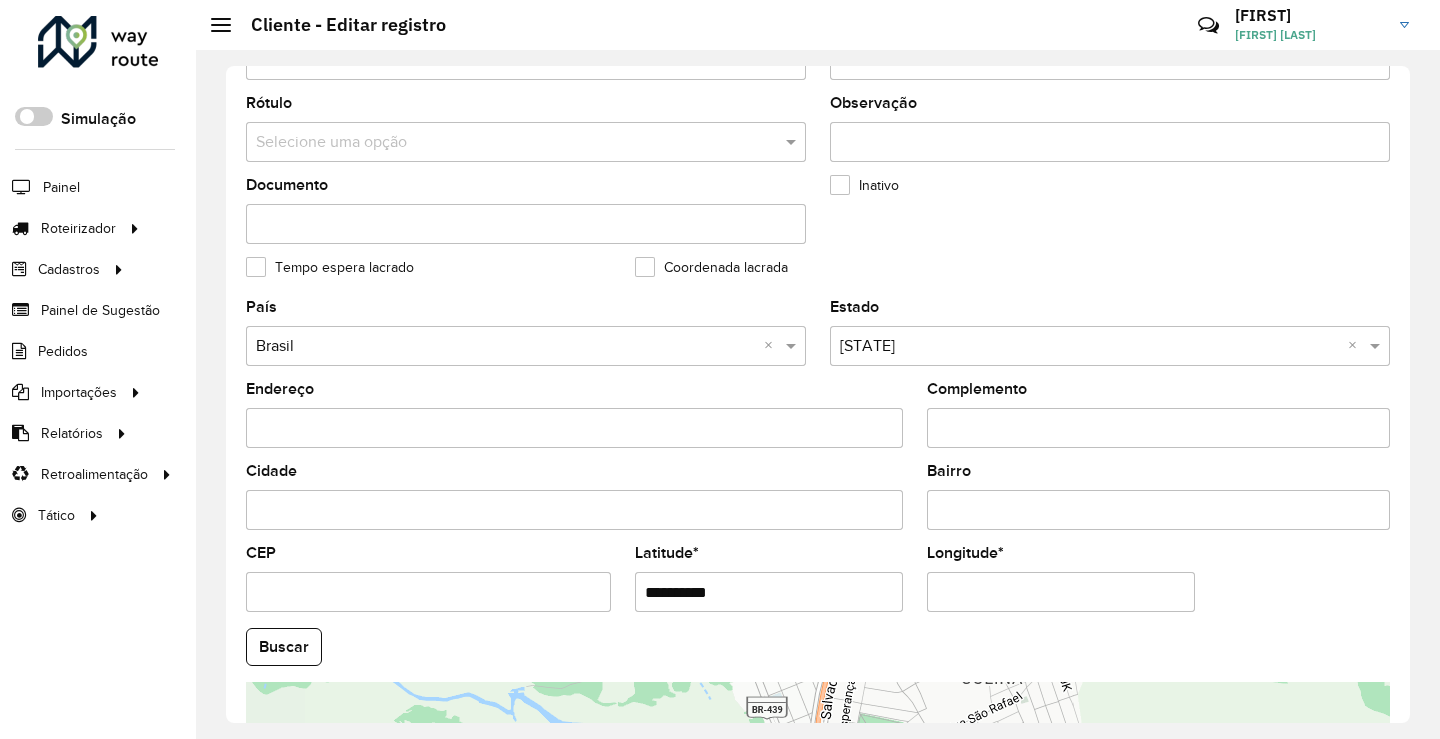 paste on "**********" 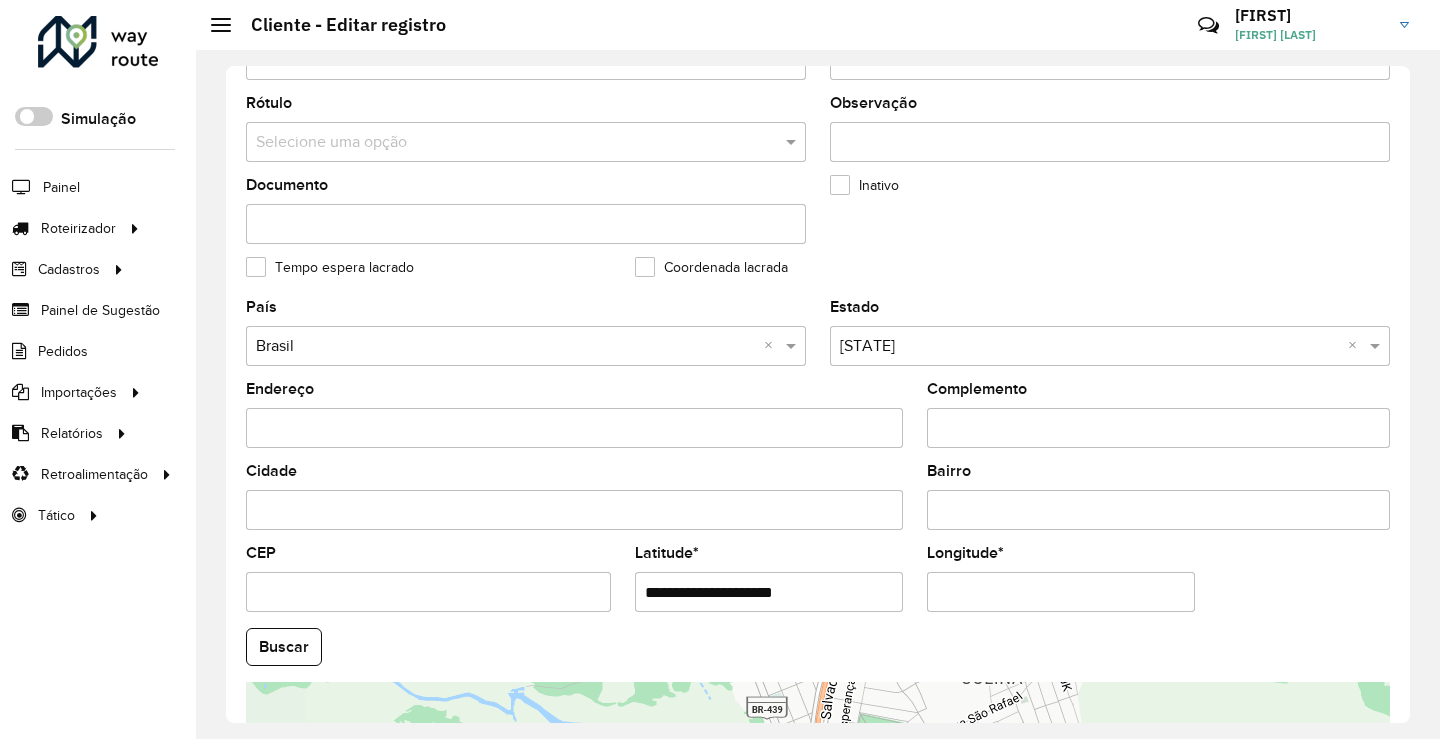 drag, startPoint x: 719, startPoint y: 599, endPoint x: 986, endPoint y: 604, distance: 267.0468 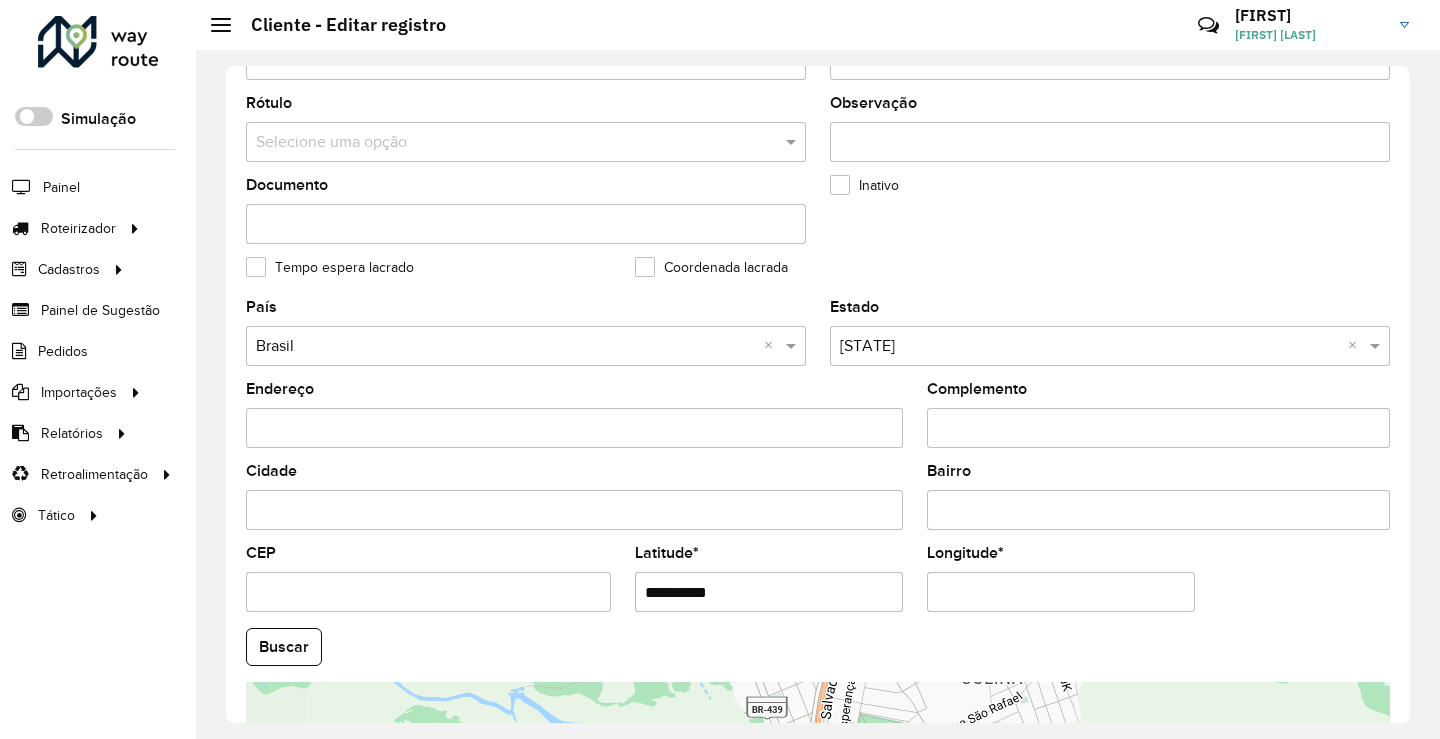 type on "**********" 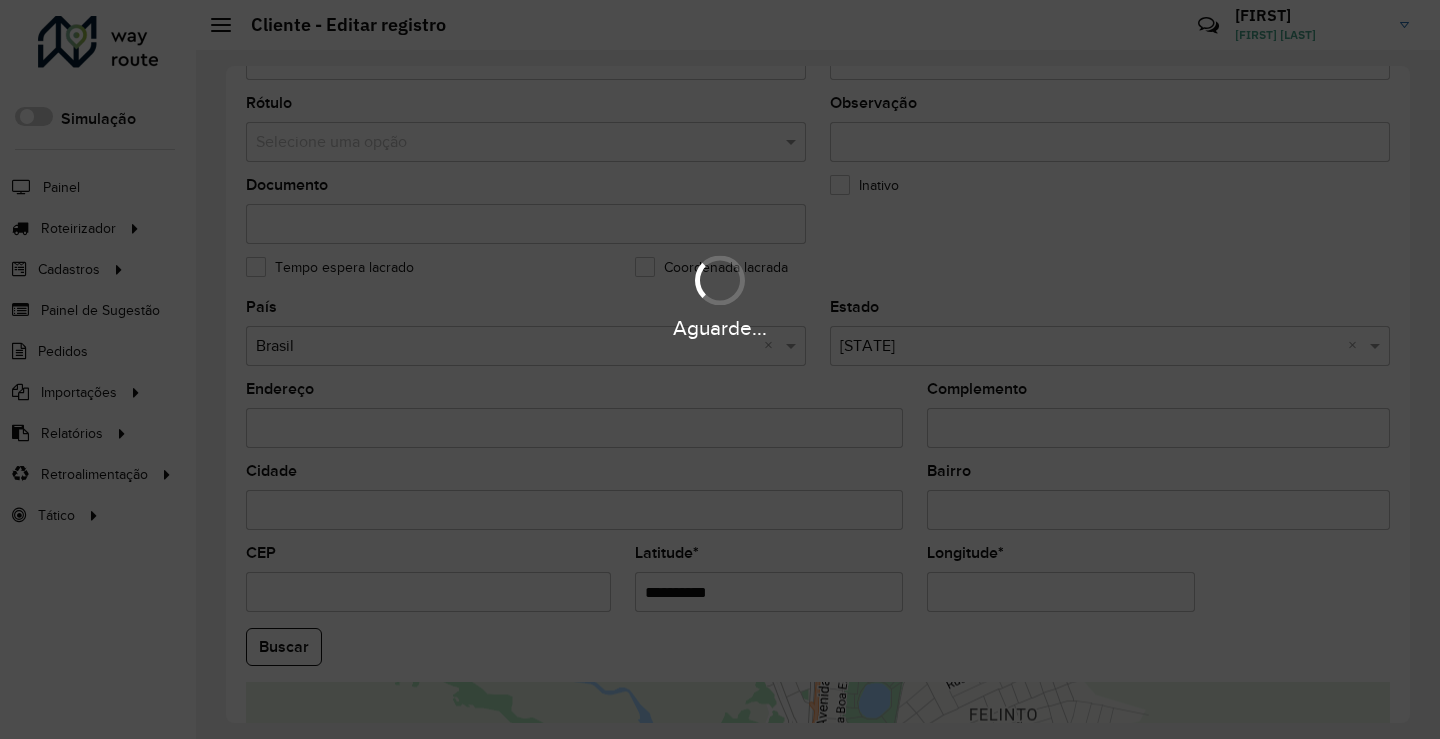 drag, startPoint x: 1017, startPoint y: 593, endPoint x: 578, endPoint y: 598, distance: 439.02847 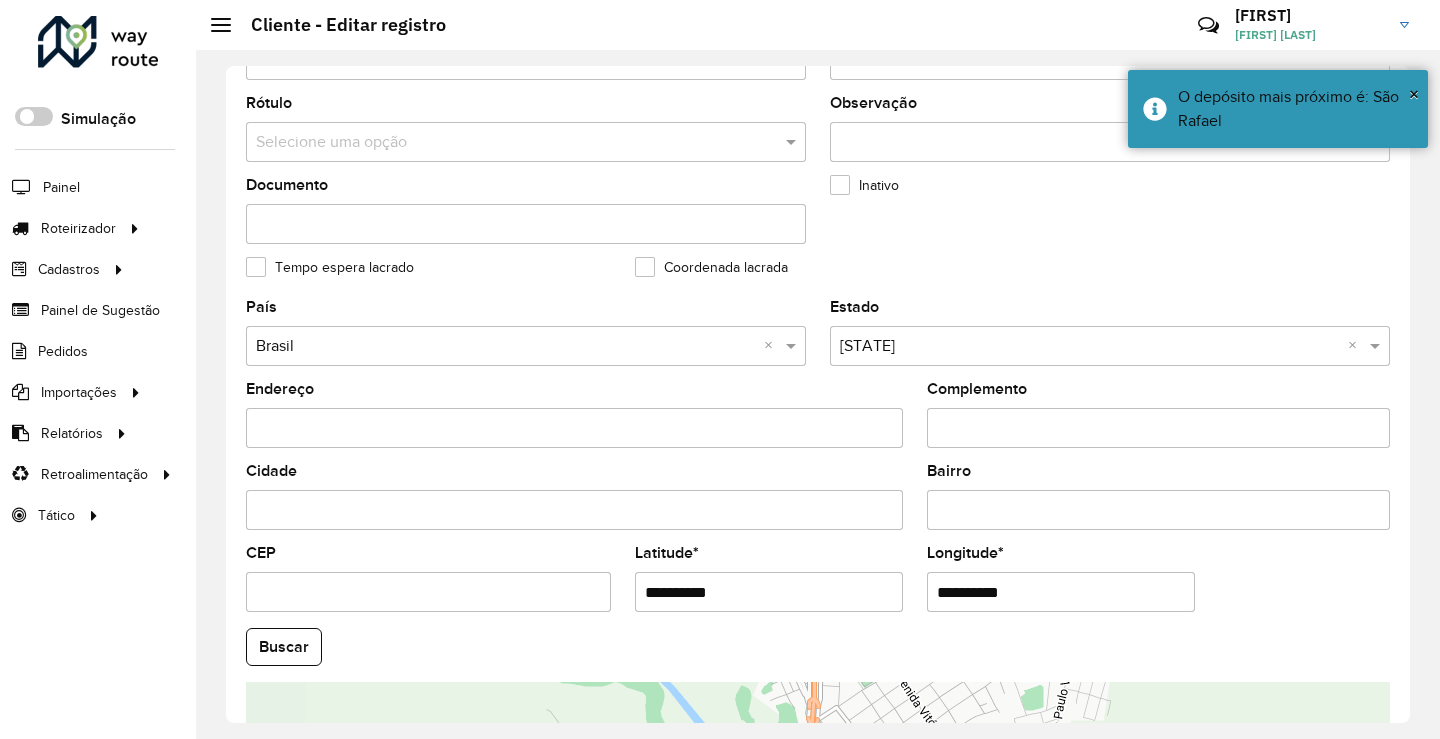 paste on "*" 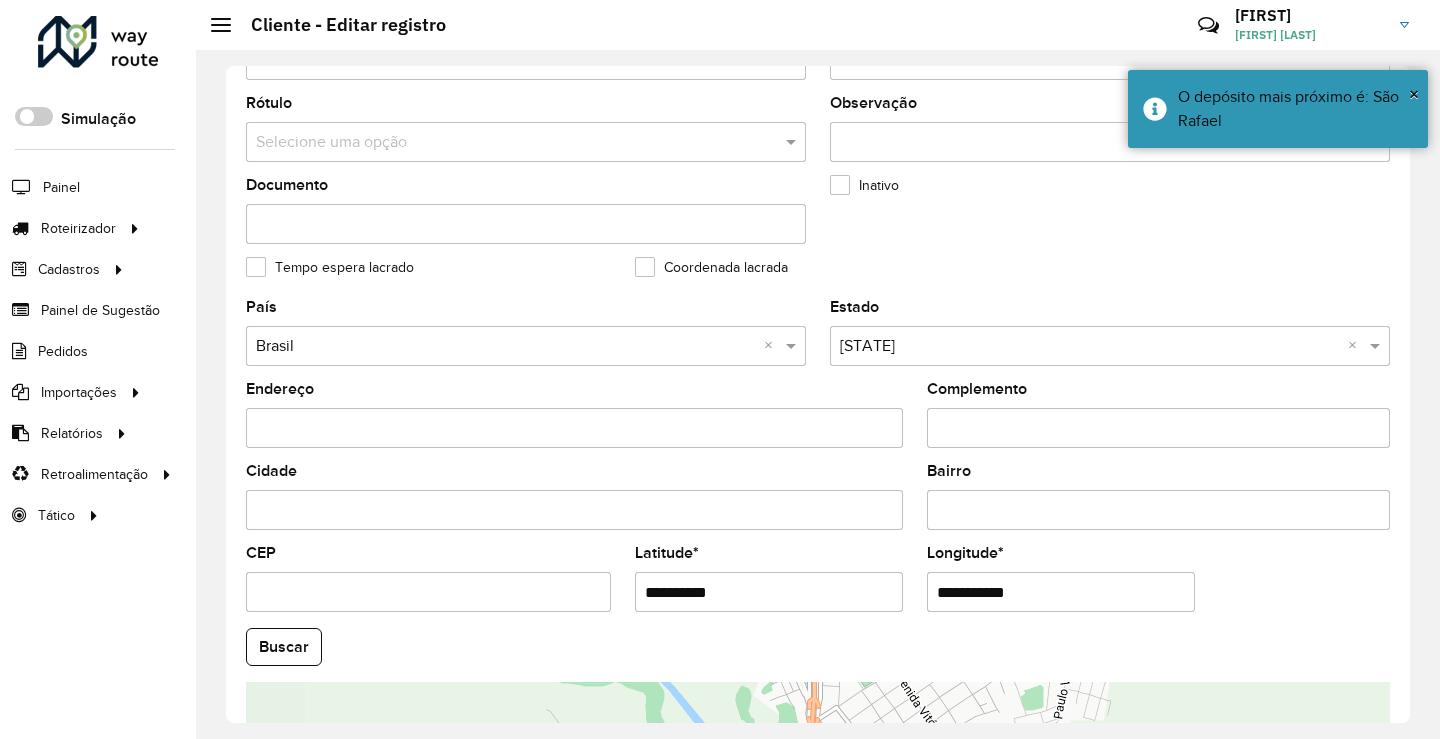click on "**********" at bounding box center [1061, 592] 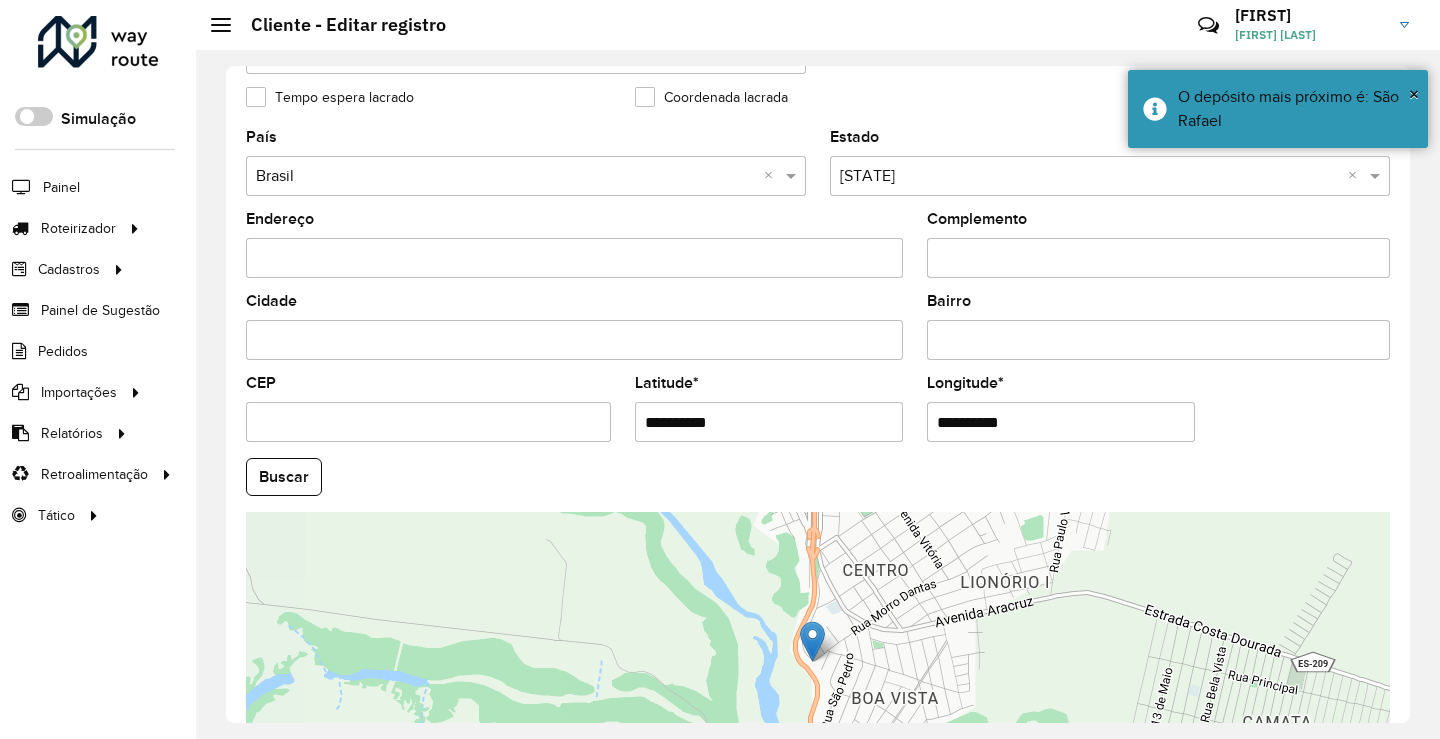 scroll, scrollTop: 749, scrollLeft: 0, axis: vertical 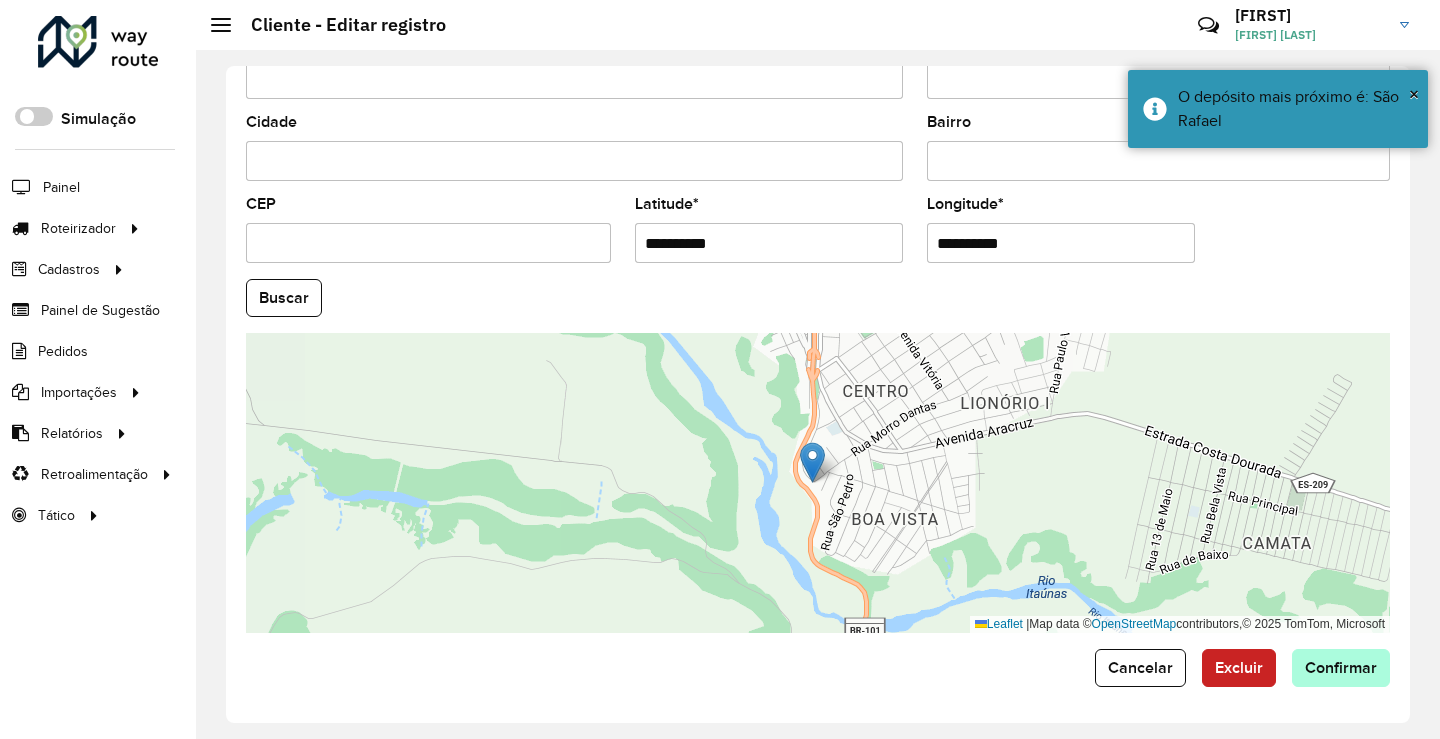 type on "**********" 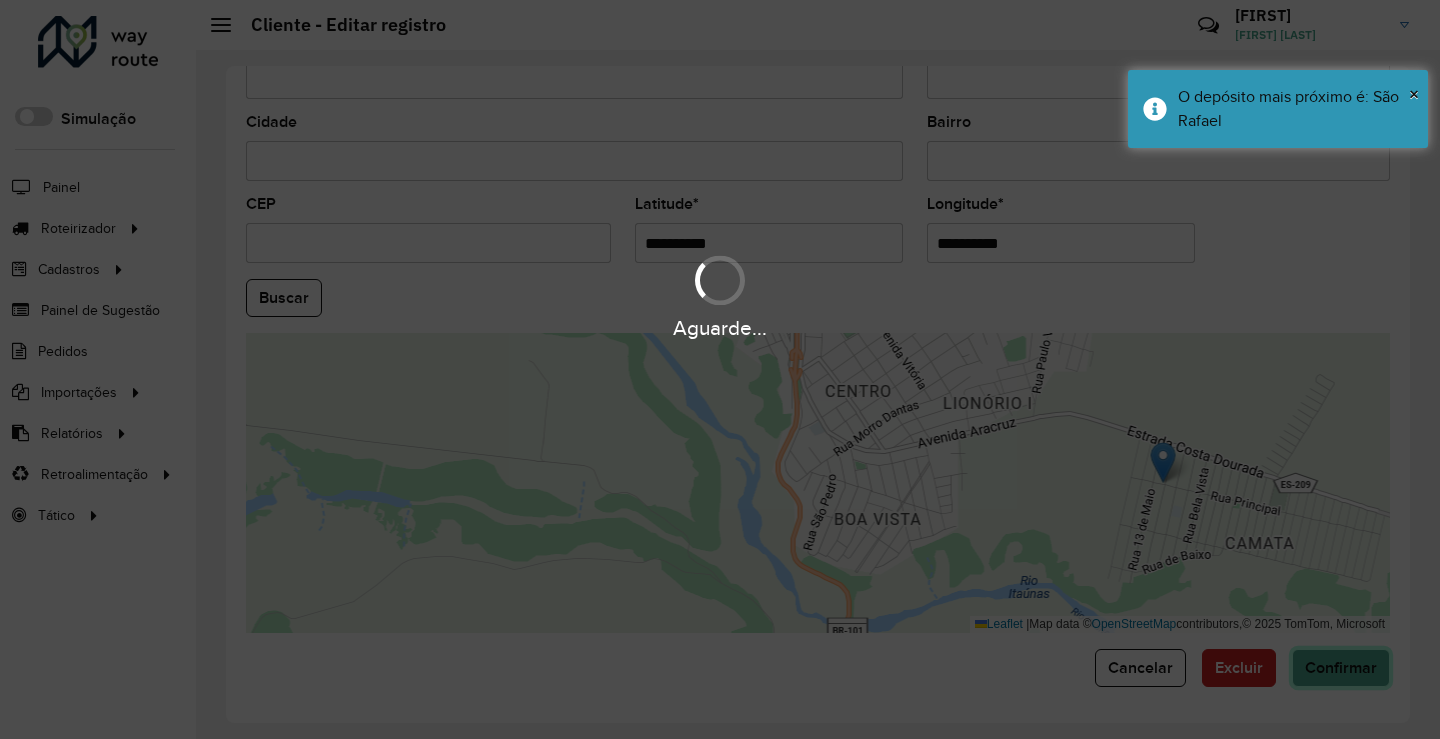 drag, startPoint x: 1315, startPoint y: 675, endPoint x: 1304, endPoint y: 667, distance: 13.601471 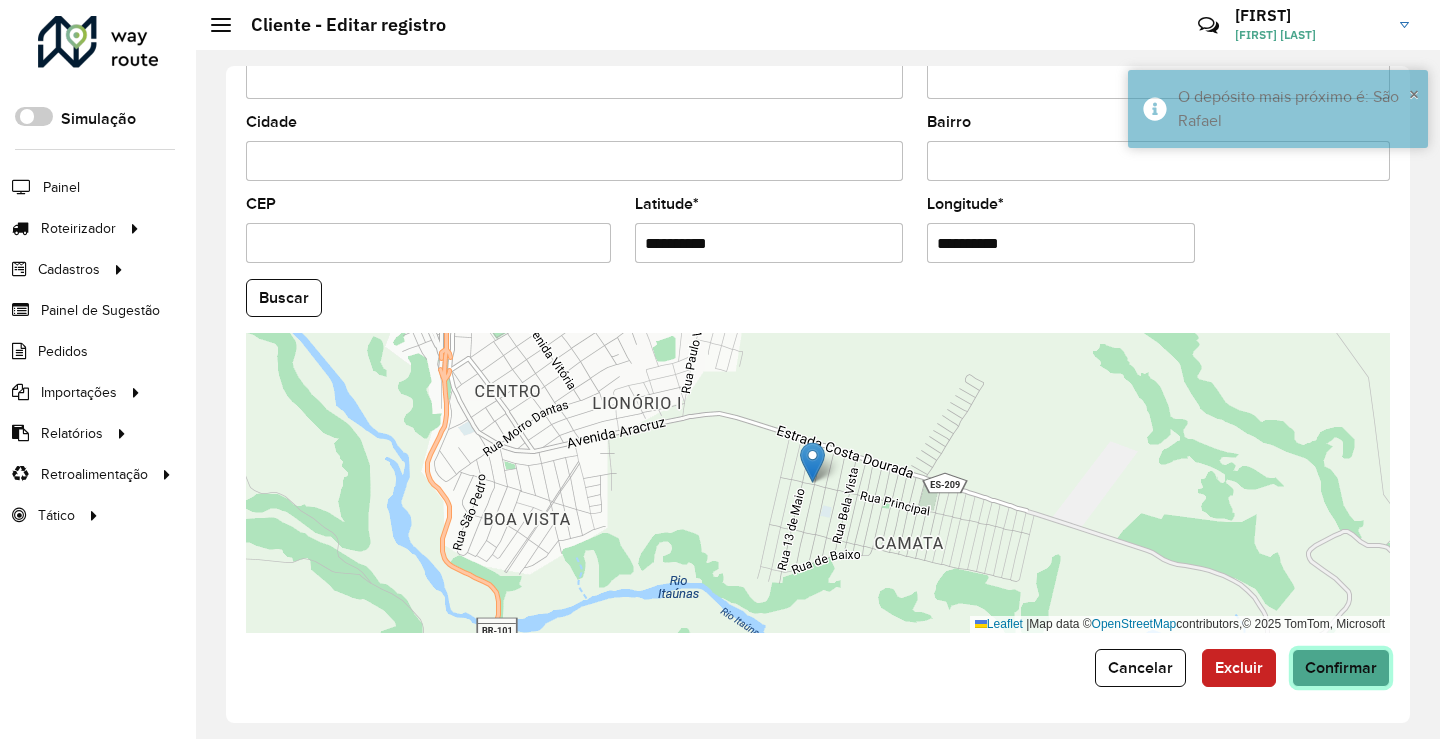 click on "Confirmar" 